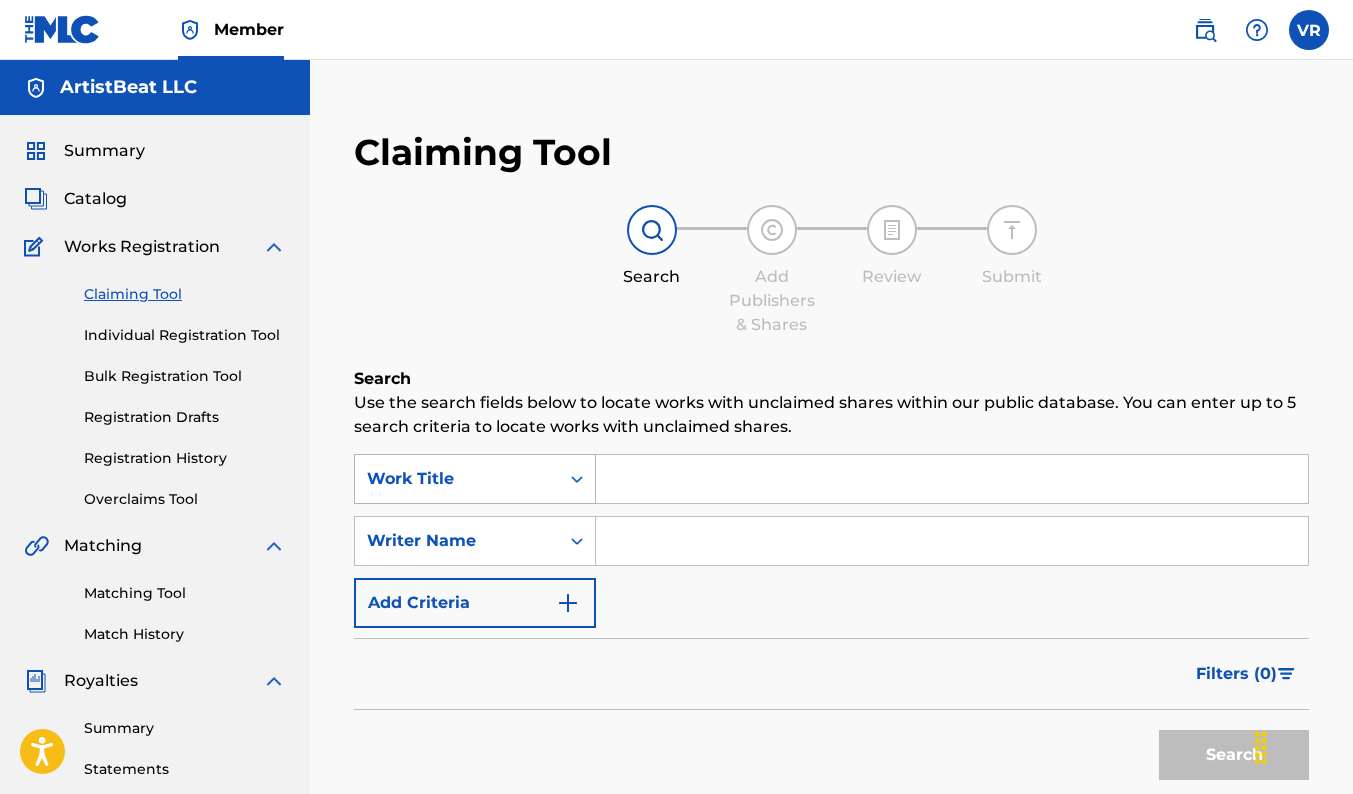 scroll, scrollTop: 0, scrollLeft: 0, axis: both 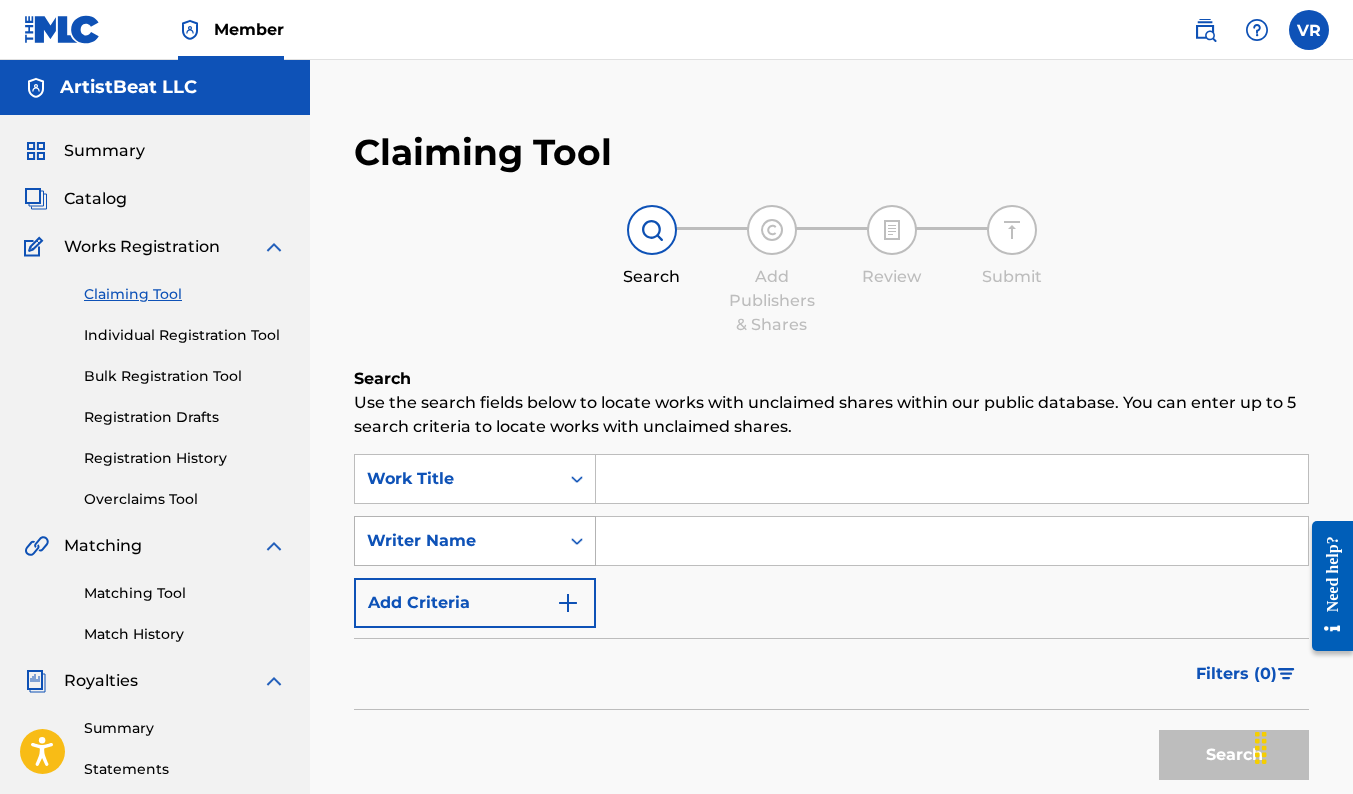 click at bounding box center (577, 541) 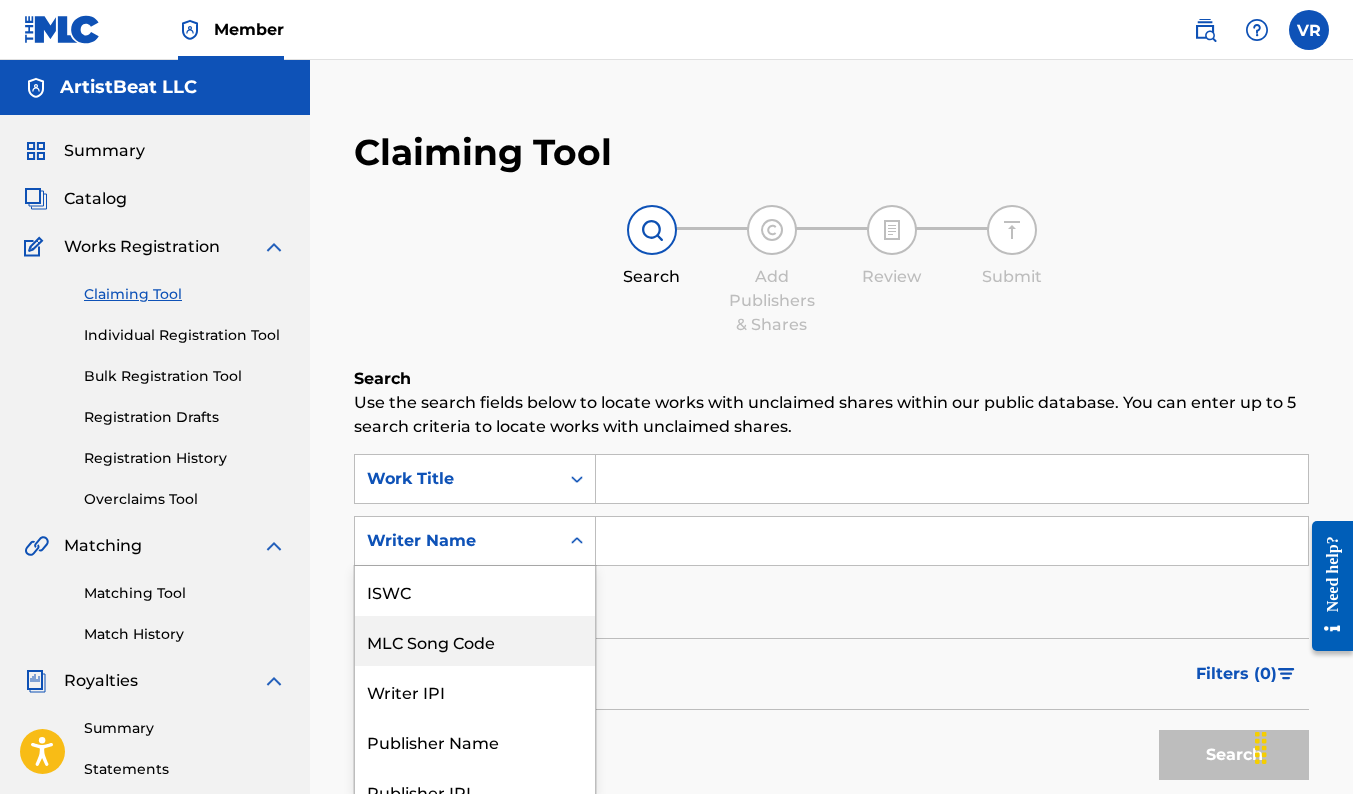 scroll, scrollTop: 72, scrollLeft: 0, axis: vertical 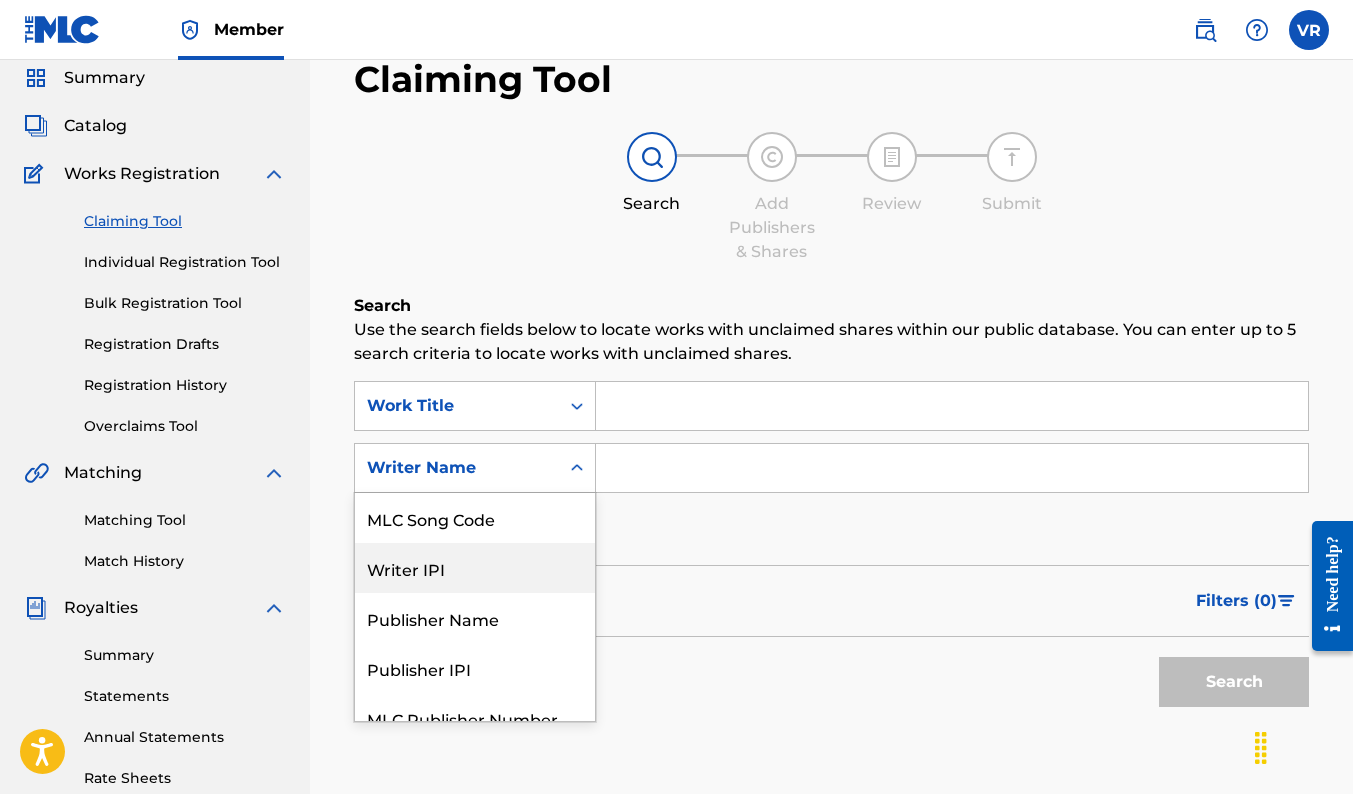 click on "Writer IPI" at bounding box center [475, 568] 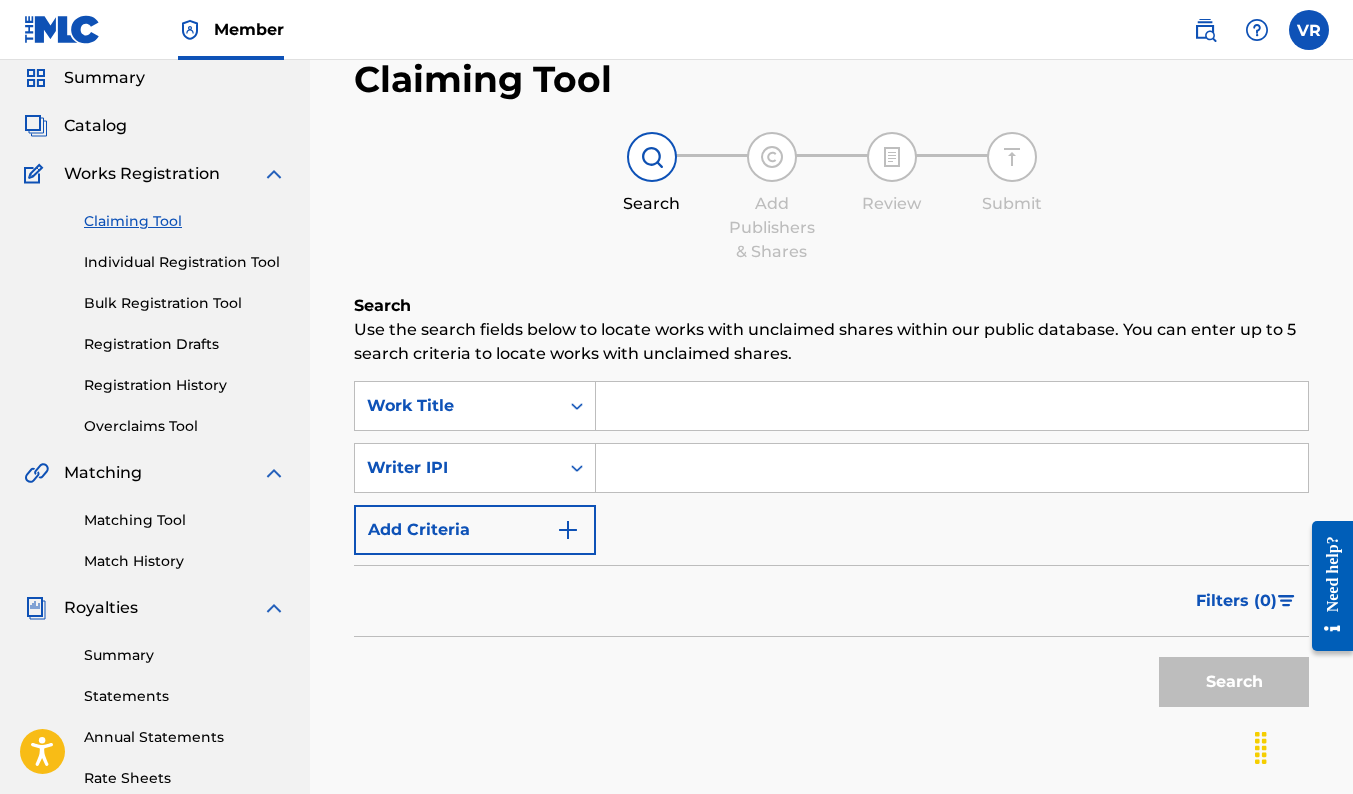 click at bounding box center [952, 468] 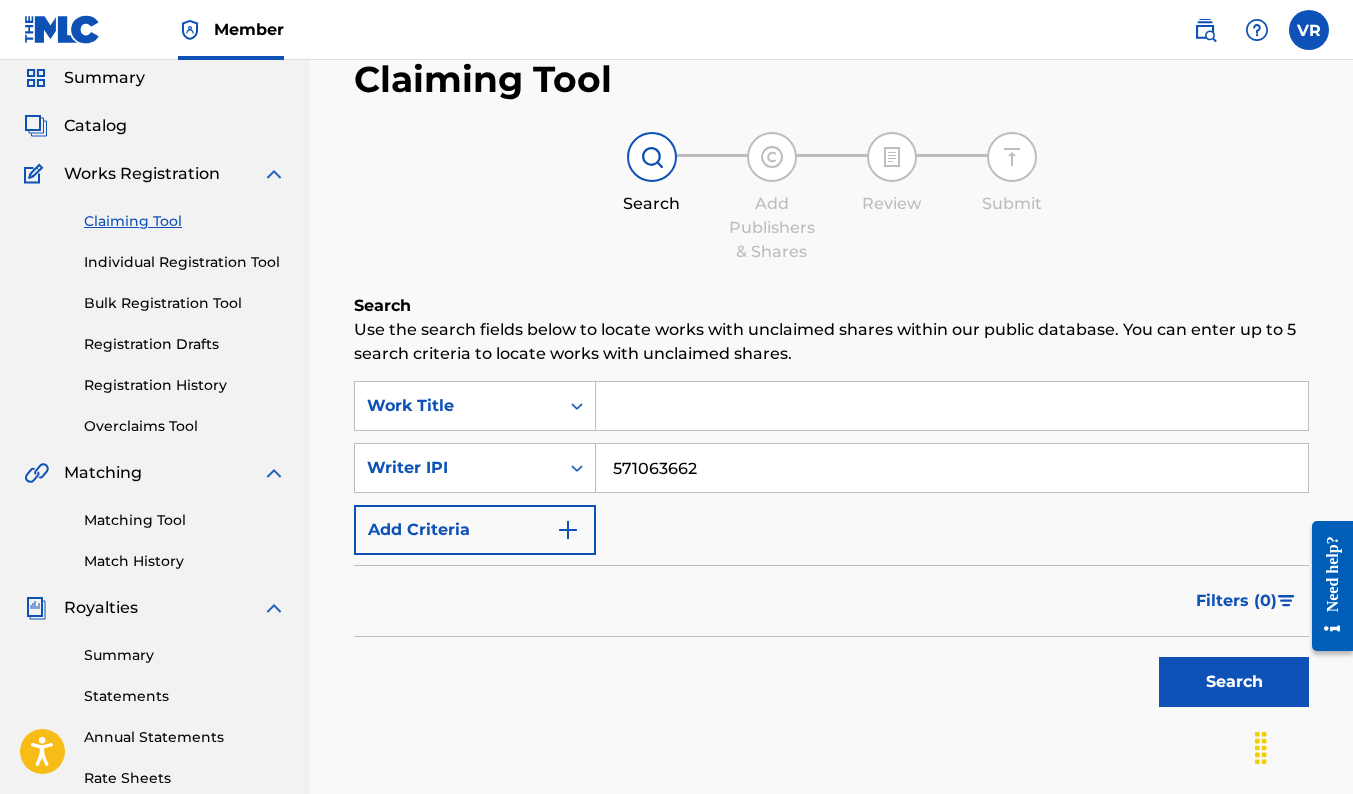 type on "571063662" 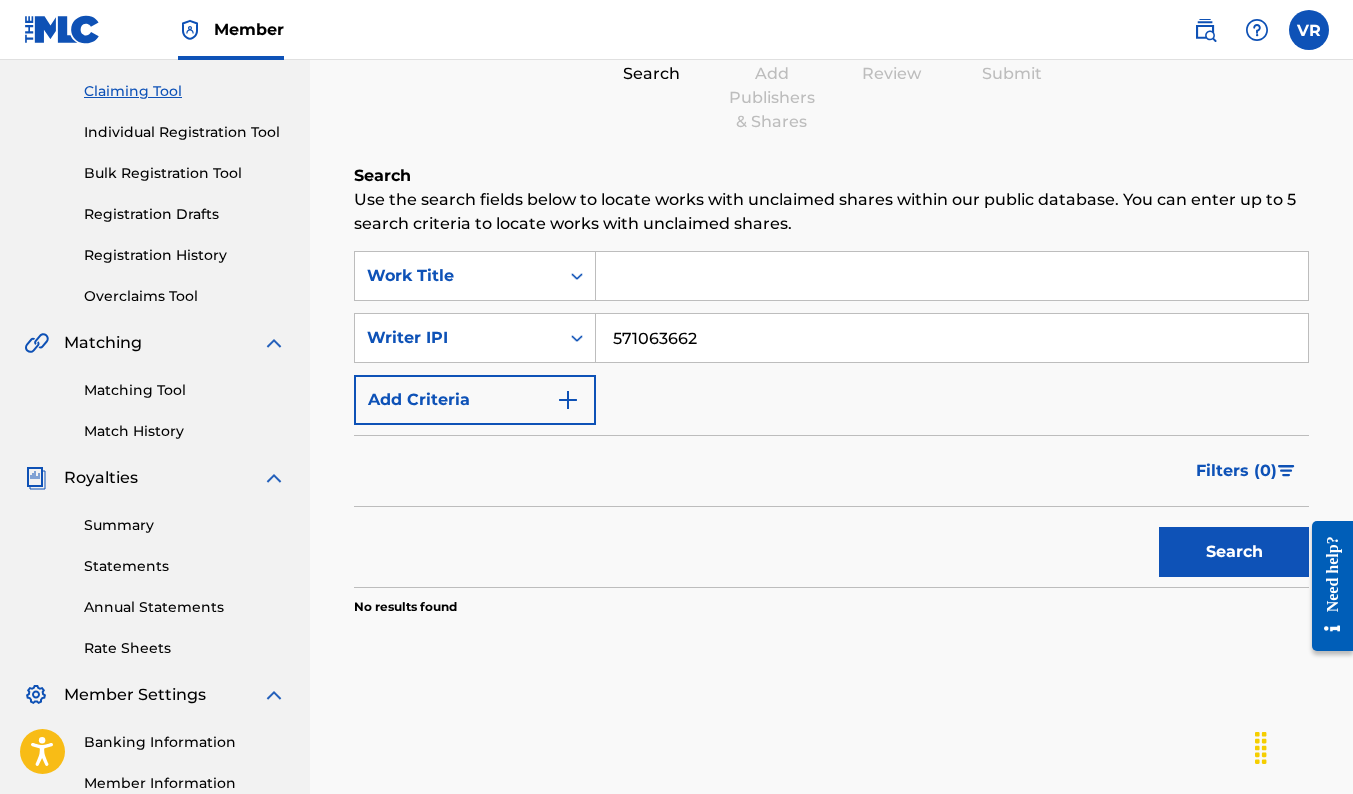 scroll, scrollTop: 273, scrollLeft: 0, axis: vertical 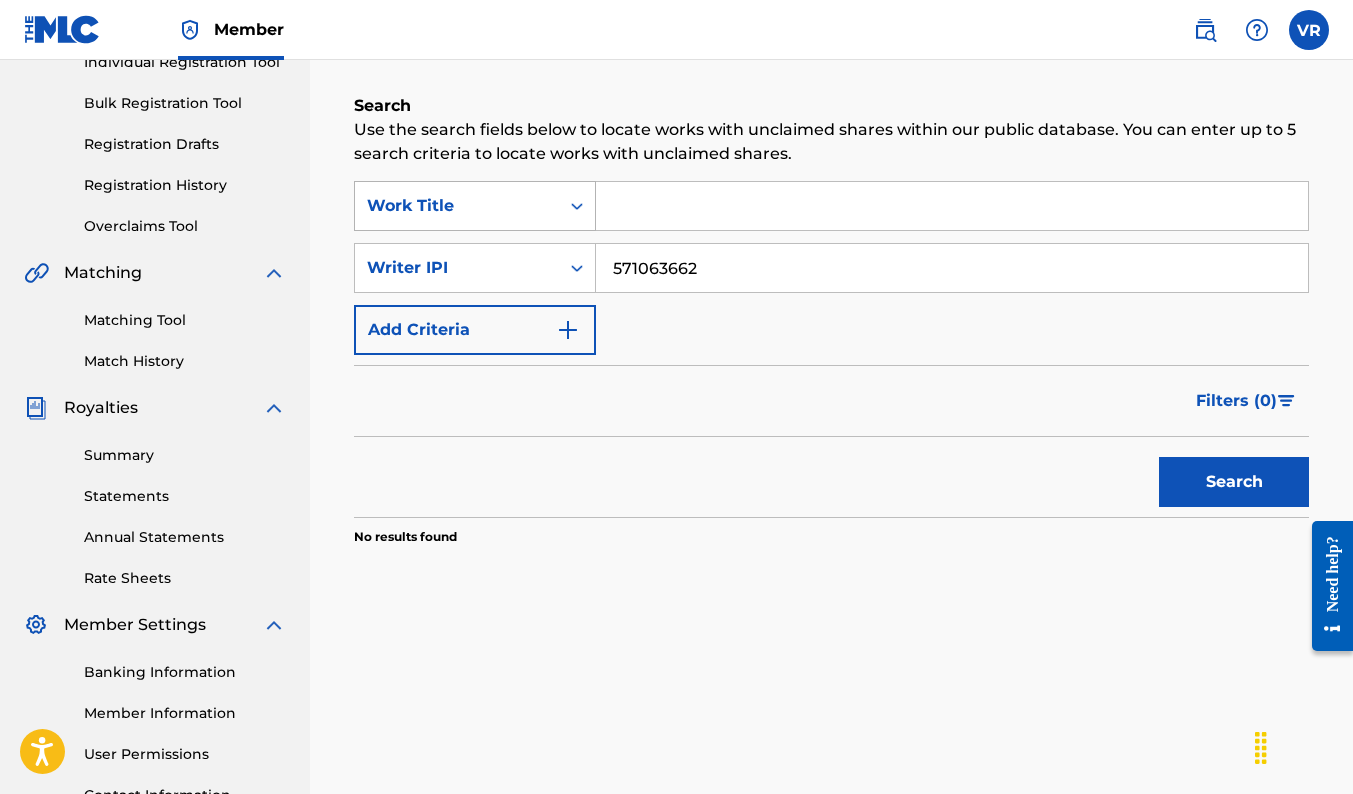 click 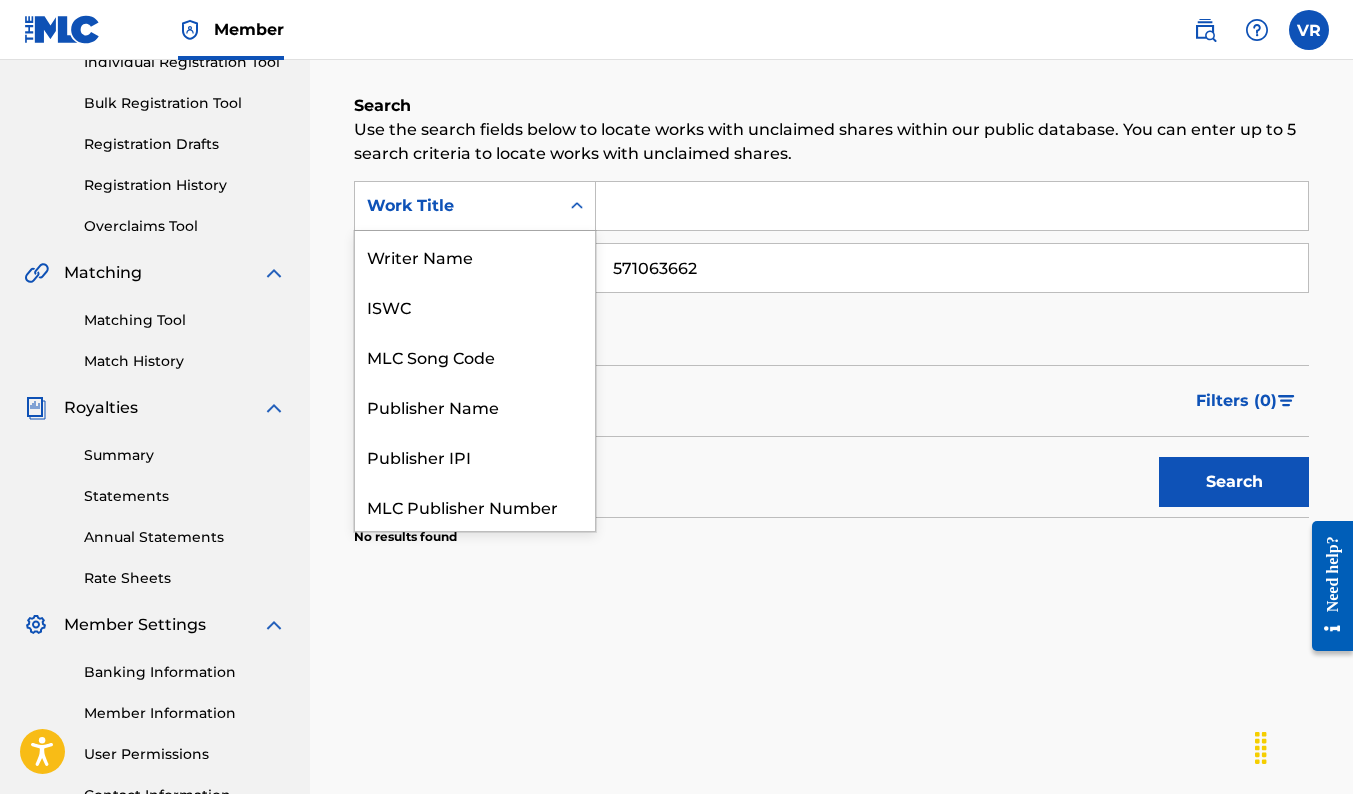 scroll, scrollTop: 50, scrollLeft: 0, axis: vertical 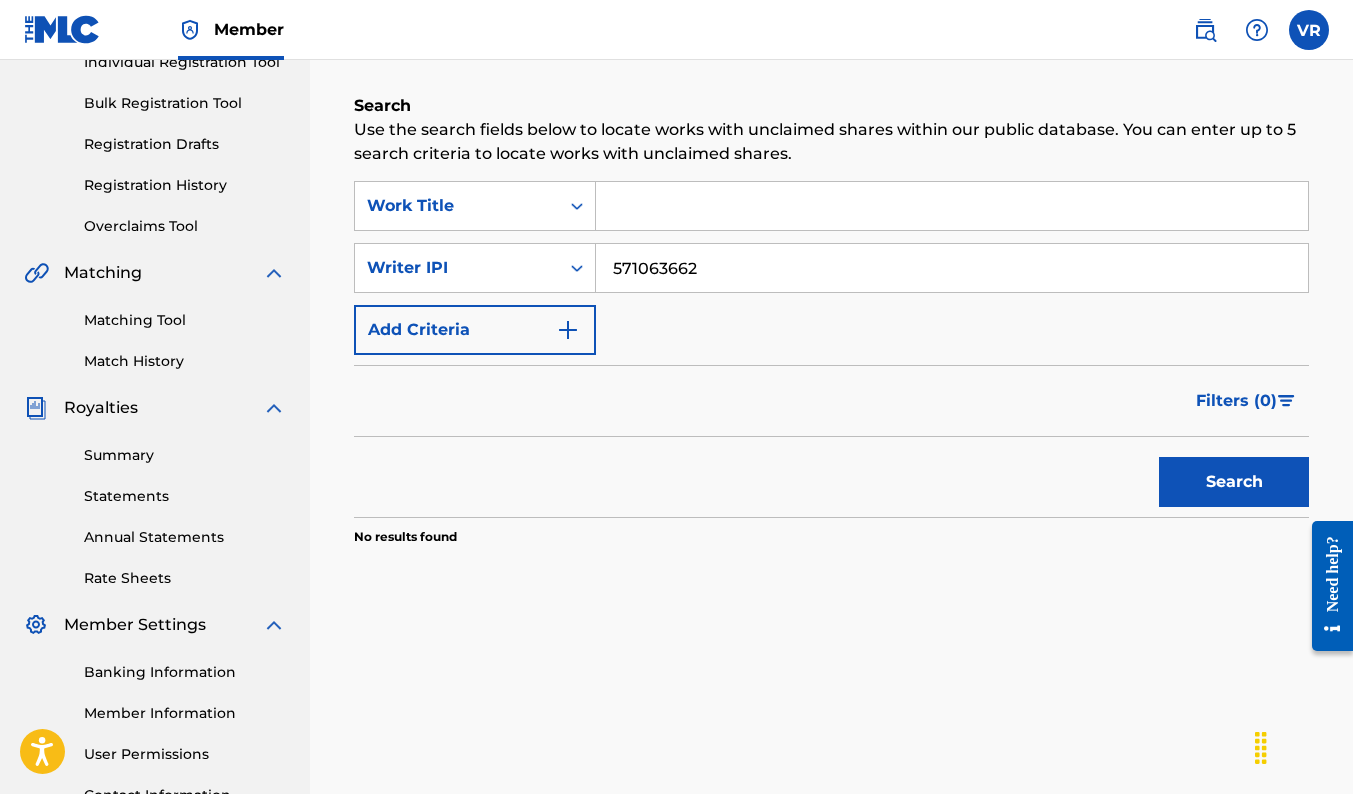 click 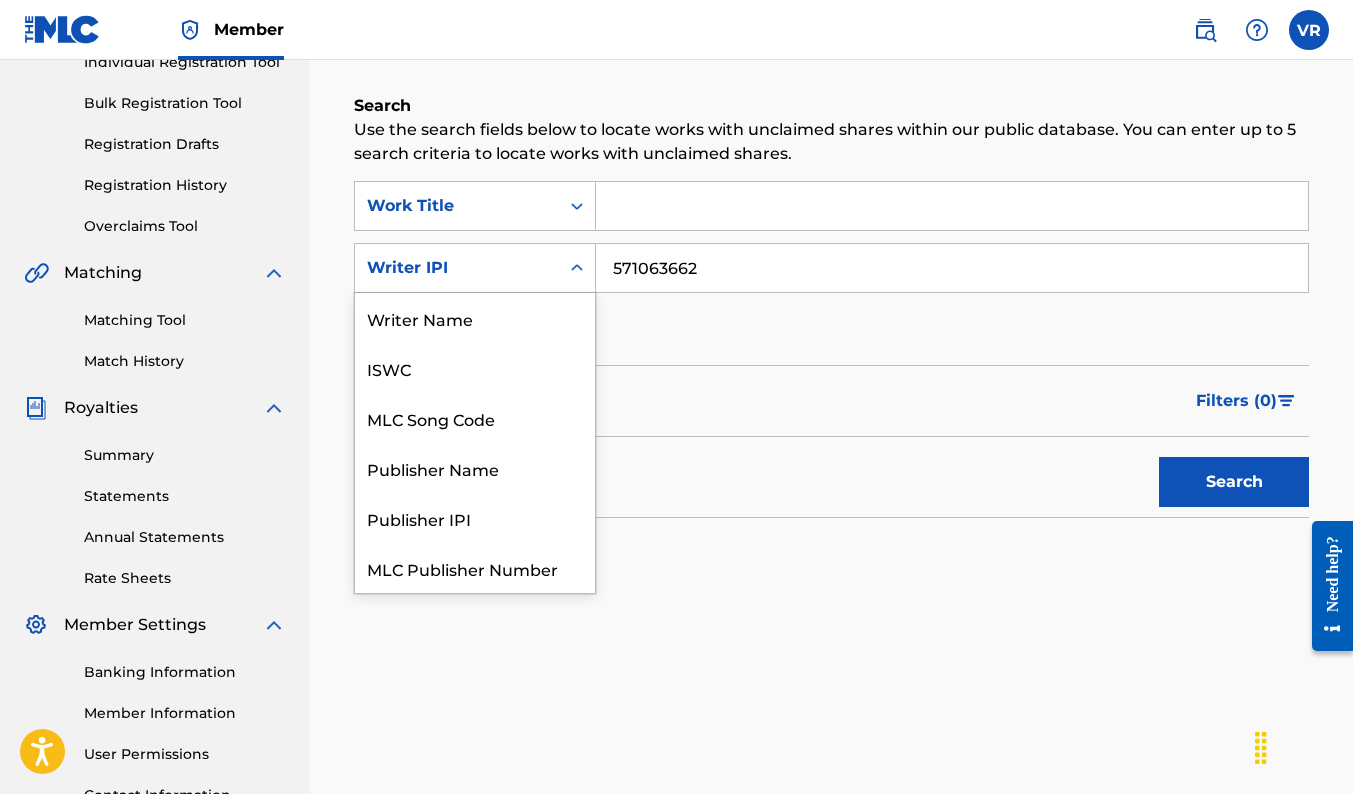 click 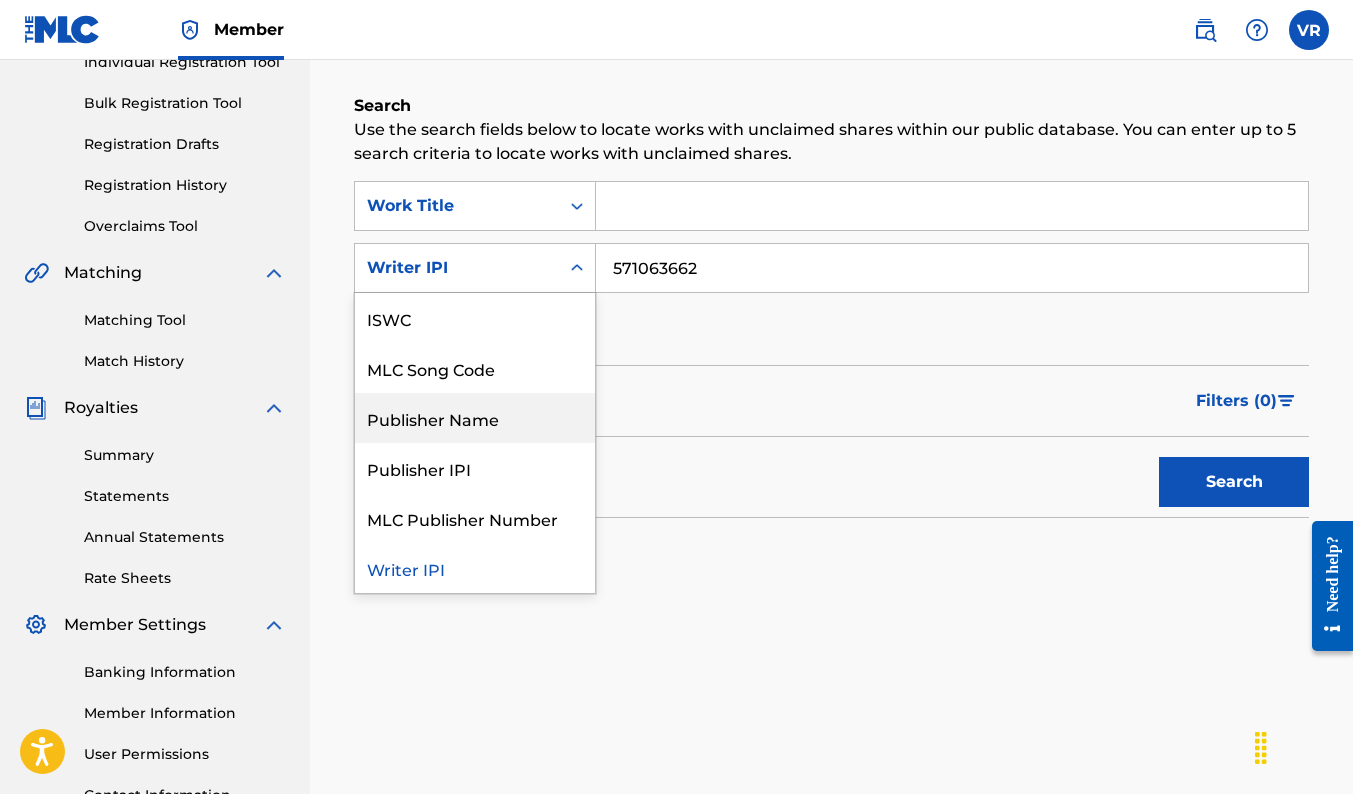 drag, startPoint x: 461, startPoint y: 417, endPoint x: 478, endPoint y: 410, distance: 18.384777 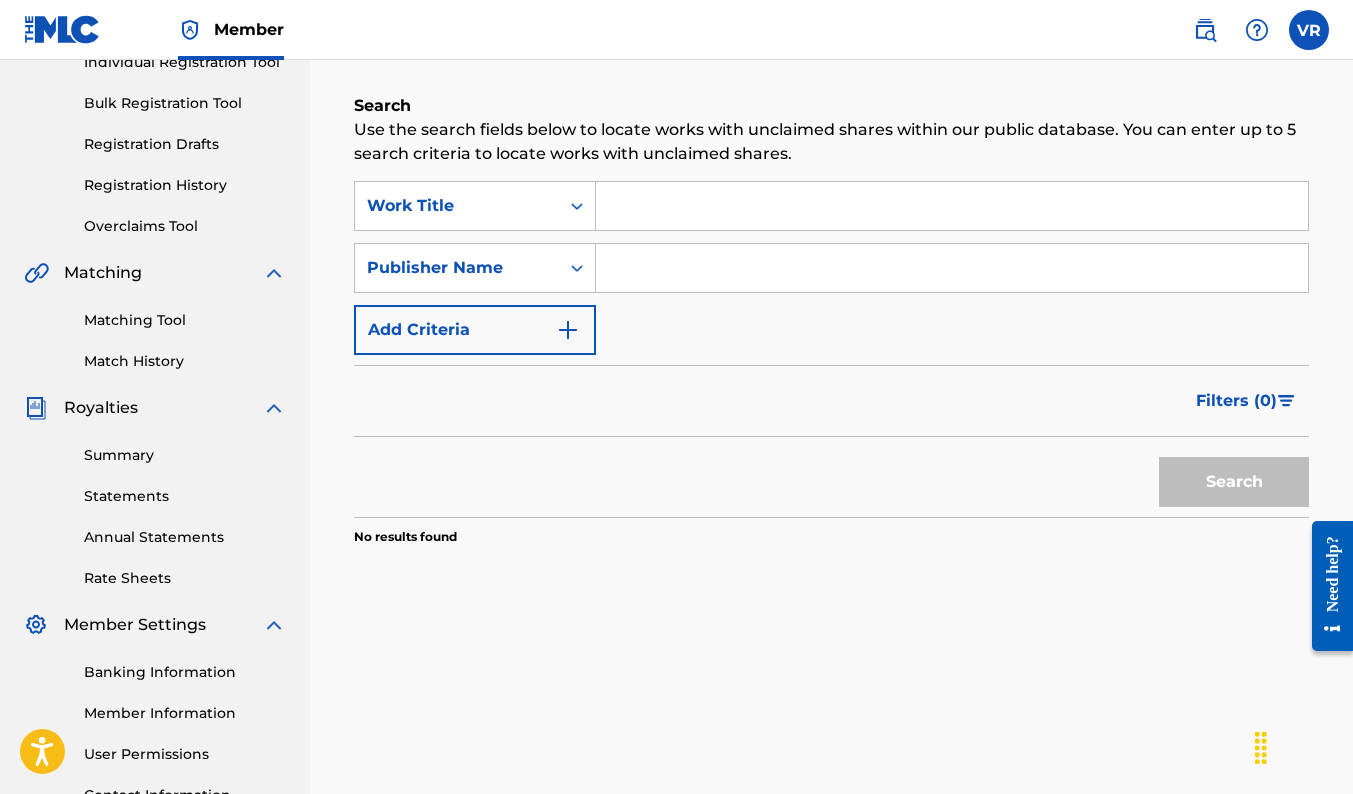 click at bounding box center (952, 268) 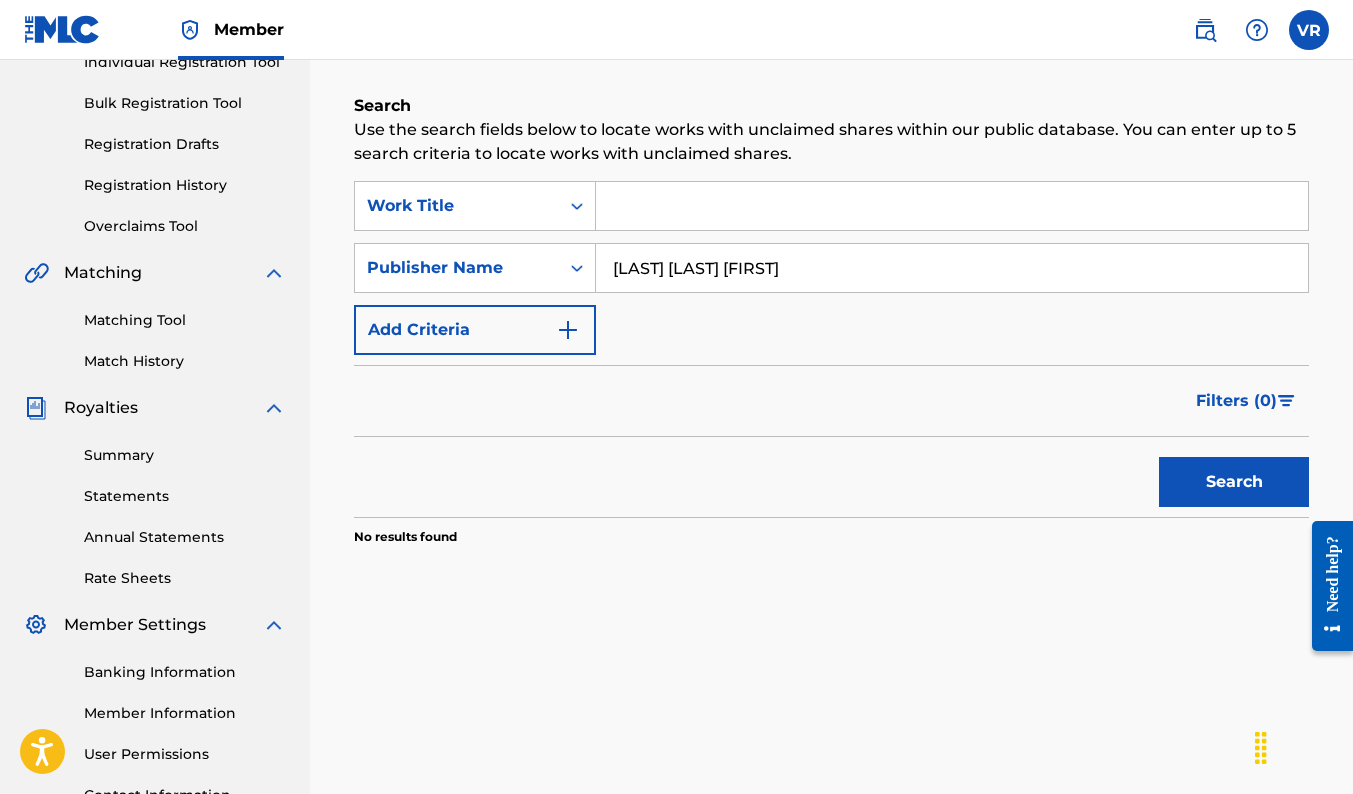 type on "BURNEY KENTAVIOUS C" 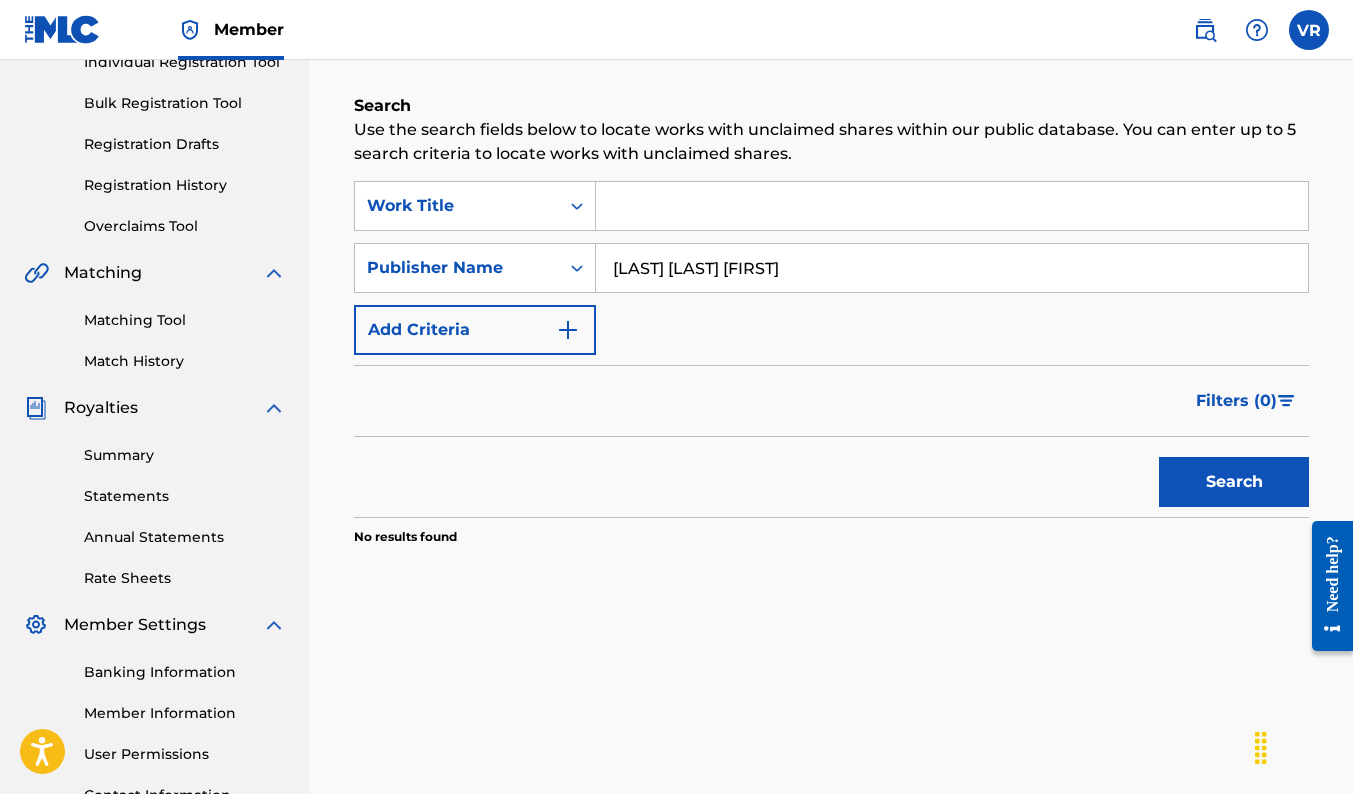 click on "Search" at bounding box center (1234, 482) 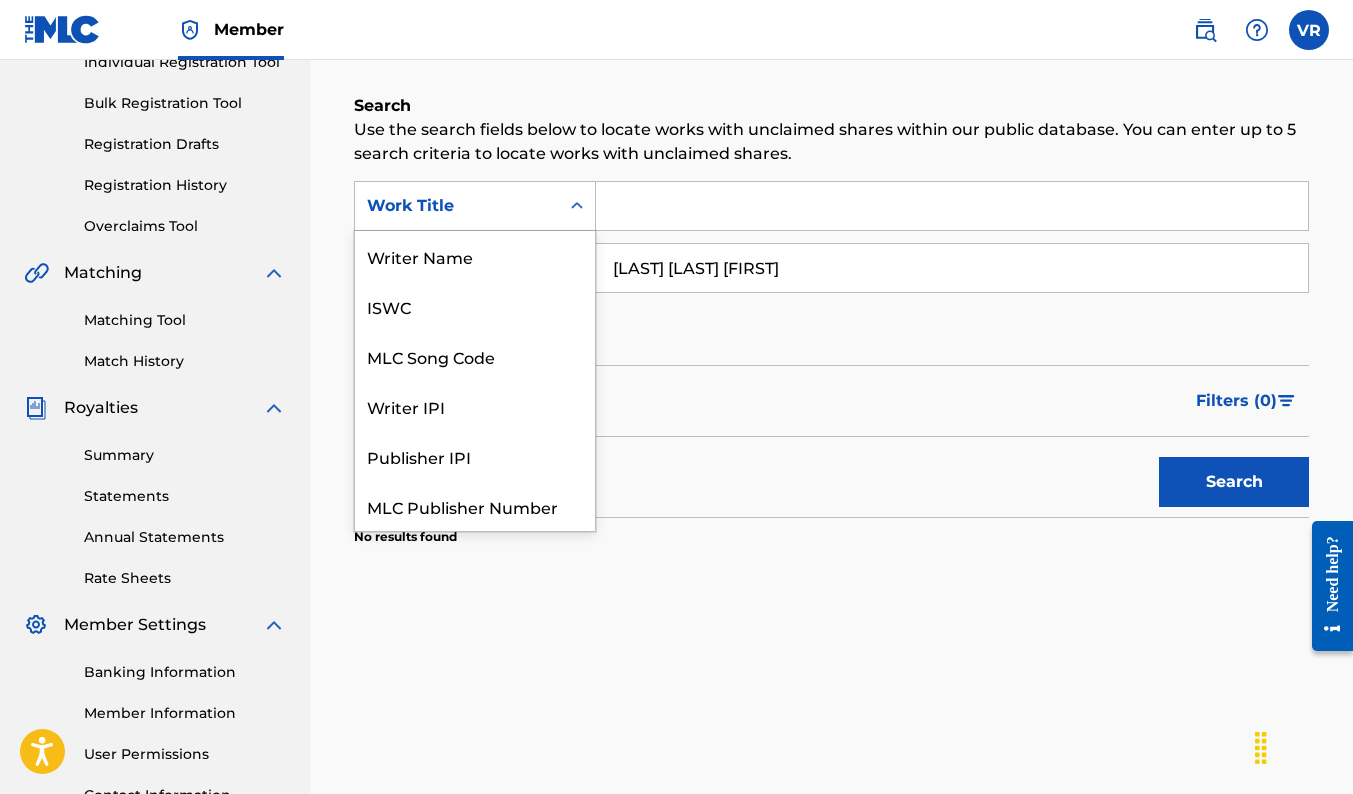 click 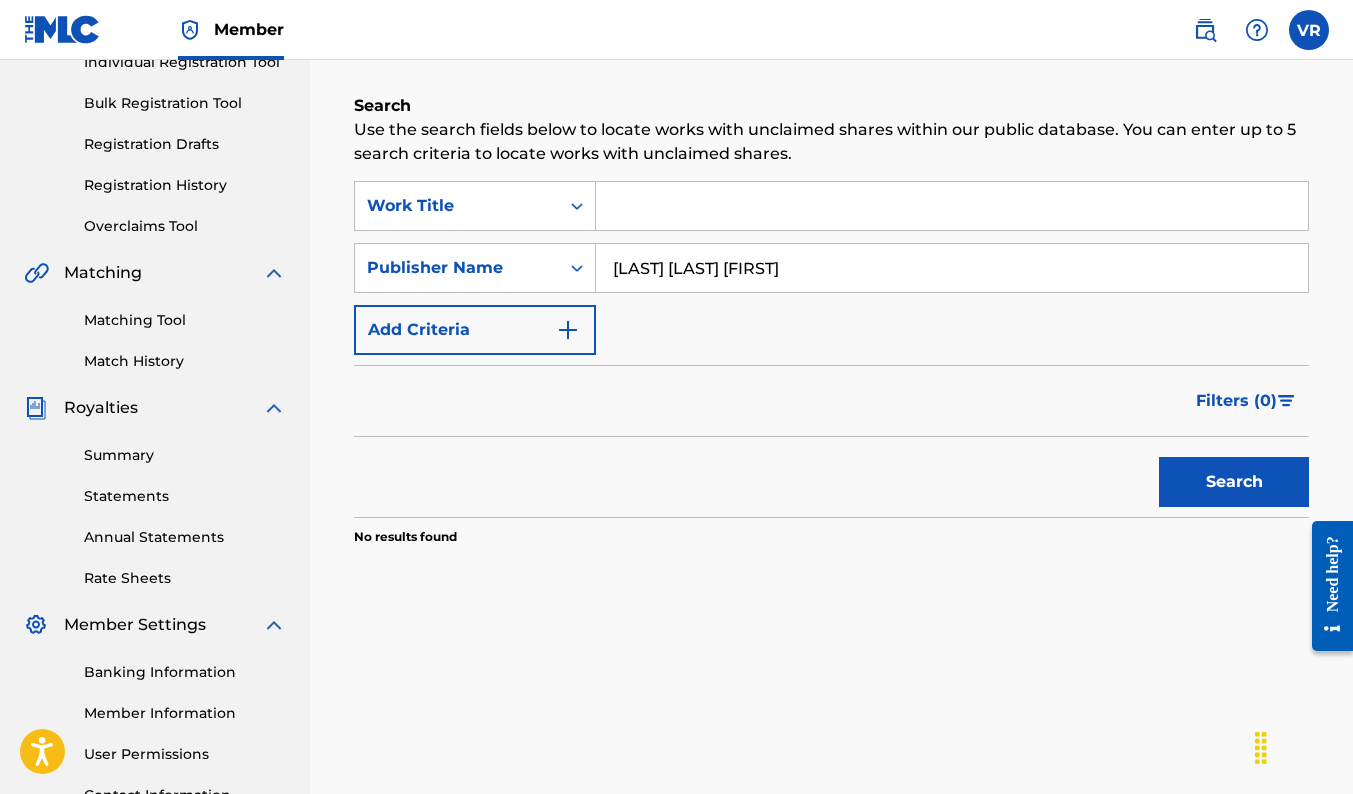click 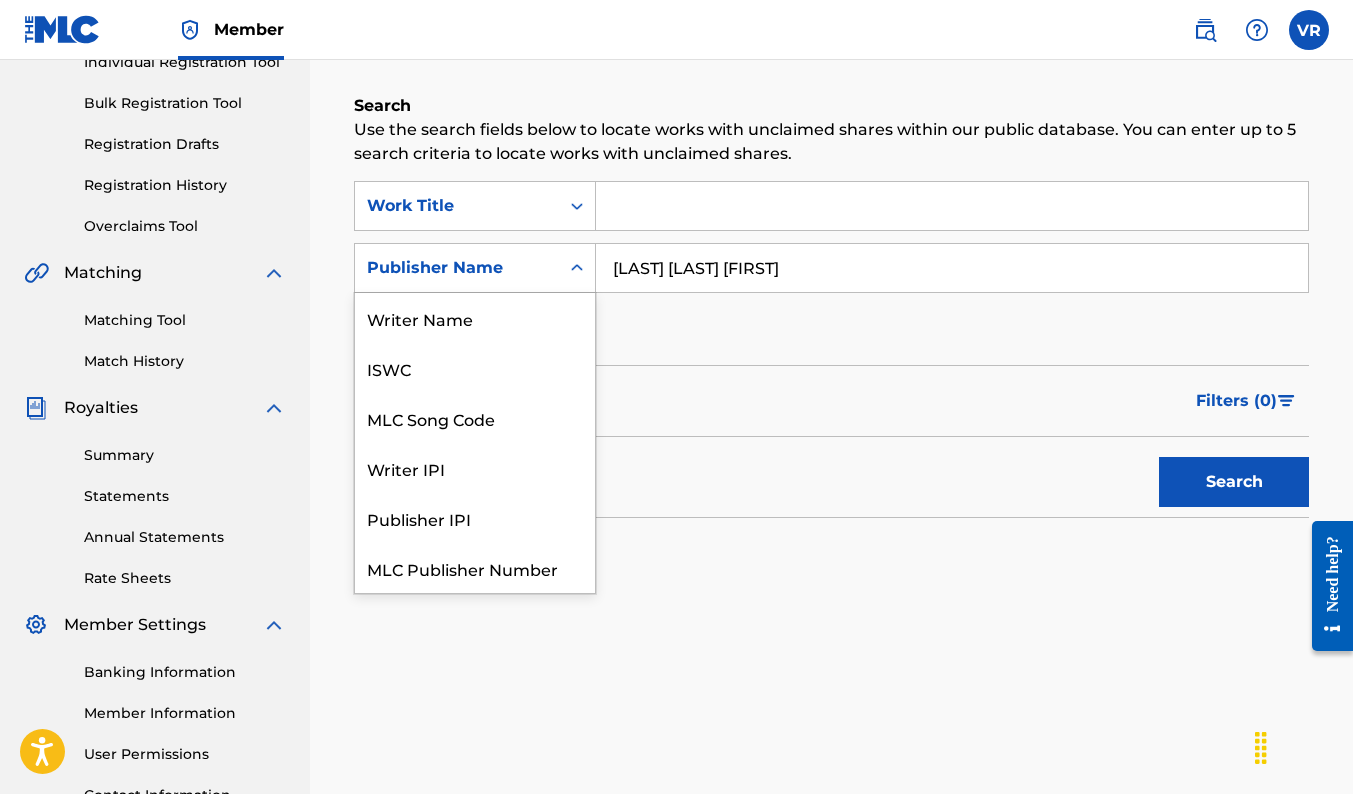 click 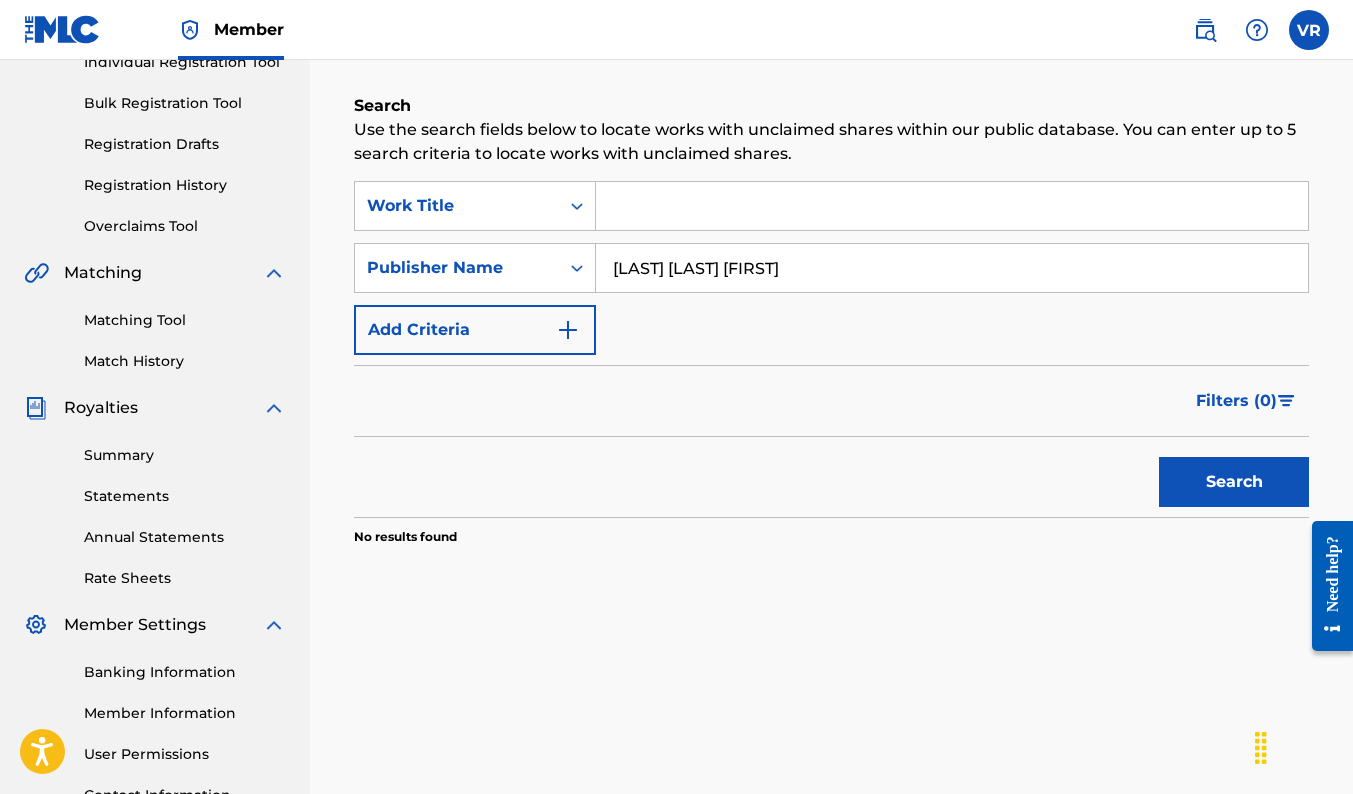 click at bounding box center (952, 206) 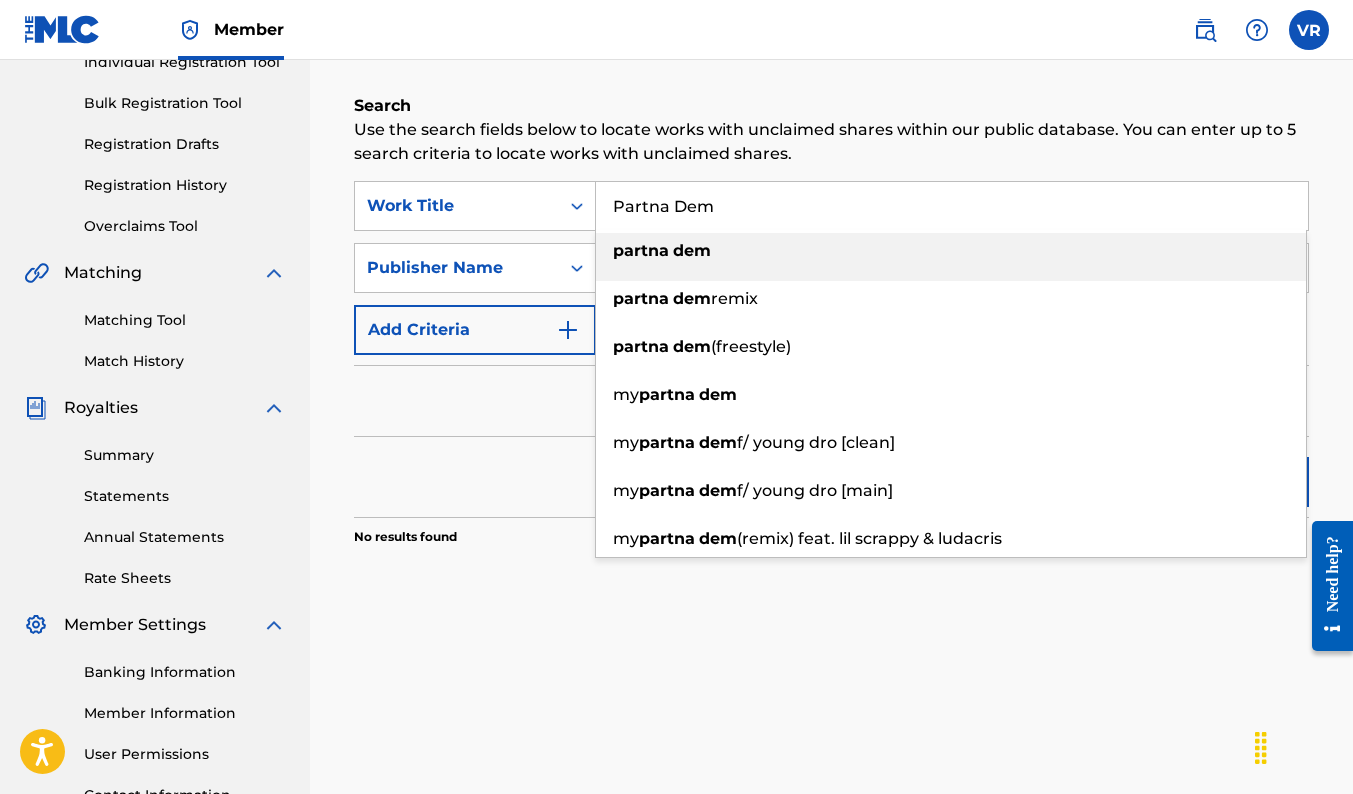 type on "Partna Dem" 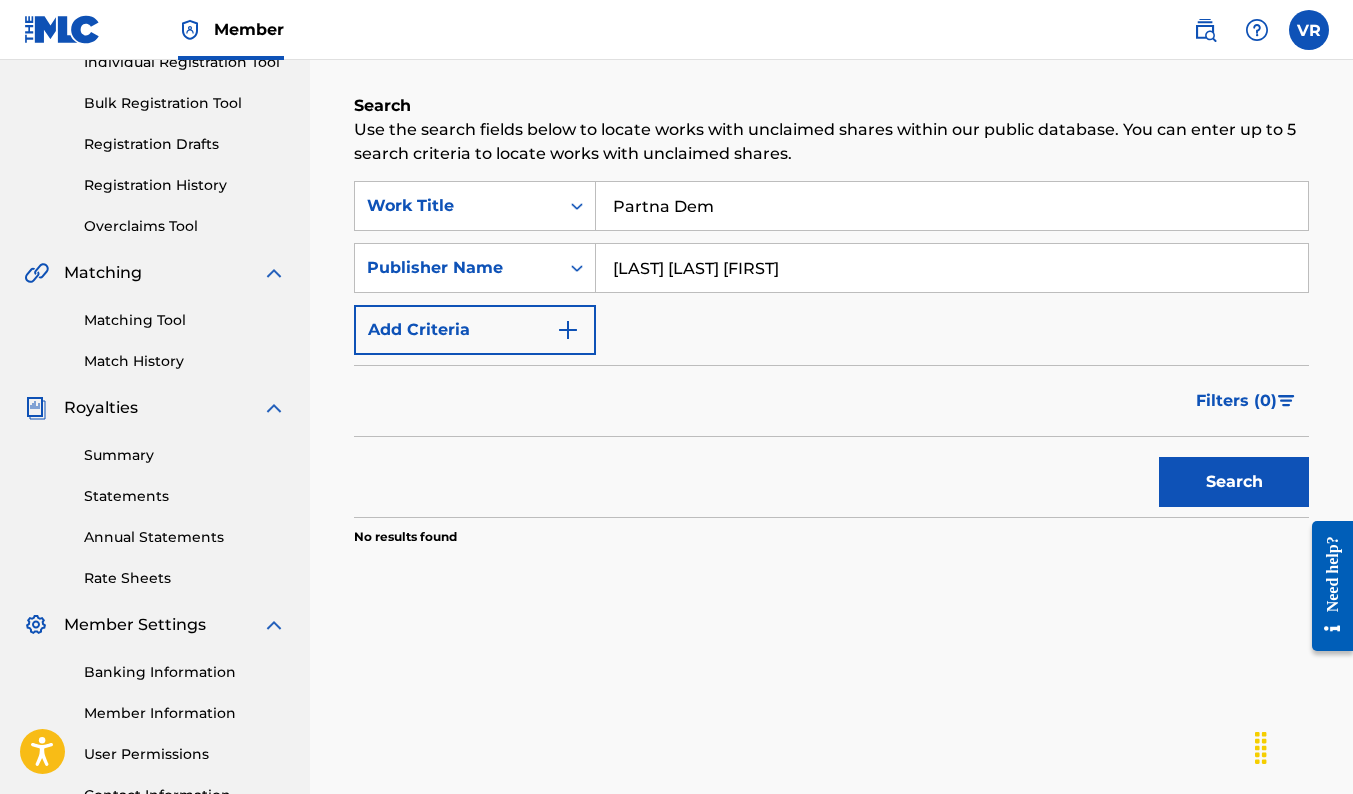 drag, startPoint x: 859, startPoint y: 275, endPoint x: 616, endPoint y: 280, distance: 243.05144 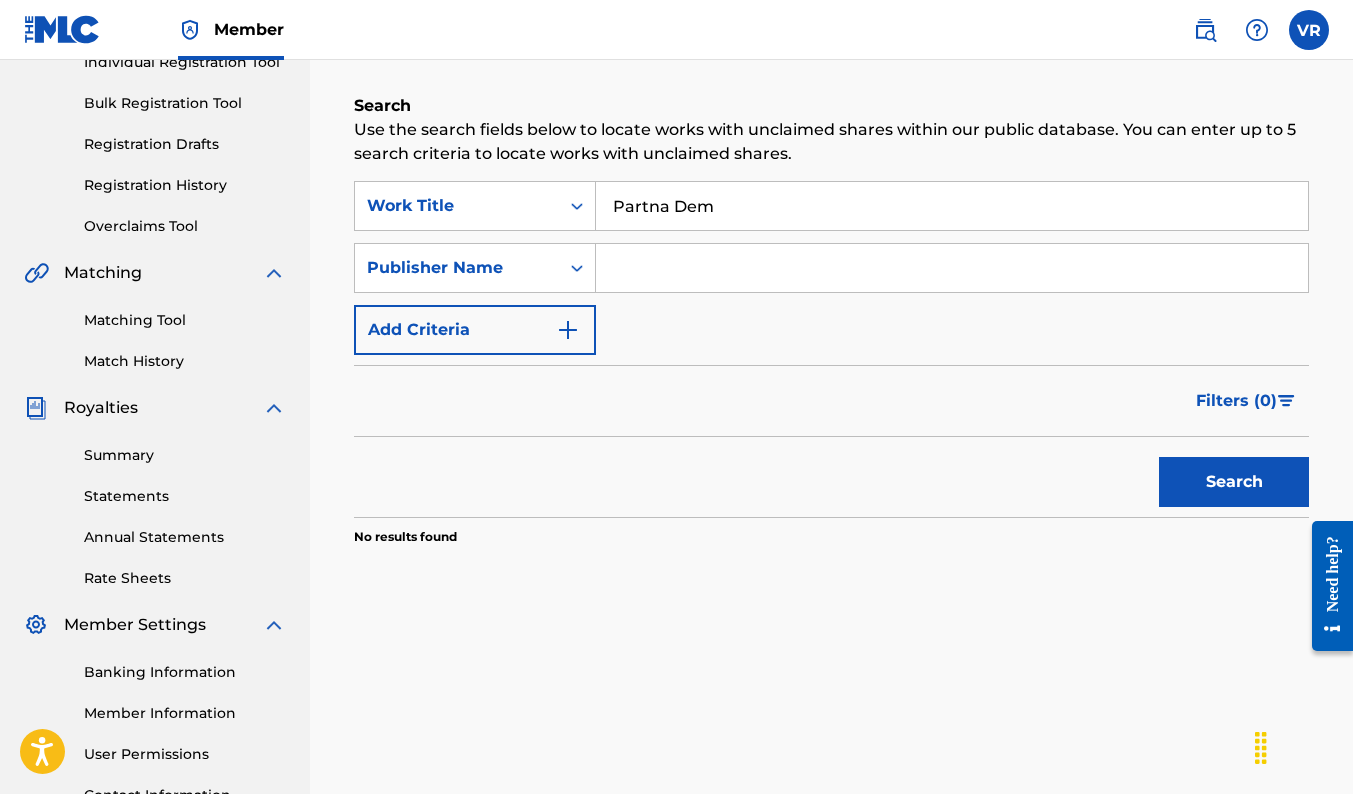 type 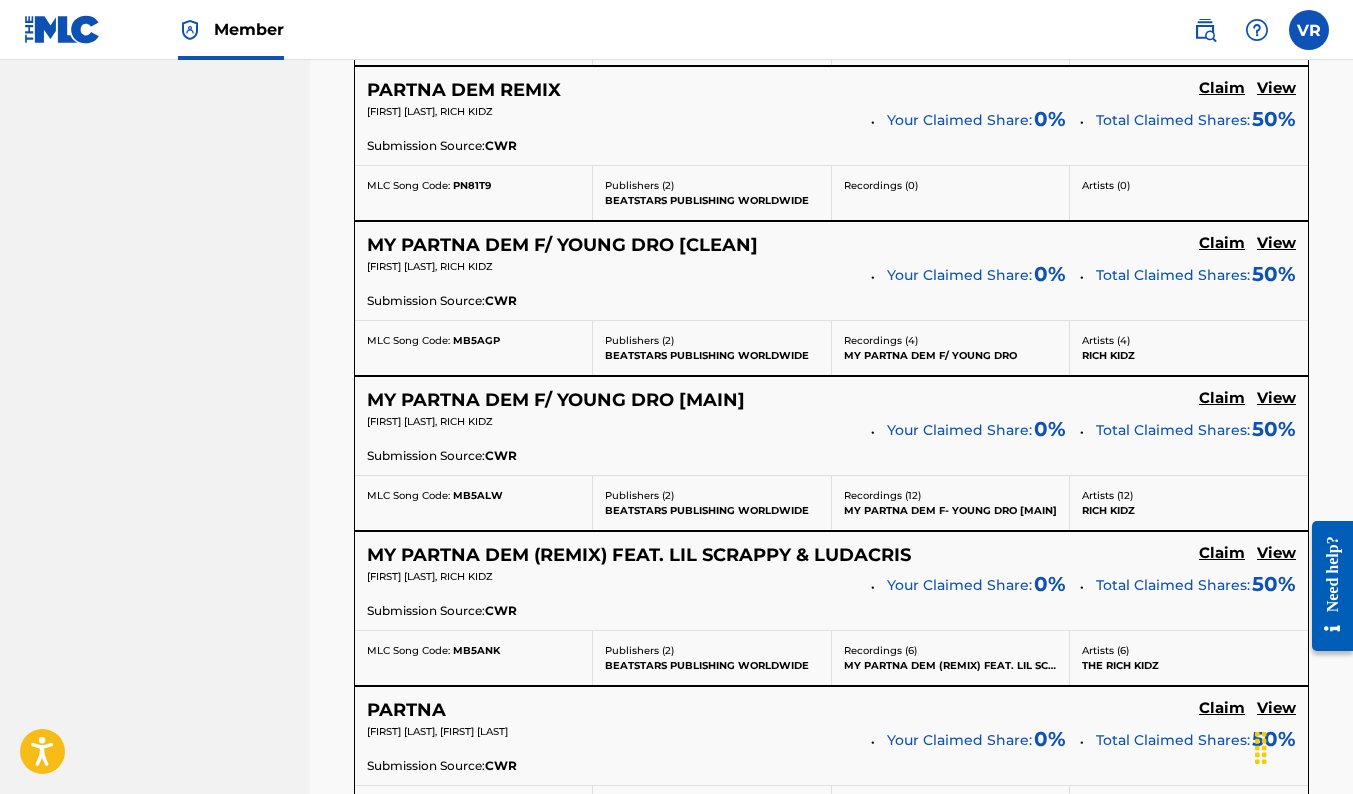 scroll, scrollTop: 1373, scrollLeft: 0, axis: vertical 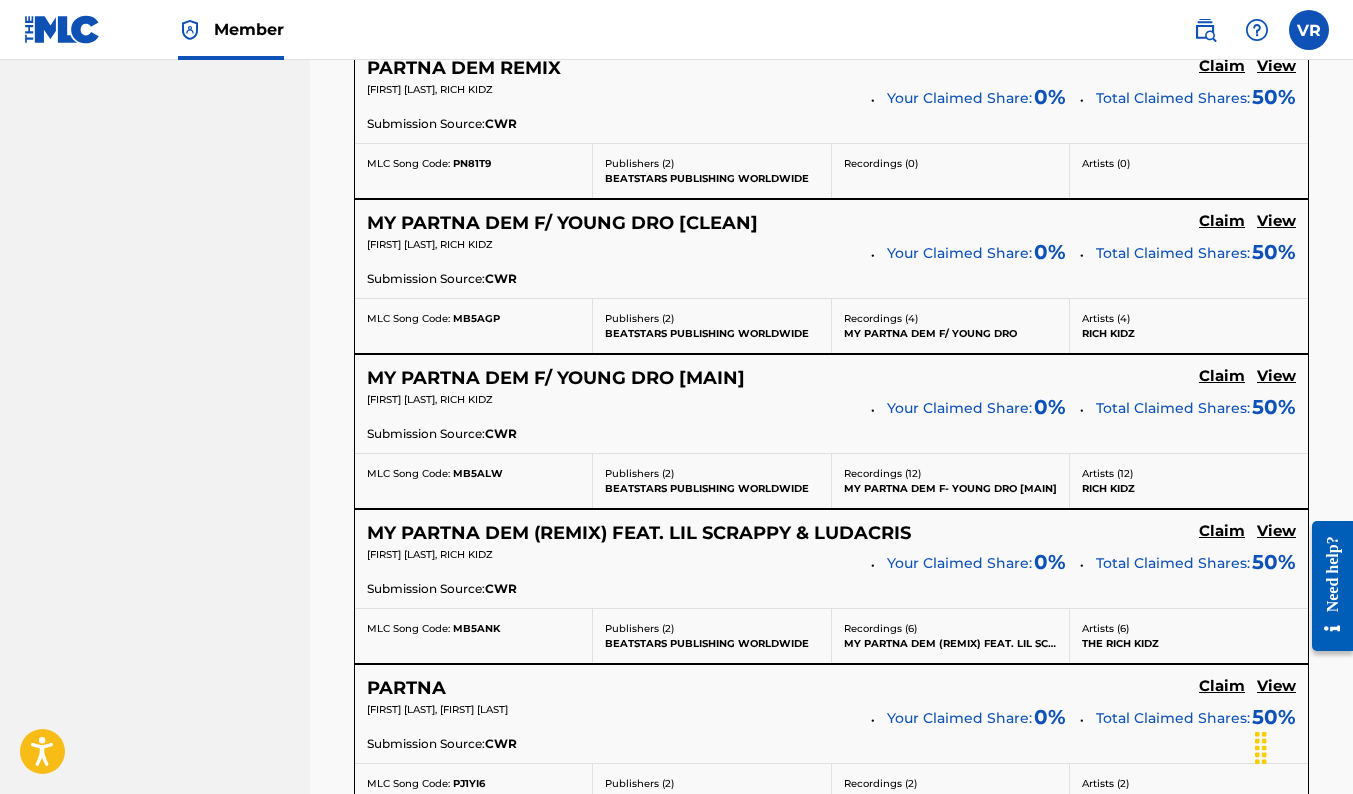 click on "MY PARTNA DEM F/ YOUNG DRO [MAIN]" at bounding box center (556, 378) 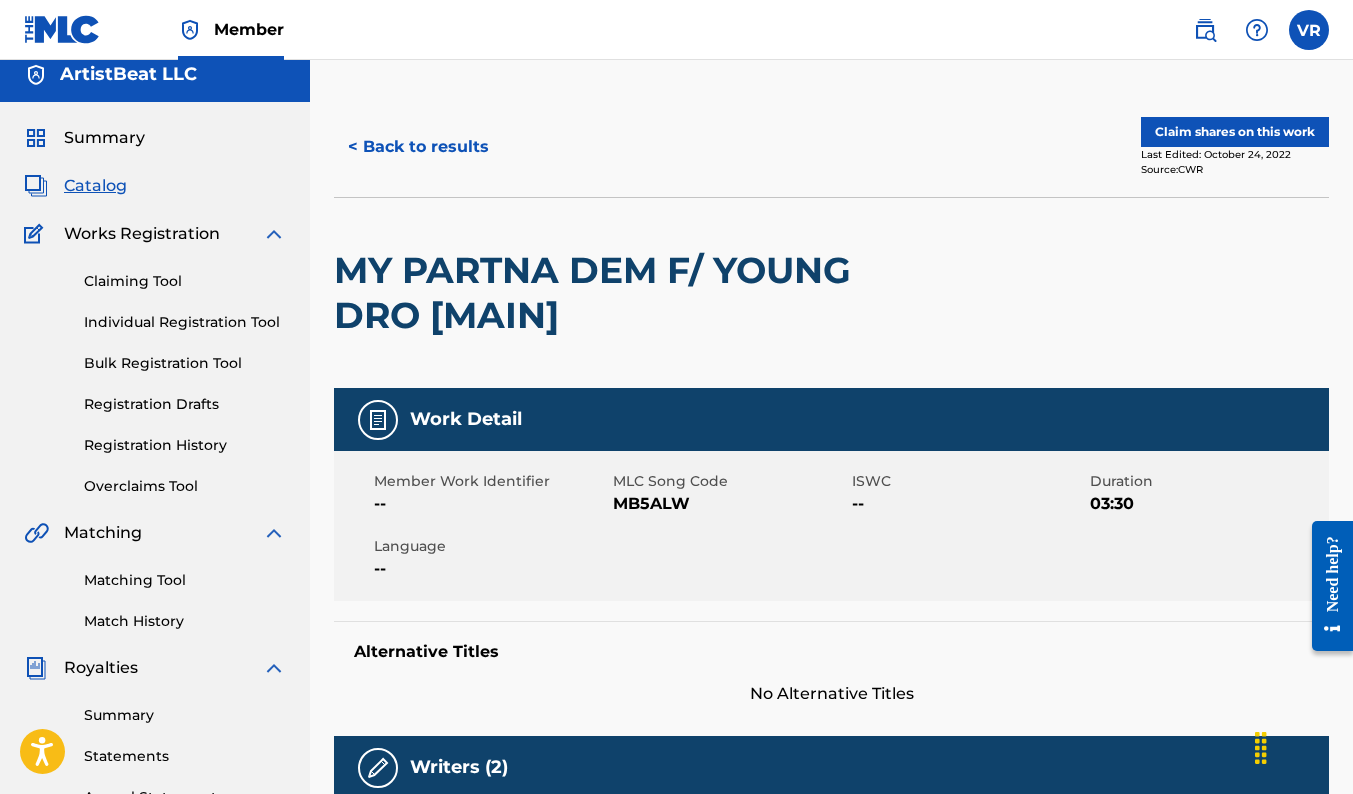 scroll, scrollTop: 0, scrollLeft: 0, axis: both 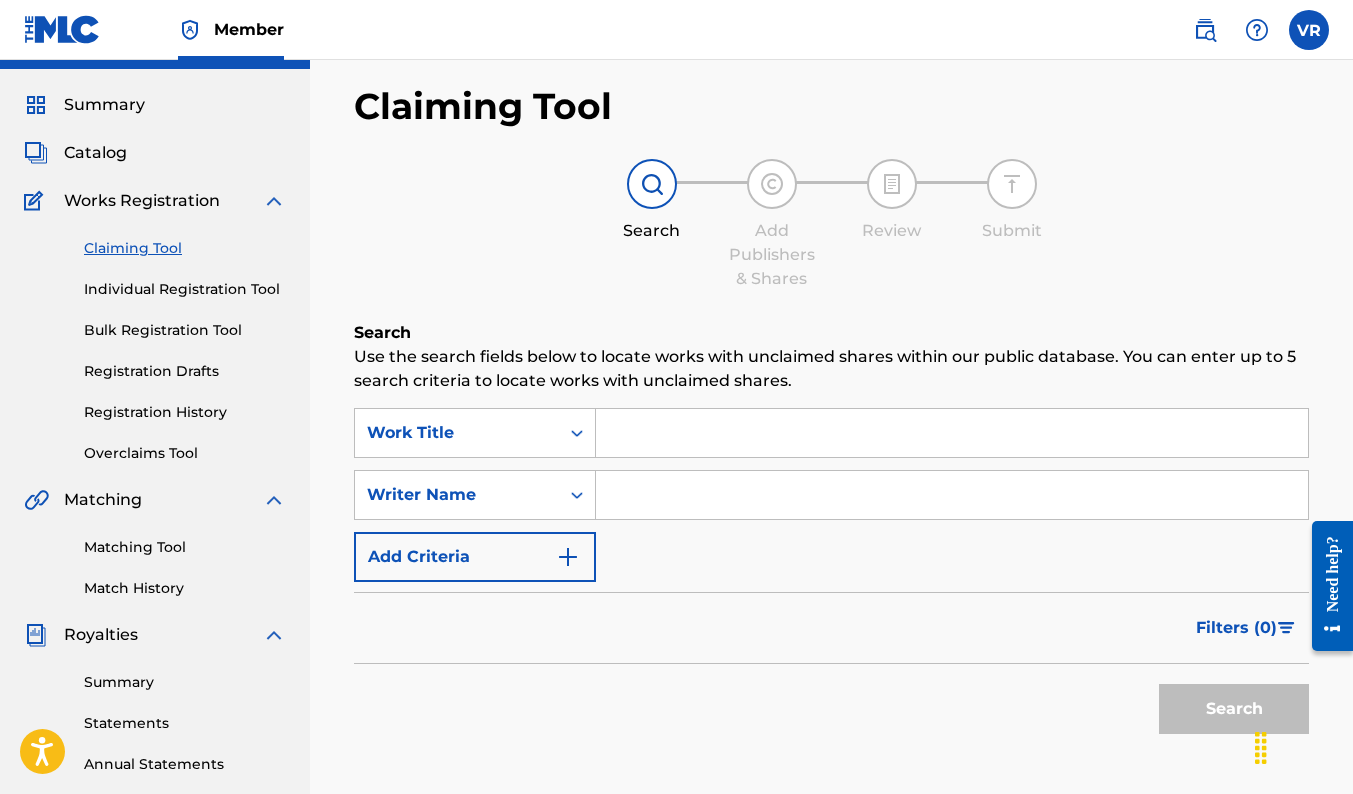 click at bounding box center (952, 433) 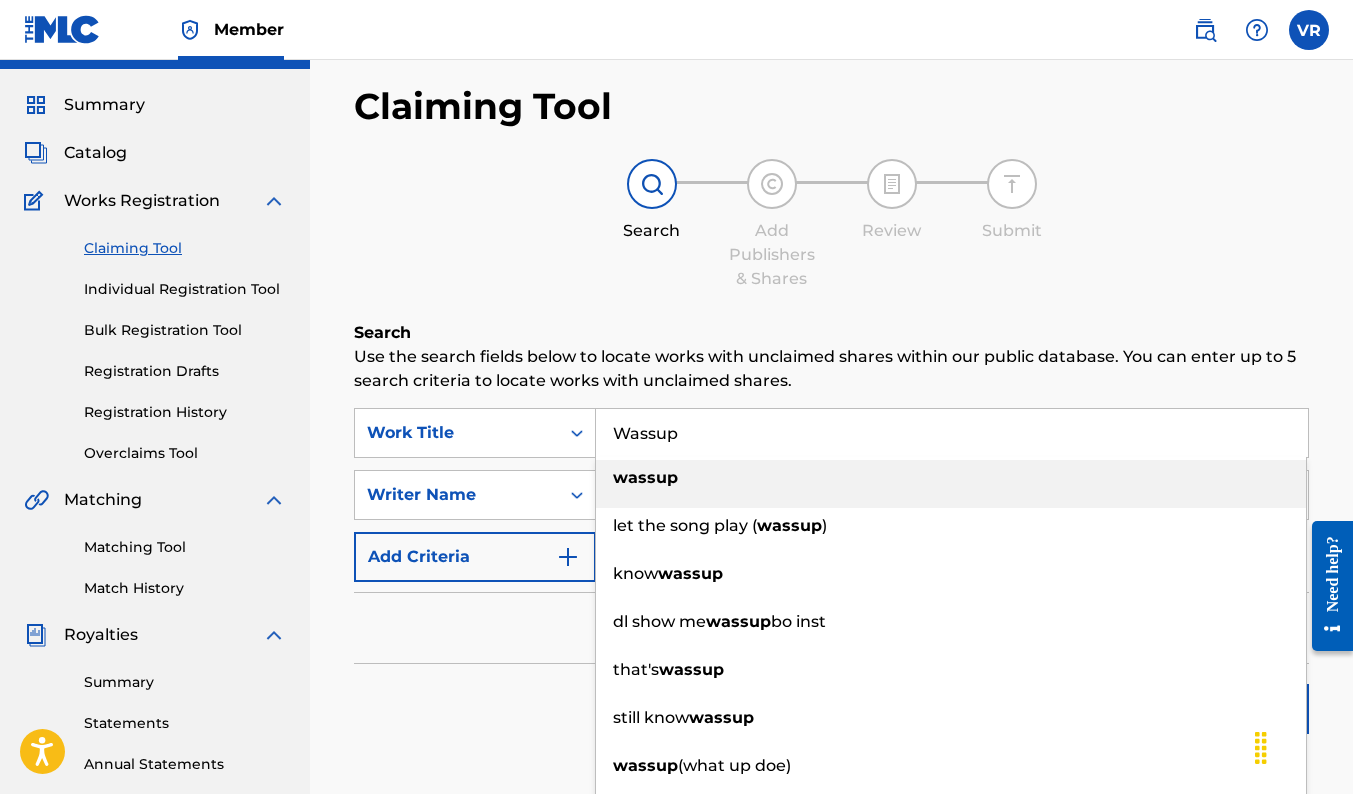 click on "wassup" at bounding box center (645, 477) 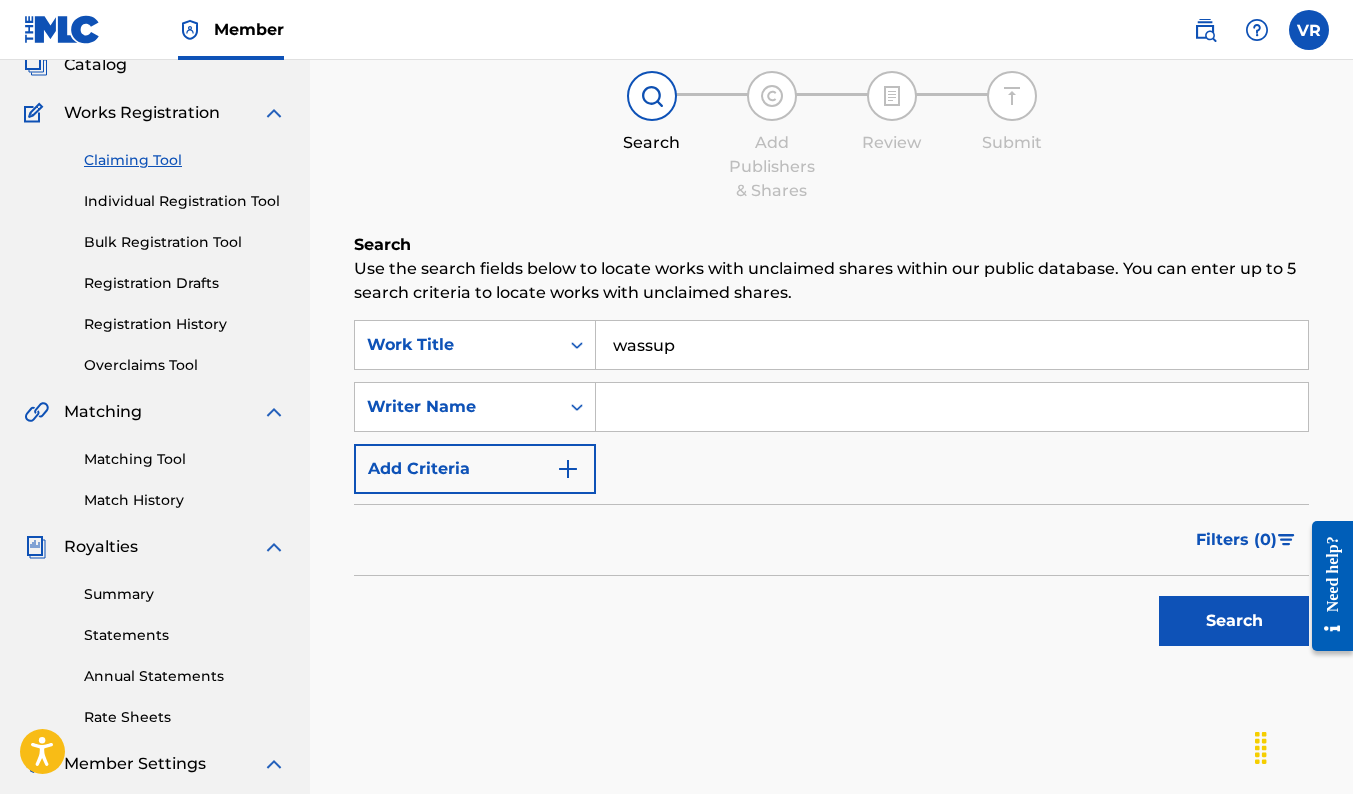 scroll, scrollTop: 146, scrollLeft: 0, axis: vertical 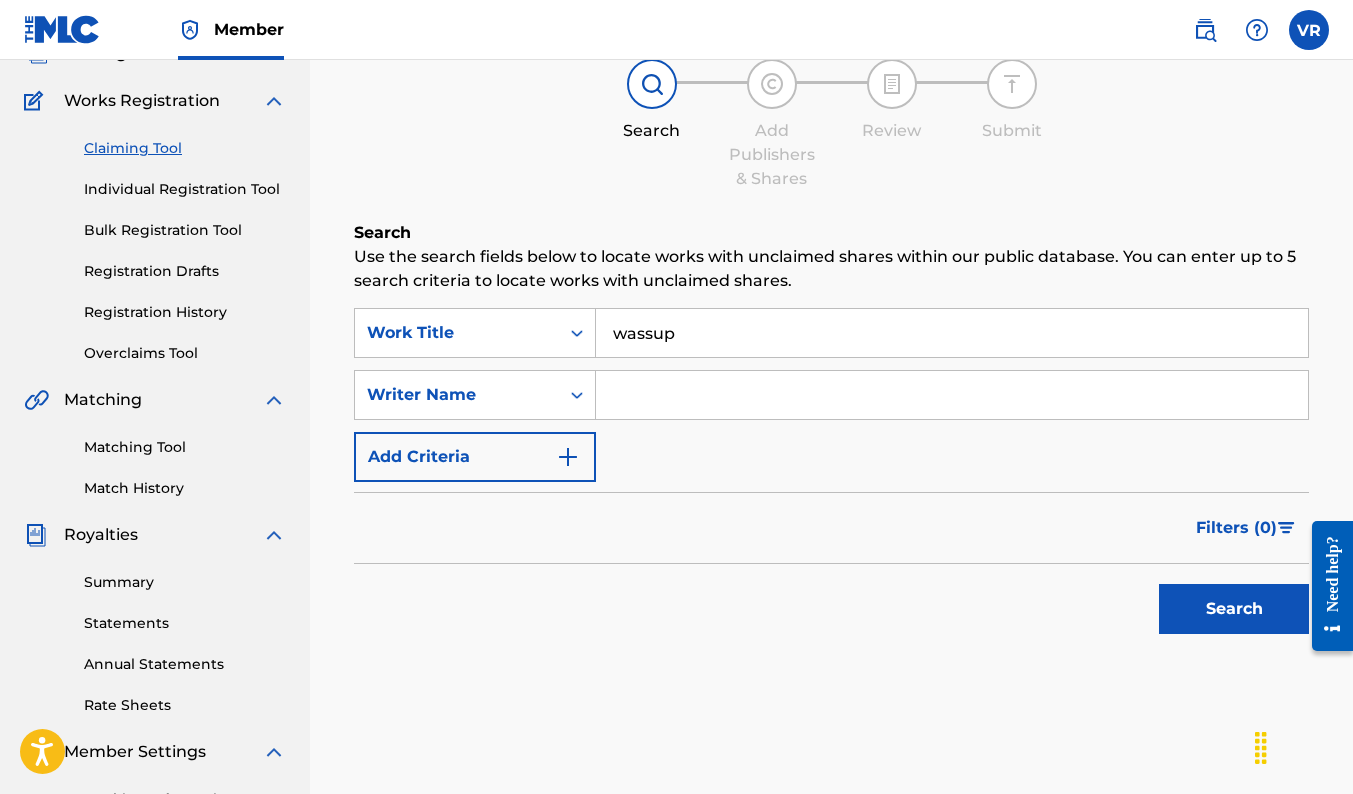 click on "Search" at bounding box center [1234, 609] 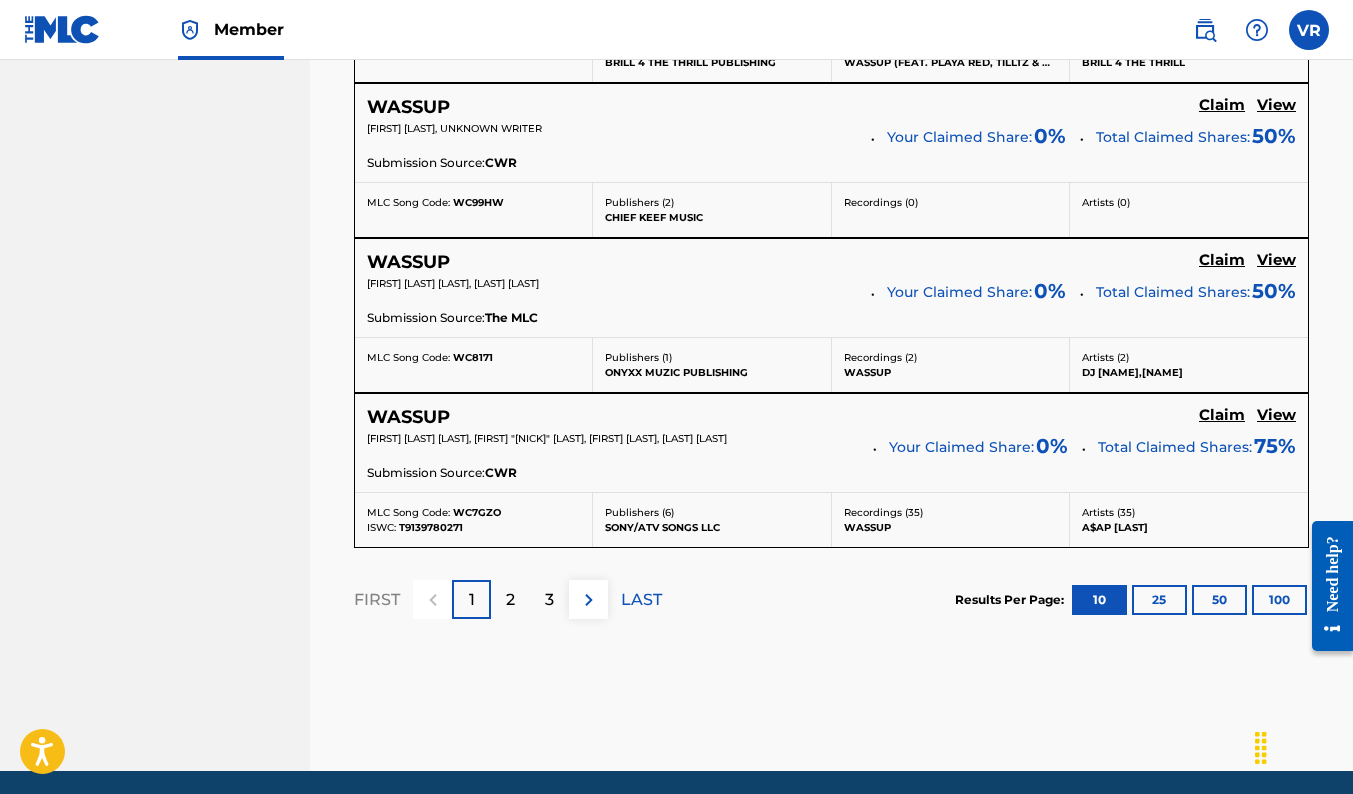 scroll, scrollTop: 1846, scrollLeft: 0, axis: vertical 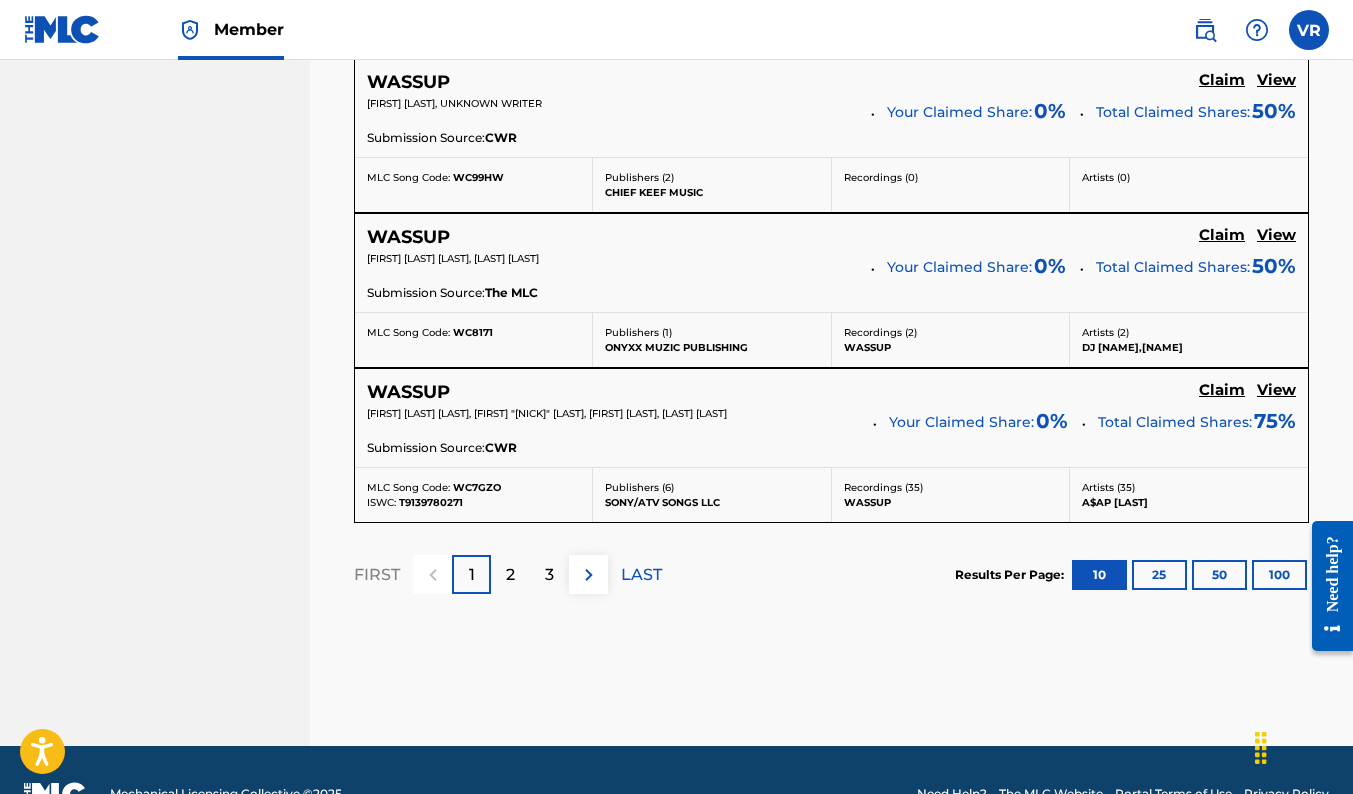 click on "2" at bounding box center [510, 574] 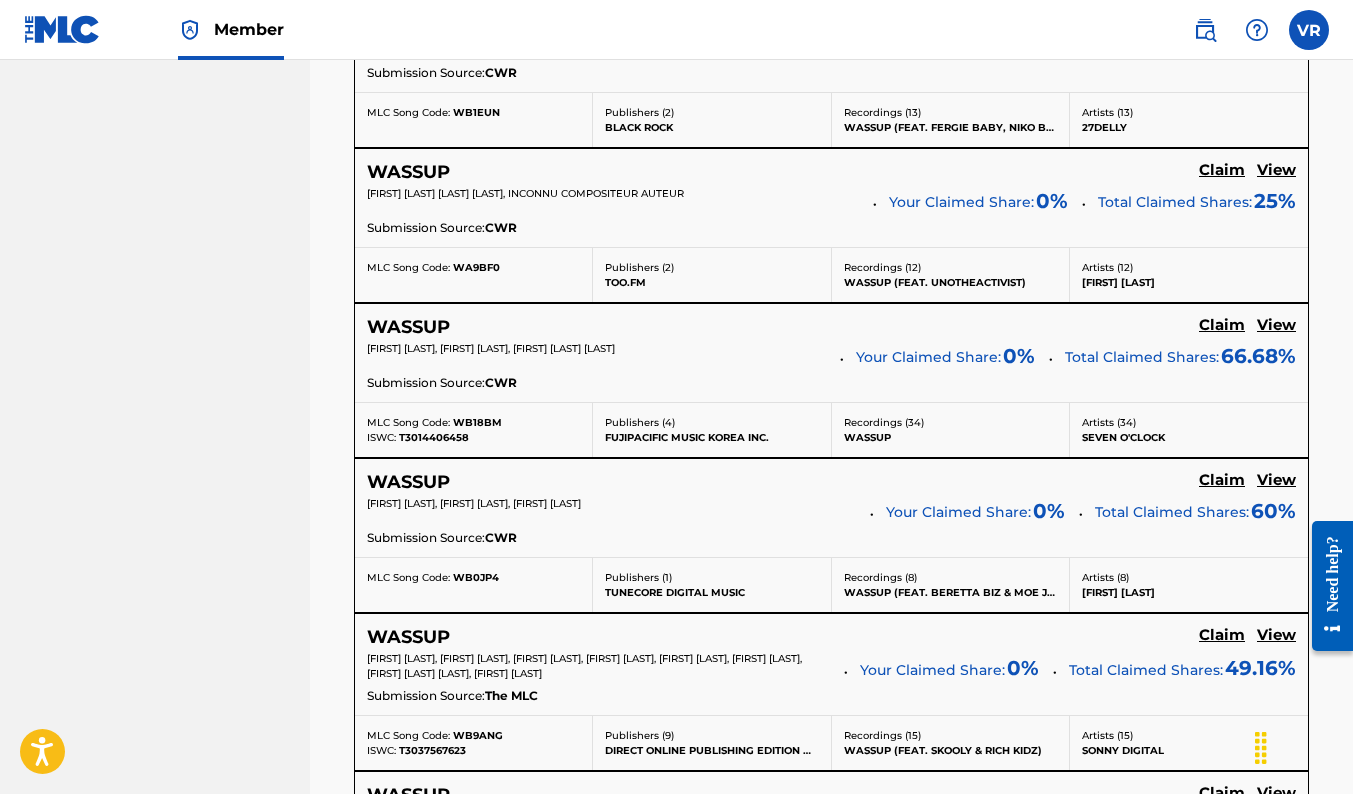 scroll, scrollTop: 1901, scrollLeft: 0, axis: vertical 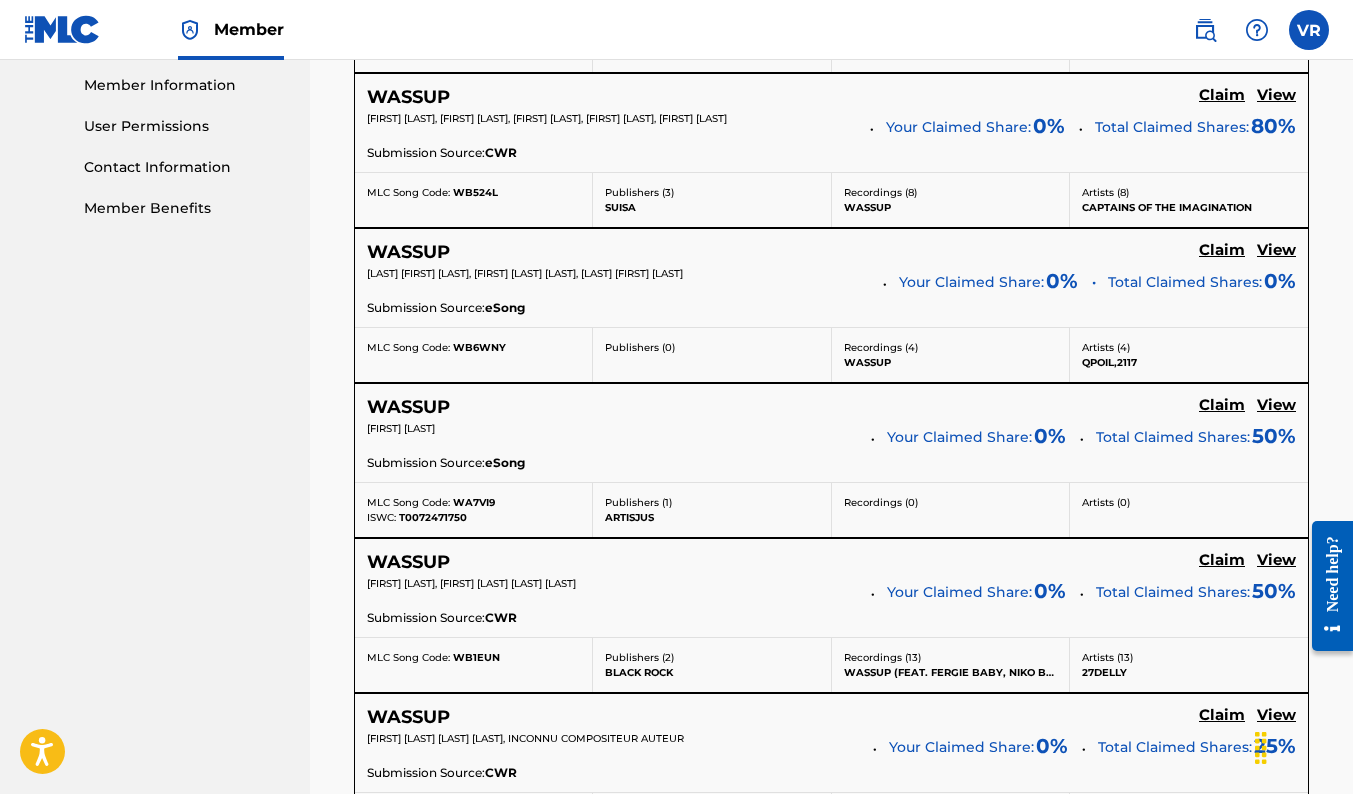 click on "Accessibility Screen-Reader Guide, Feedback, and Issue Reporting | New window Consent Details [#IABV2SETTINGS#] About This website uses cookies We use cookies to personalise content and ads, to provide social media features and to analyse our traffic. We also share information about your use of our site with our social media, advertising and analytics partners who may combine it with other information that you’ve provided to them or that they’ve collected from your use of their services. You consent to our cookies if you continue to use our website. Consent Selection Necessary   Preferences   Statistics   Marketing   Show details Details Necessary    41   Necessary cookies help make a website usable by enabling basic functions like page navigation and access to secure areas of the website. The website cannot function properly without these cookies.  Meta Platforms, Inc. 3 Learn more about this provider lastExternalReferrer Detects how the user reached the website by registering their last URL-address. 4 3" at bounding box center [676, -504] 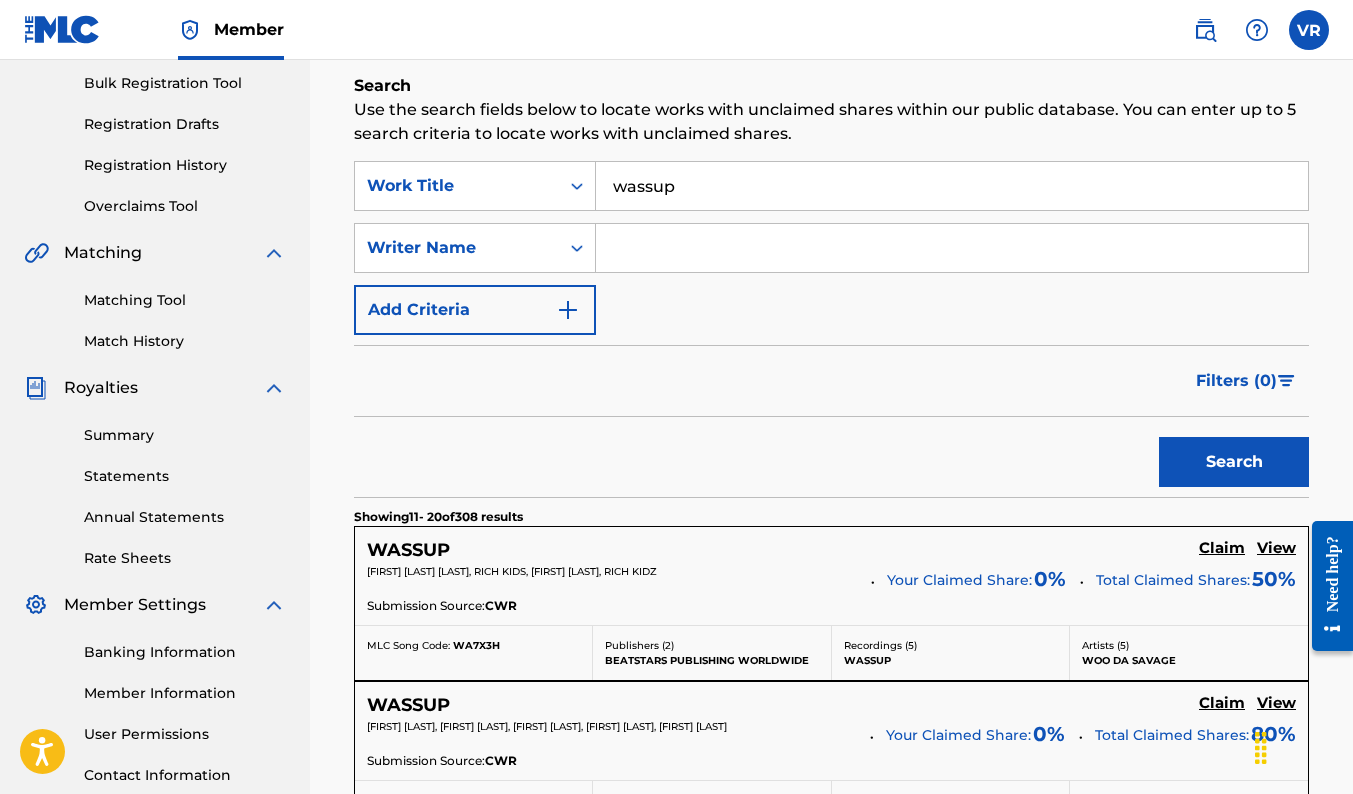 scroll, scrollTop: 295, scrollLeft: 0, axis: vertical 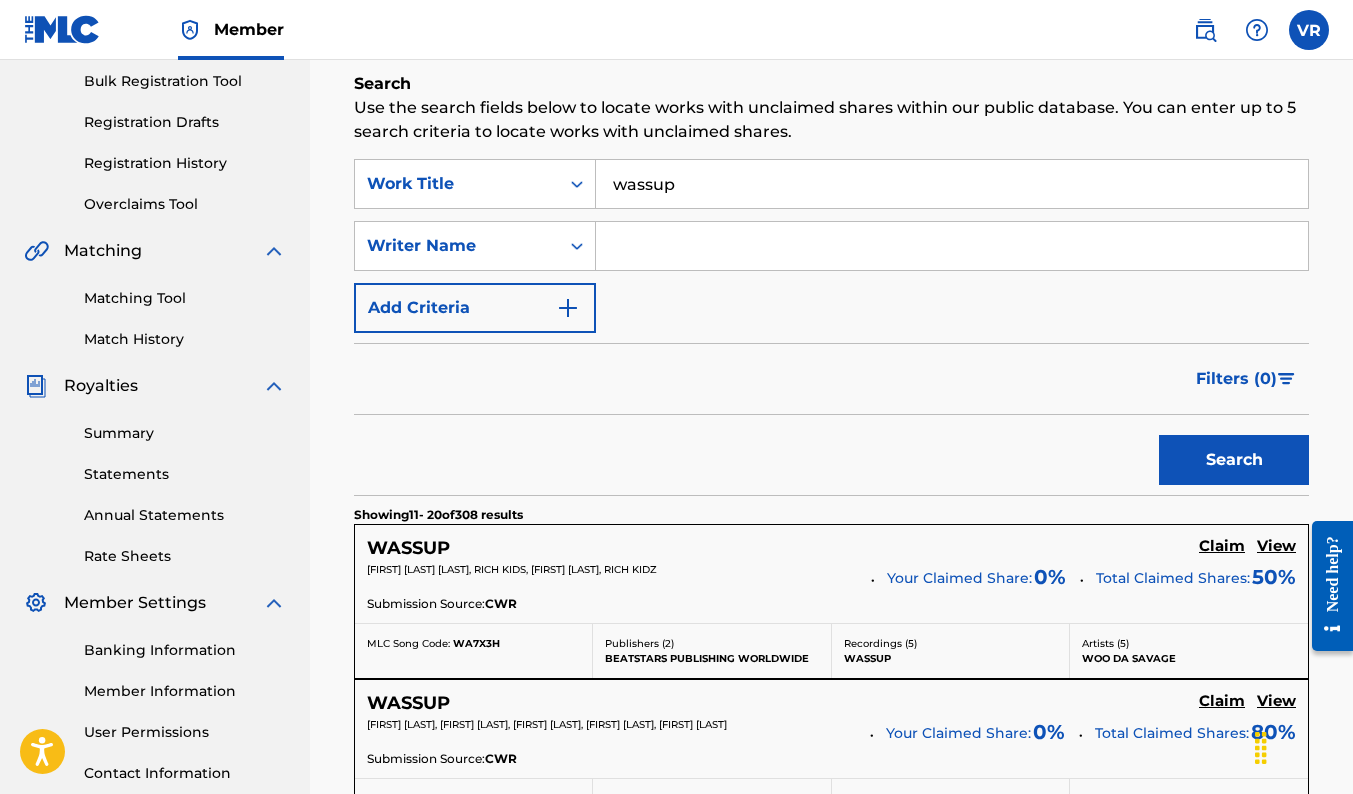 click at bounding box center [952, 246] 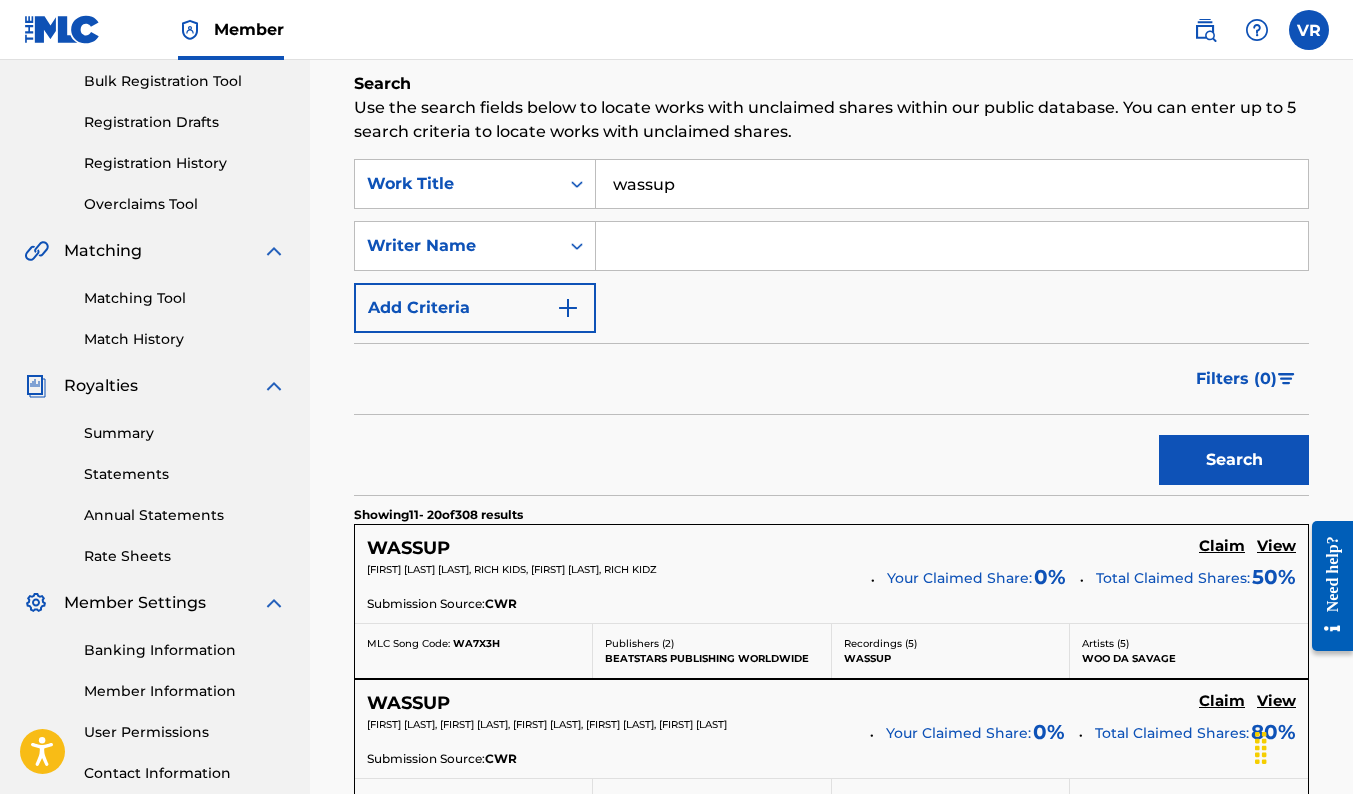 click at bounding box center [952, 246] 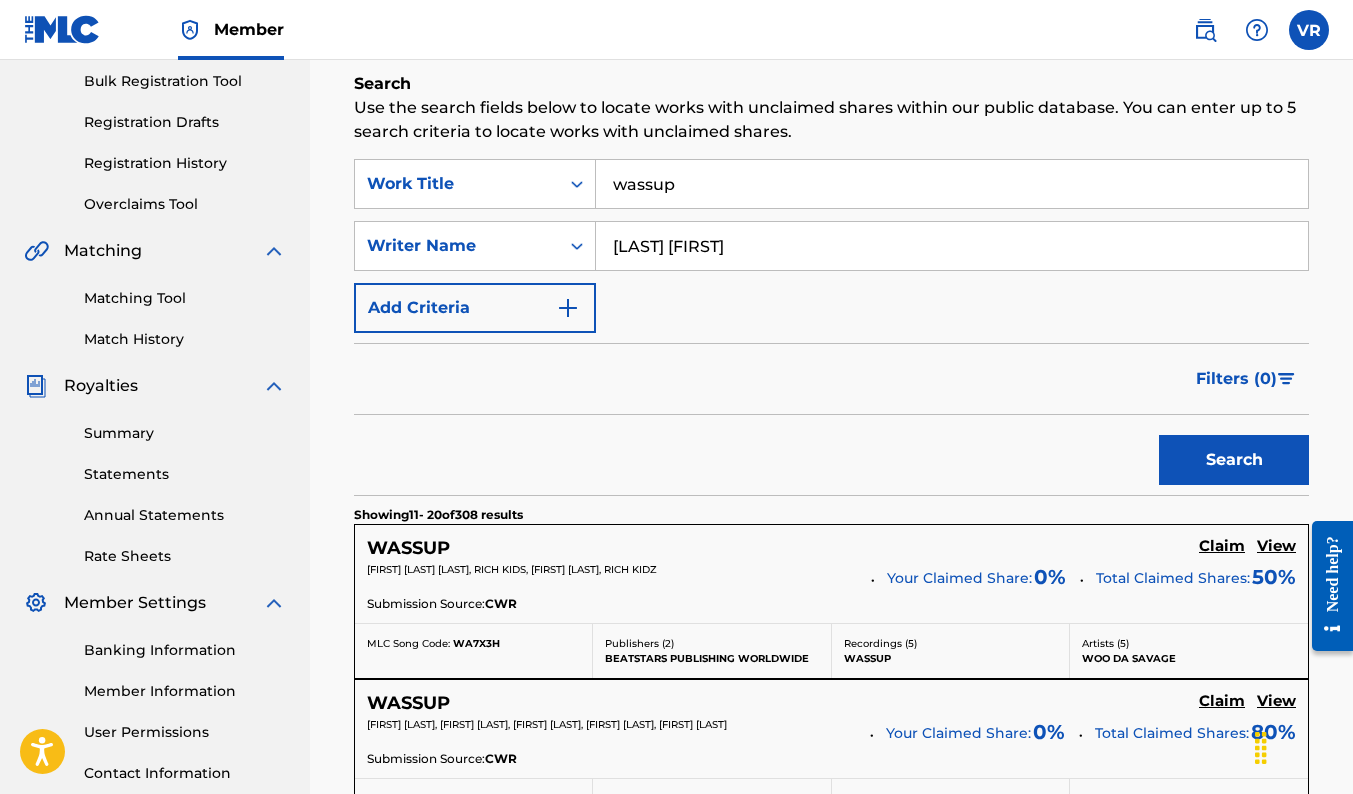 click on "Search" at bounding box center [1234, 460] 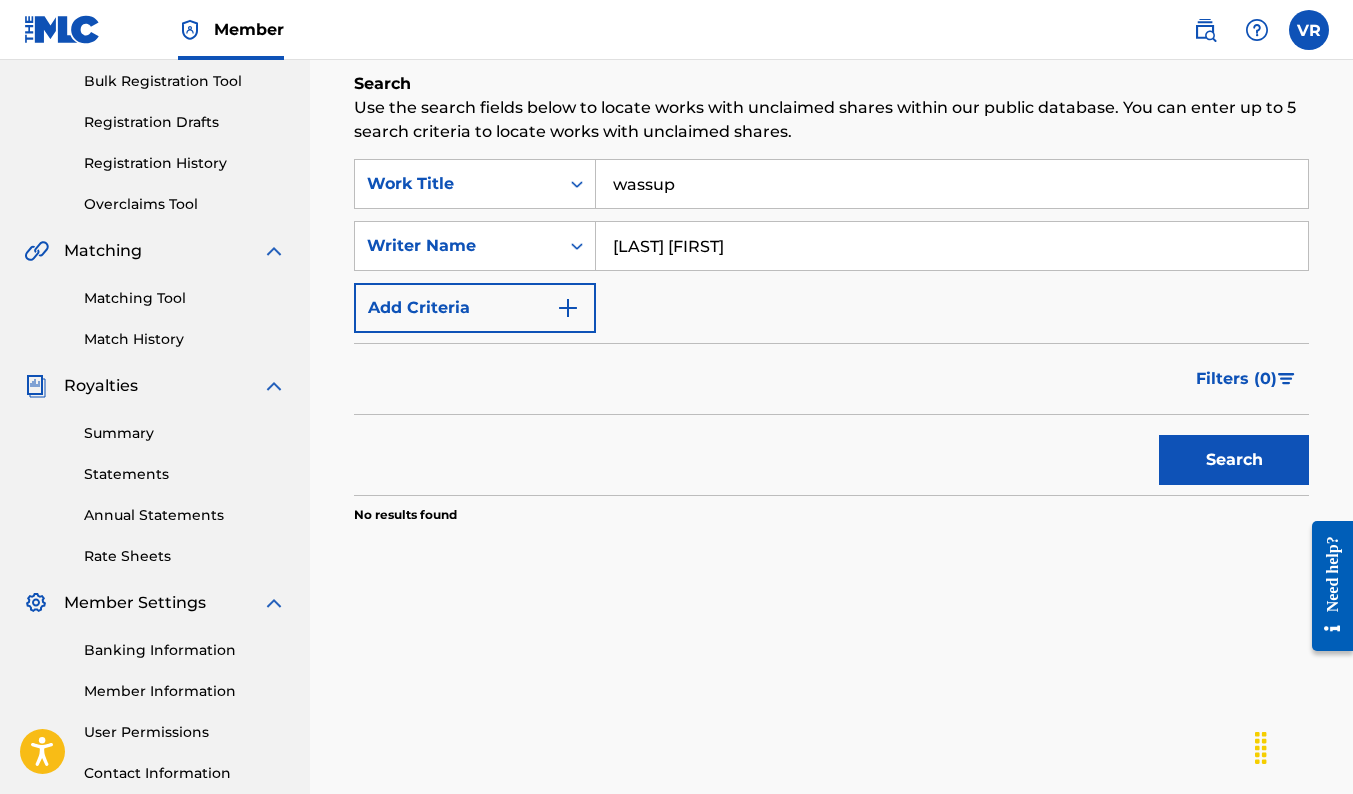 click on "Berney Kentavious" at bounding box center (952, 246) 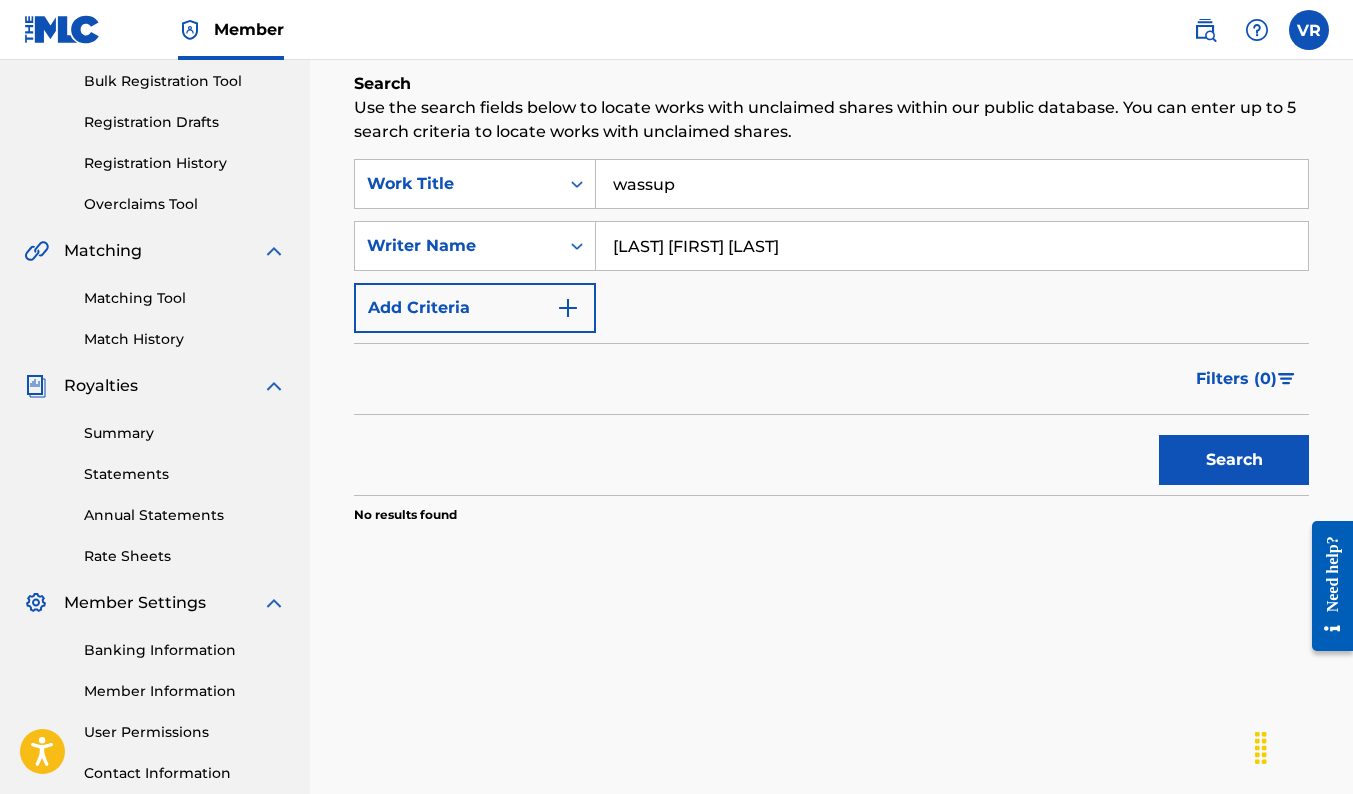 type on "Berney C Kentavious" 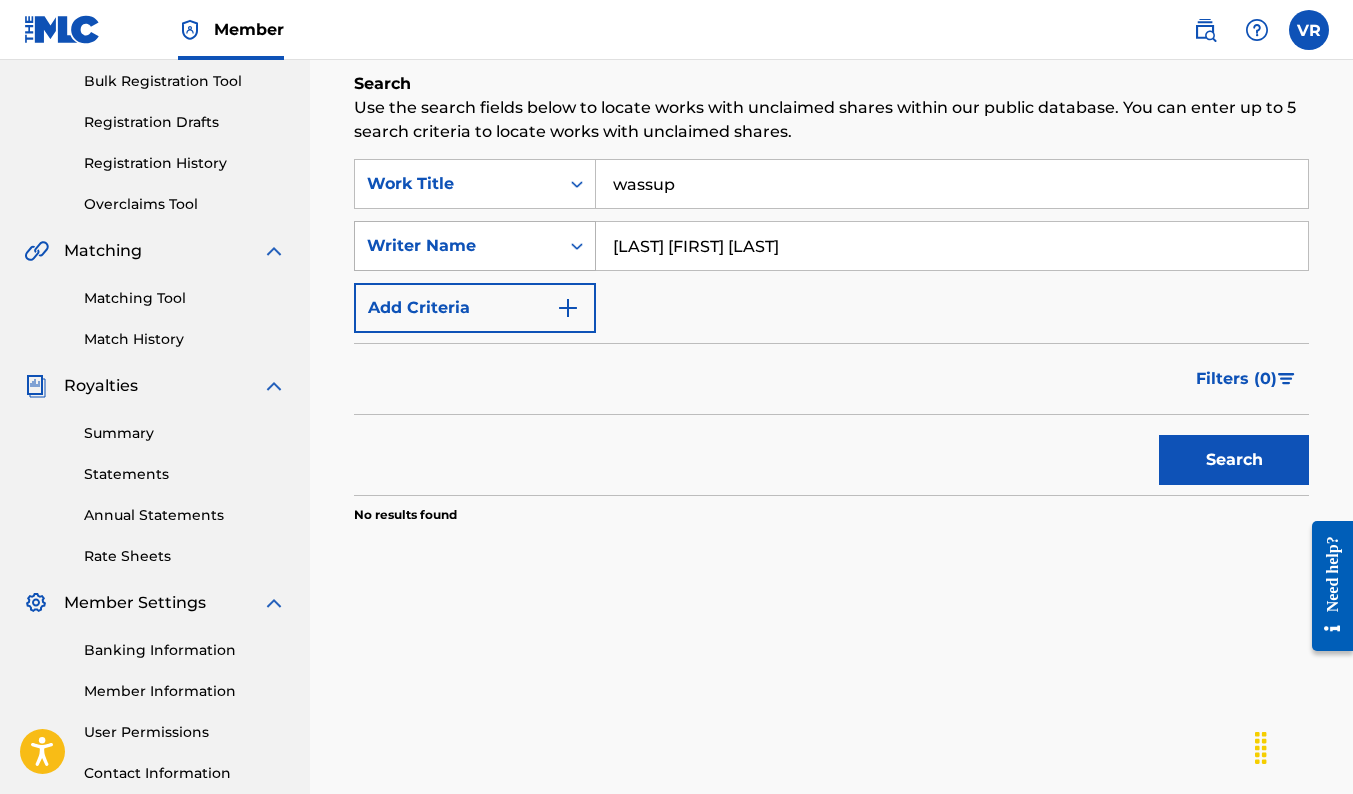 drag, startPoint x: 794, startPoint y: 247, endPoint x: 473, endPoint y: 220, distance: 322.1335 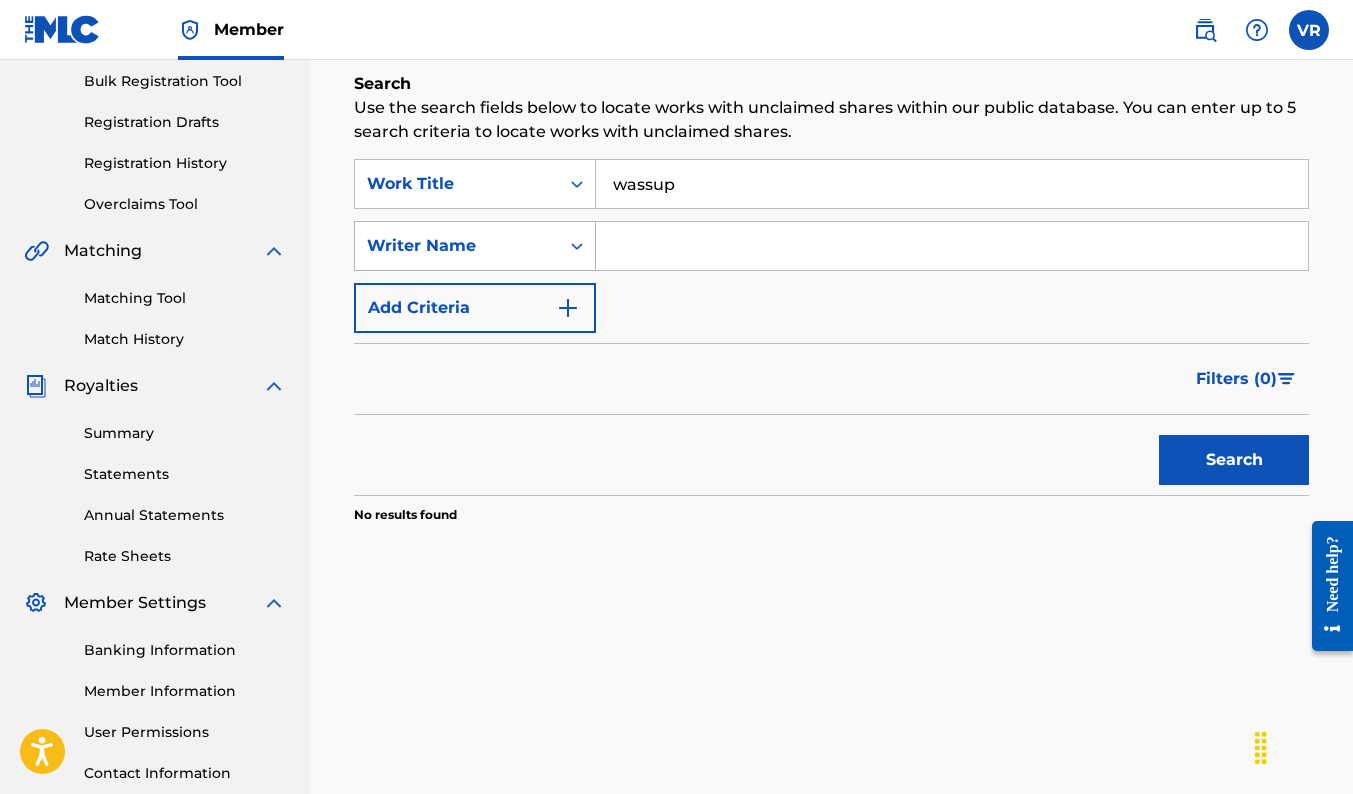 type 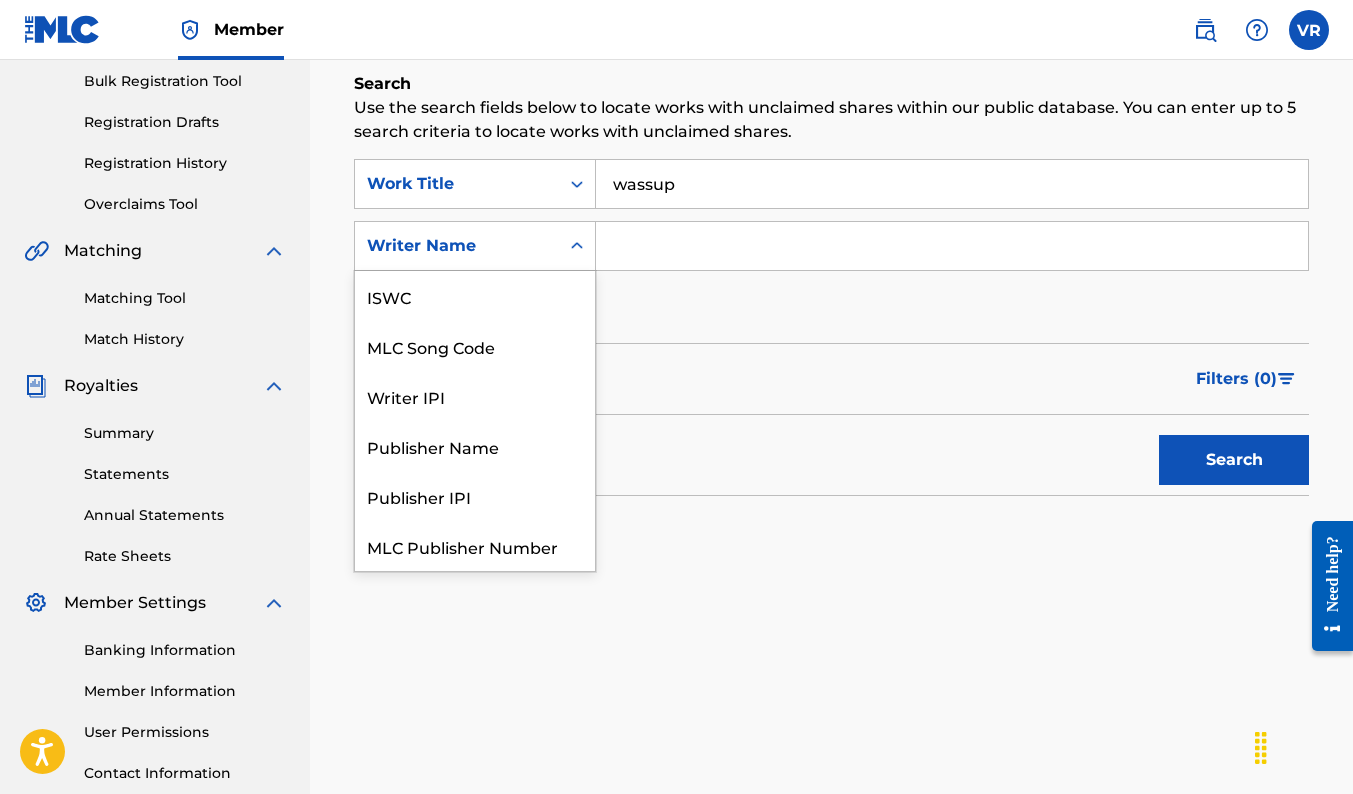 click 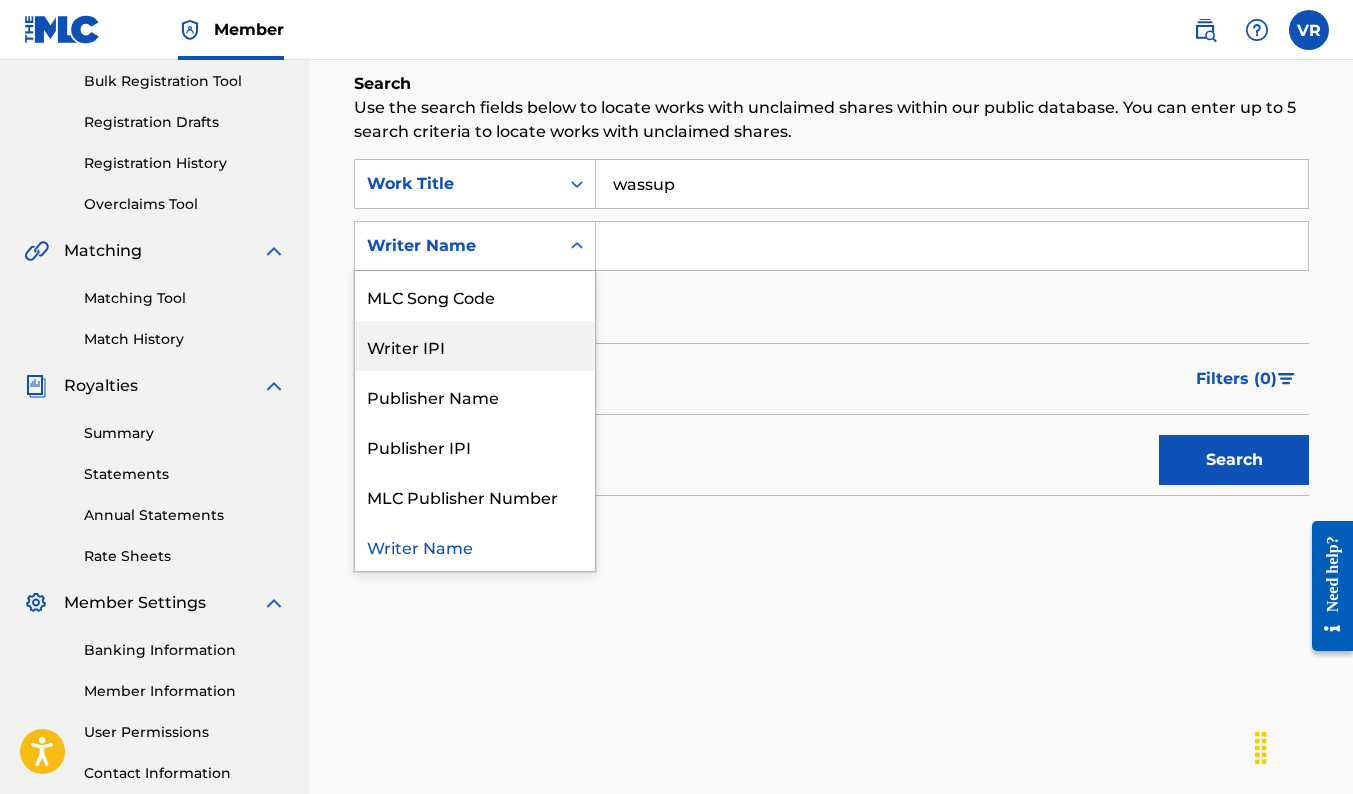 click on "Writer IPI" at bounding box center [475, 346] 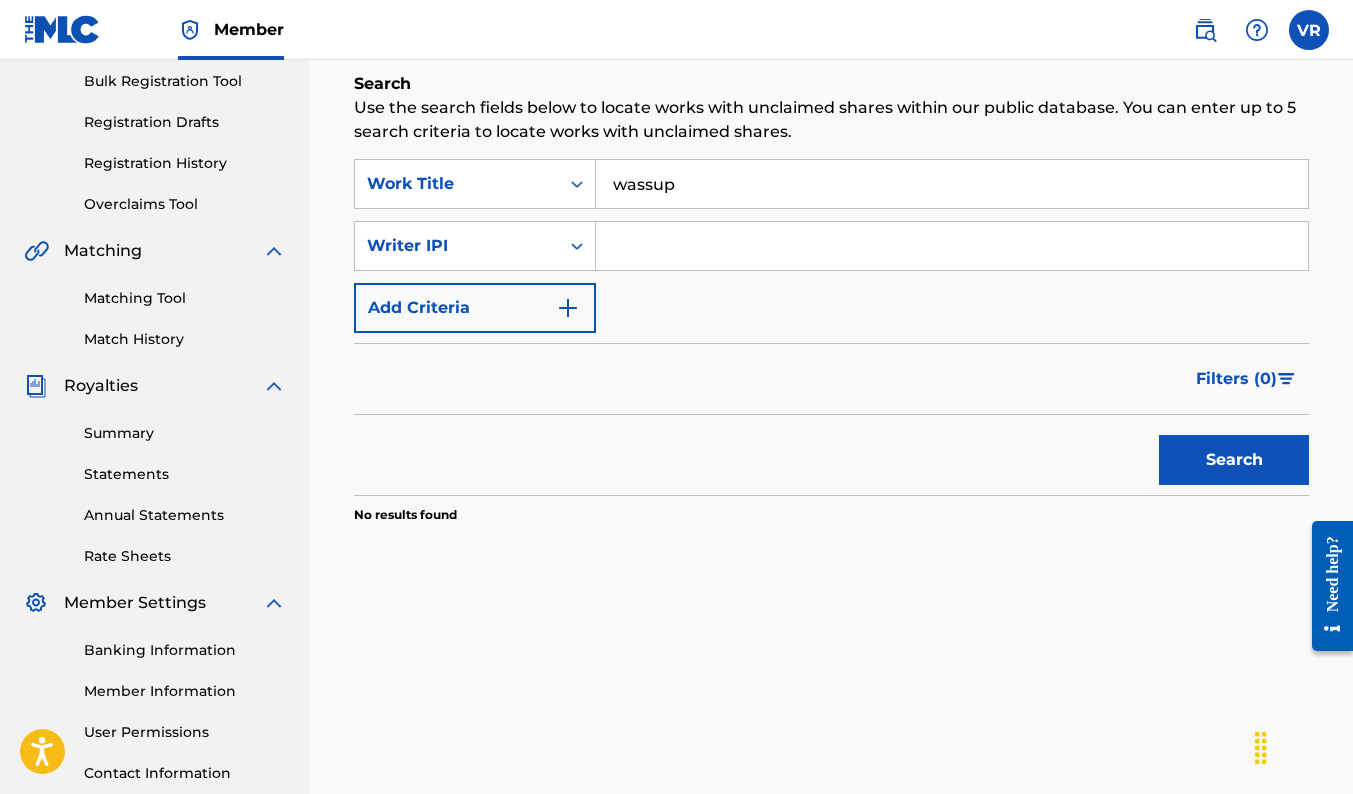 click at bounding box center [952, 246] 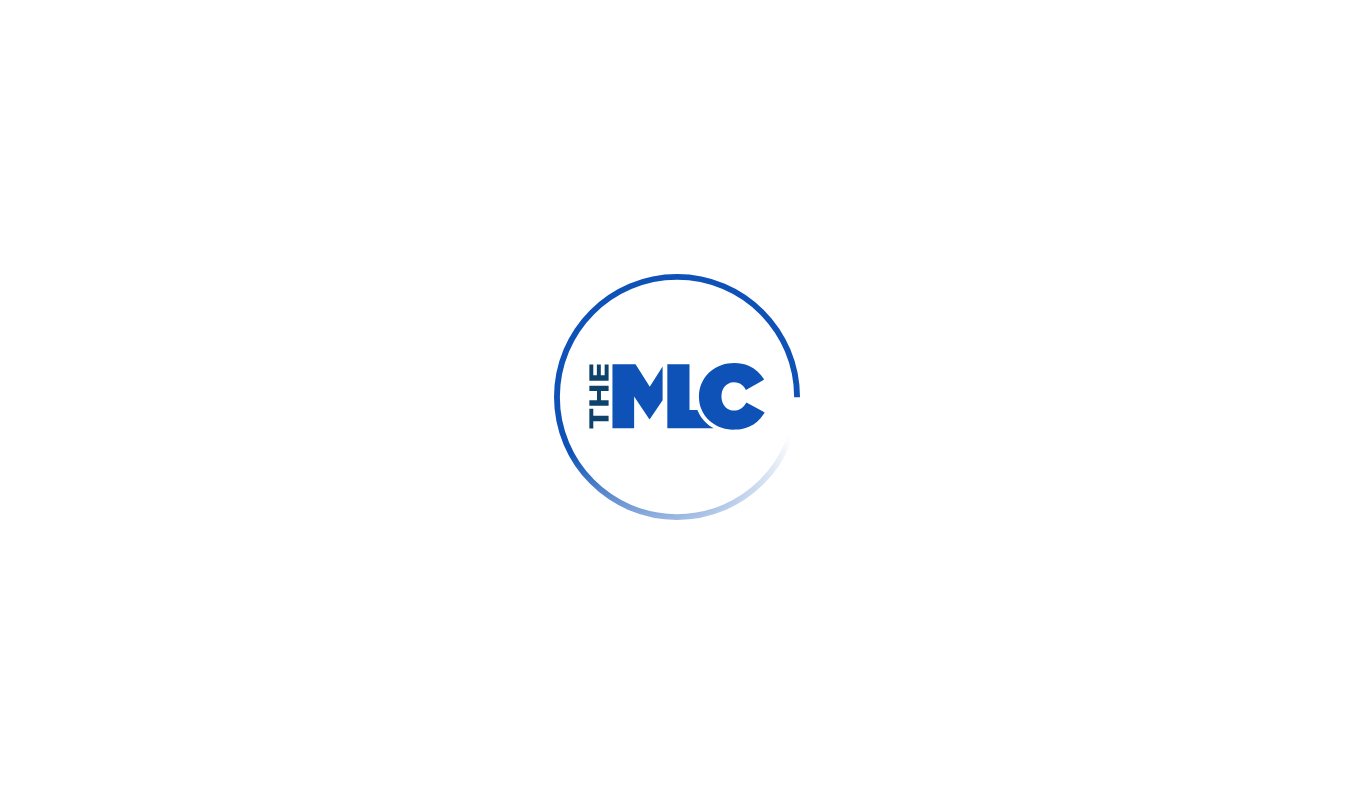 scroll, scrollTop: 0, scrollLeft: 0, axis: both 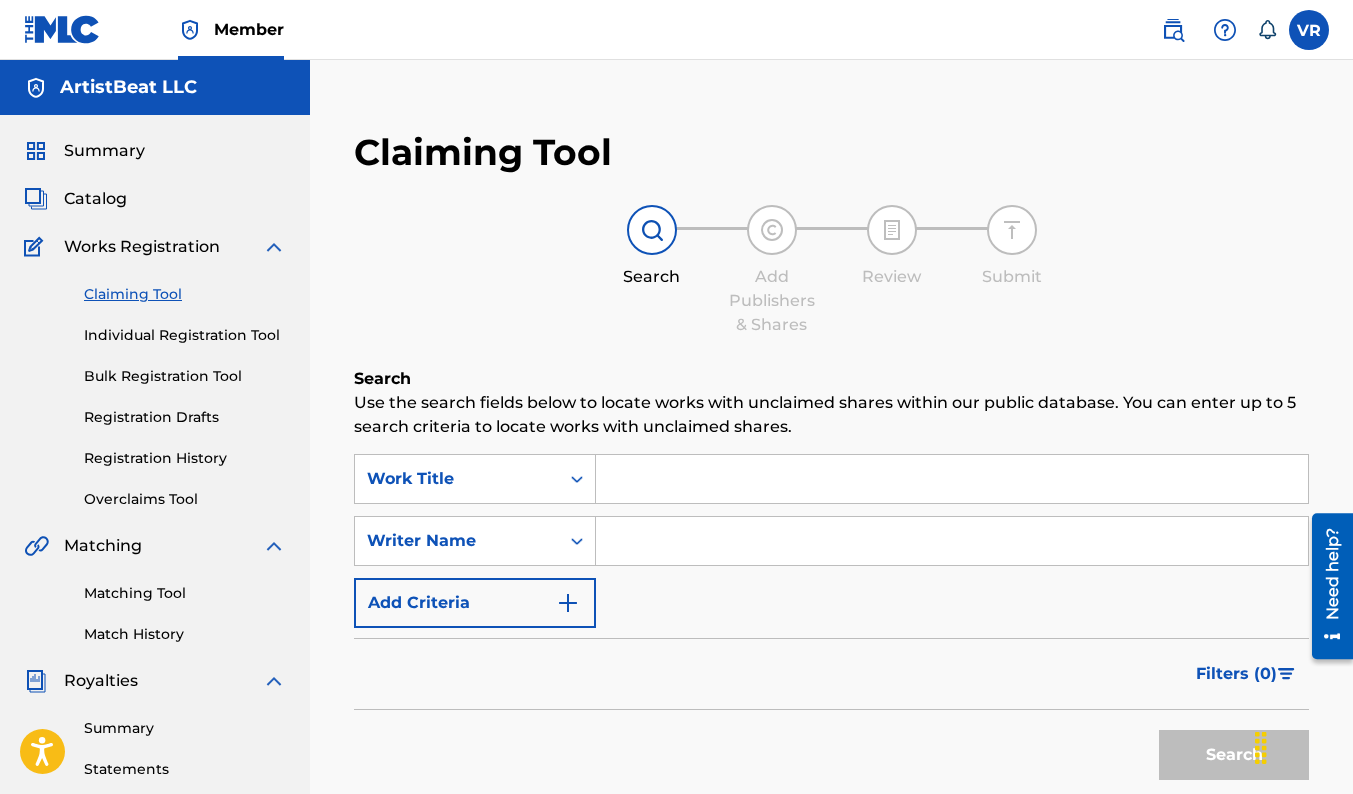 click at bounding box center (952, 479) 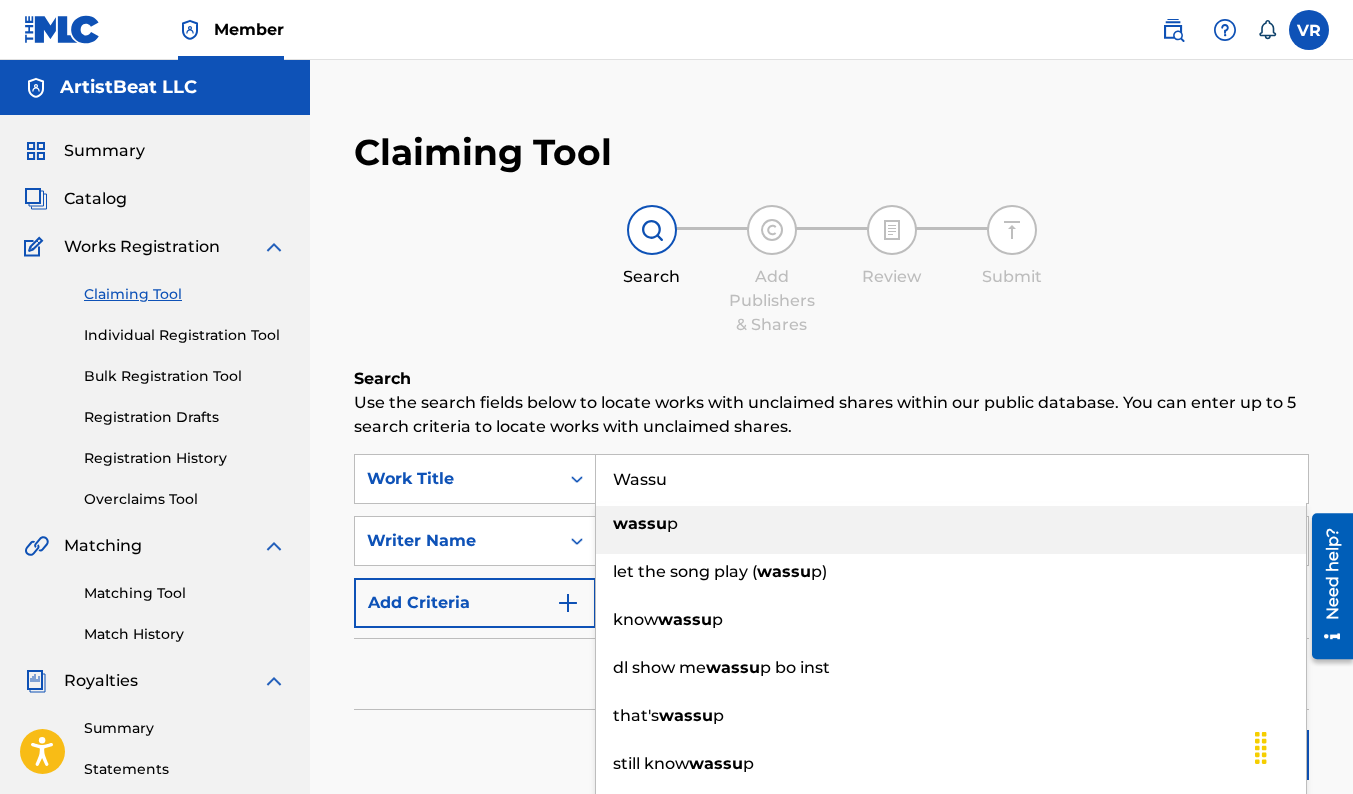 click on "wassu p" at bounding box center [951, 524] 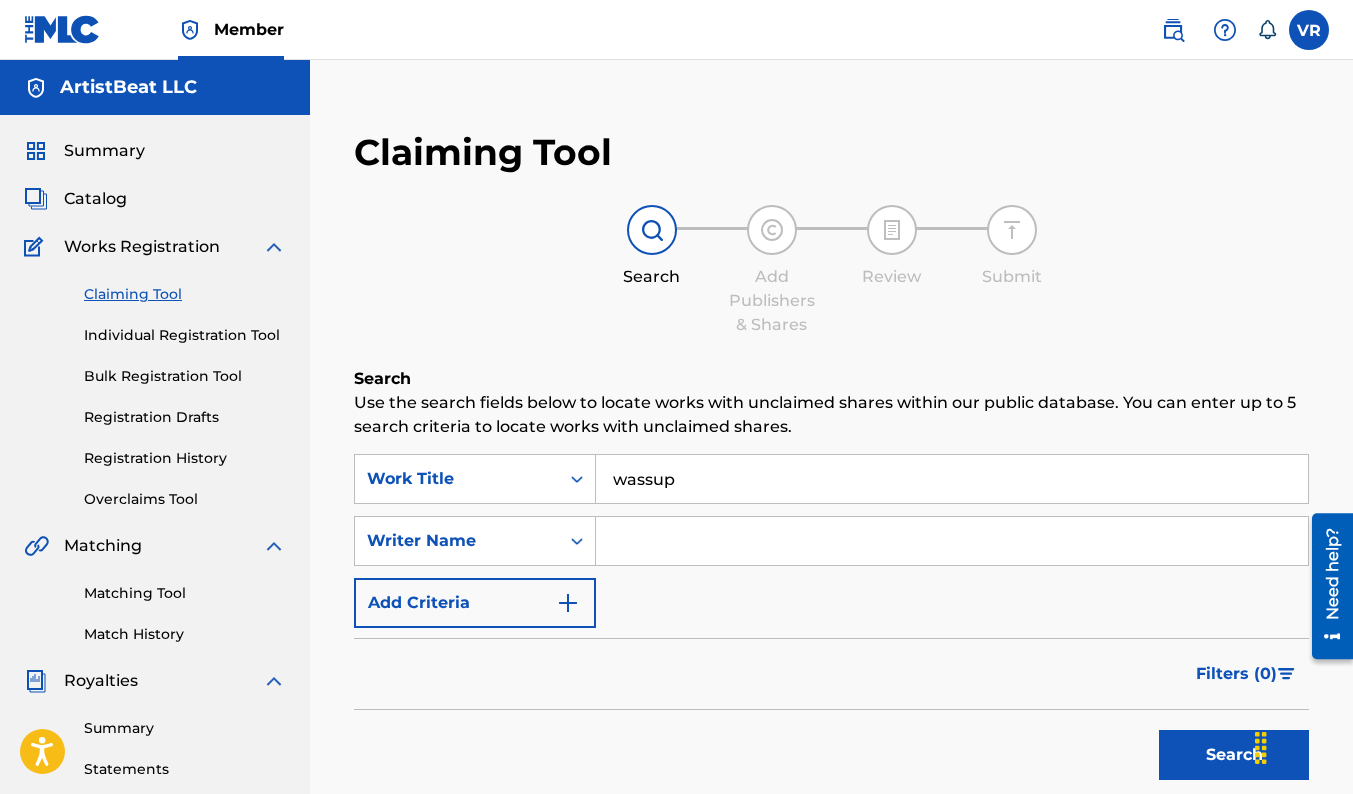 click on "SearchWithCriteria076f0cb4-db05-4814-9c0f-5c8a199cc936 Work Title wassup SearchWithCriteriafa3419e0-9125-40c4-ac6f-2df7cd8300bd Writer Name Add Criteria" at bounding box center [831, 541] 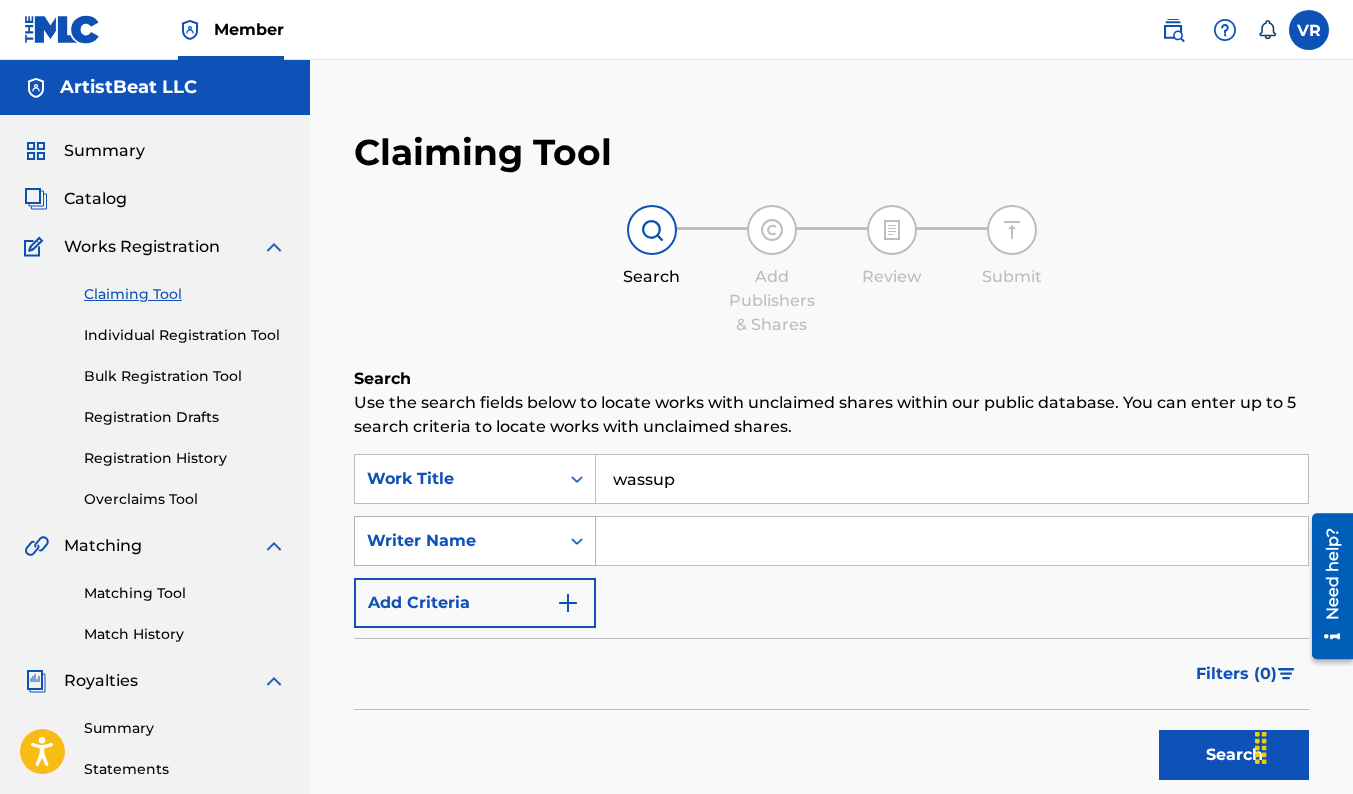 click on "Writer Name" at bounding box center (475, 541) 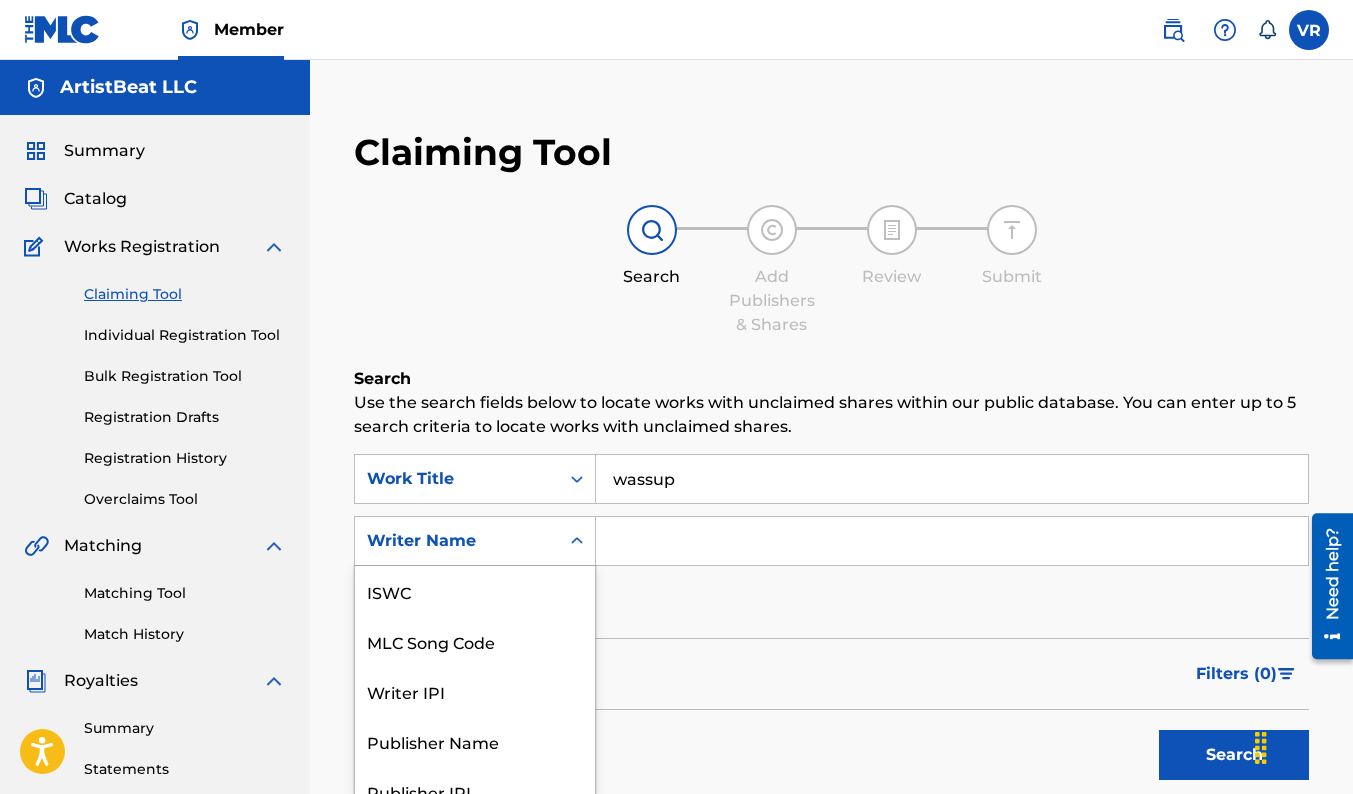 scroll, scrollTop: 73, scrollLeft: 0, axis: vertical 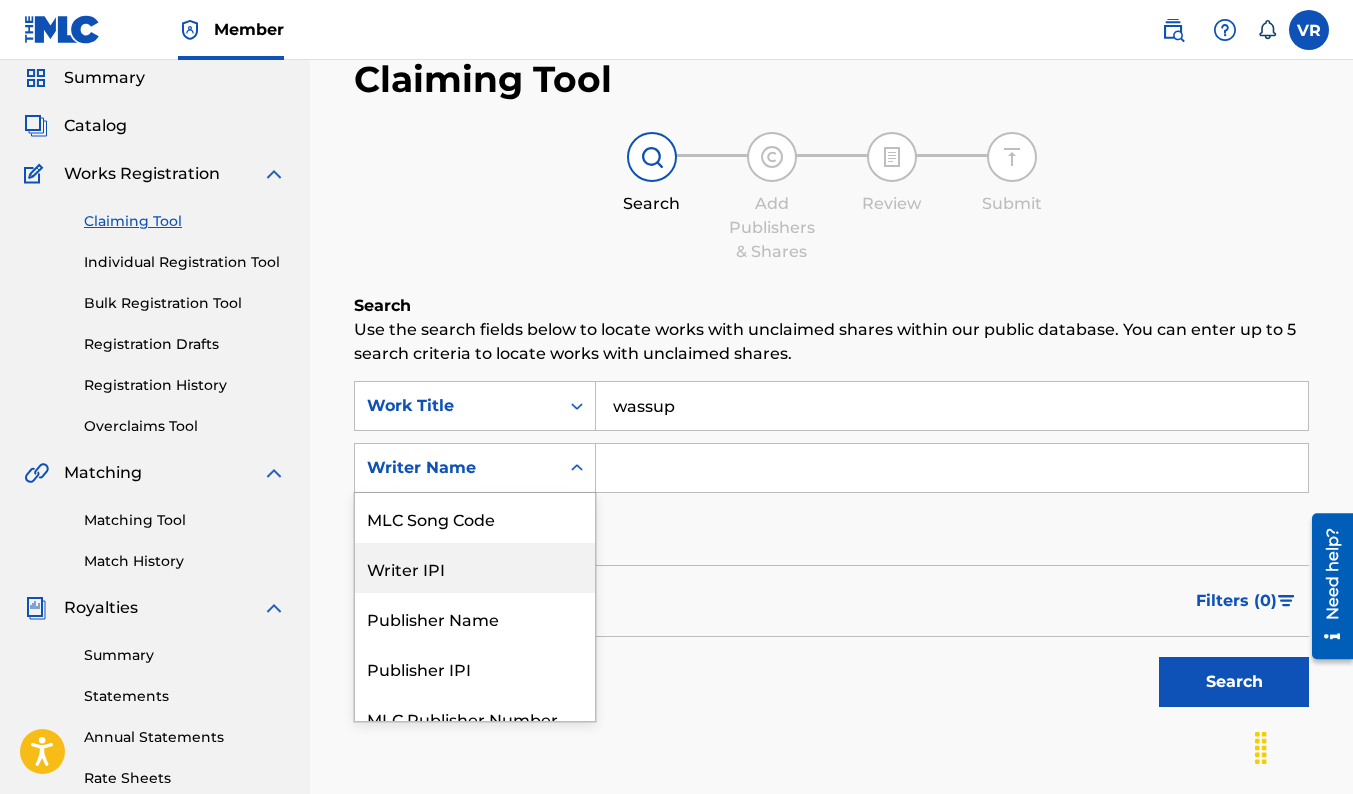 click on "Writer IPI" at bounding box center (475, 568) 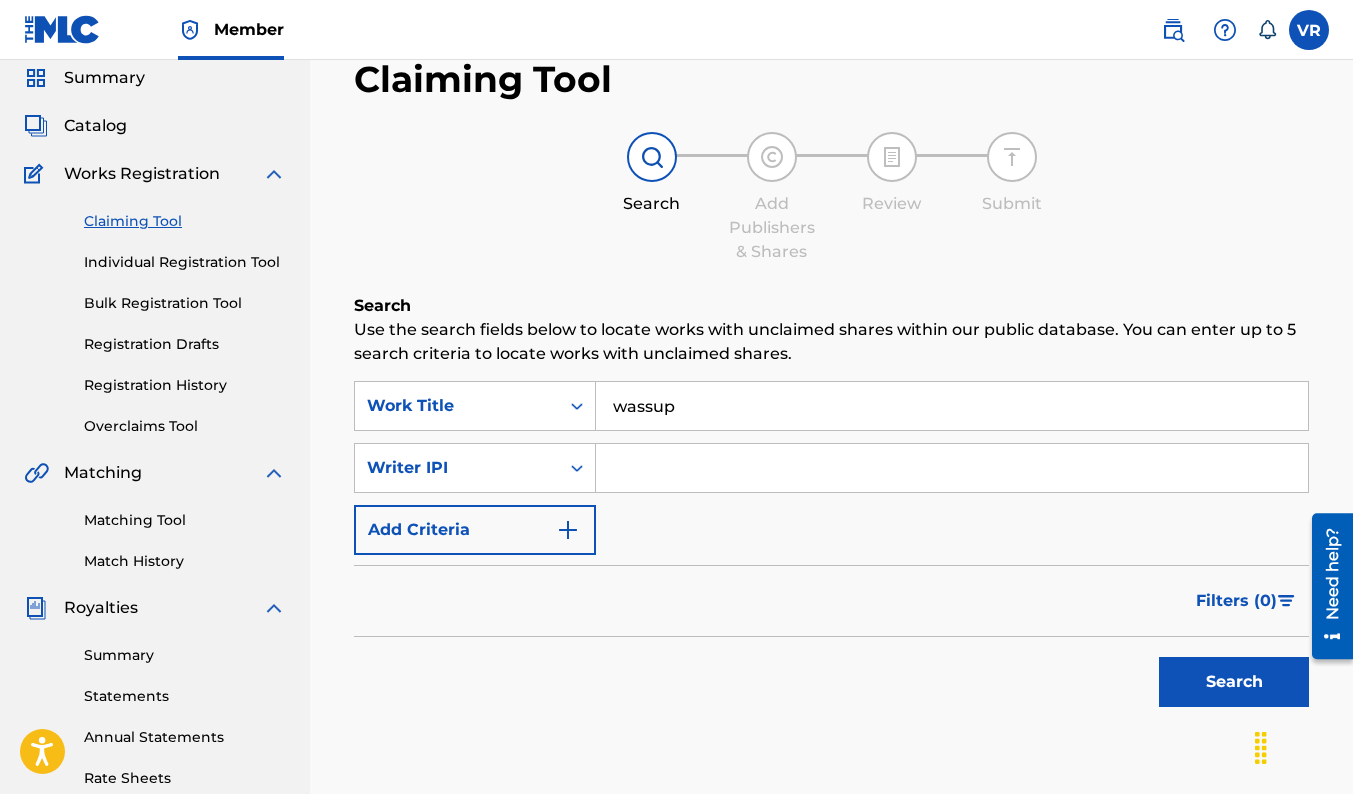 click at bounding box center [952, 468] 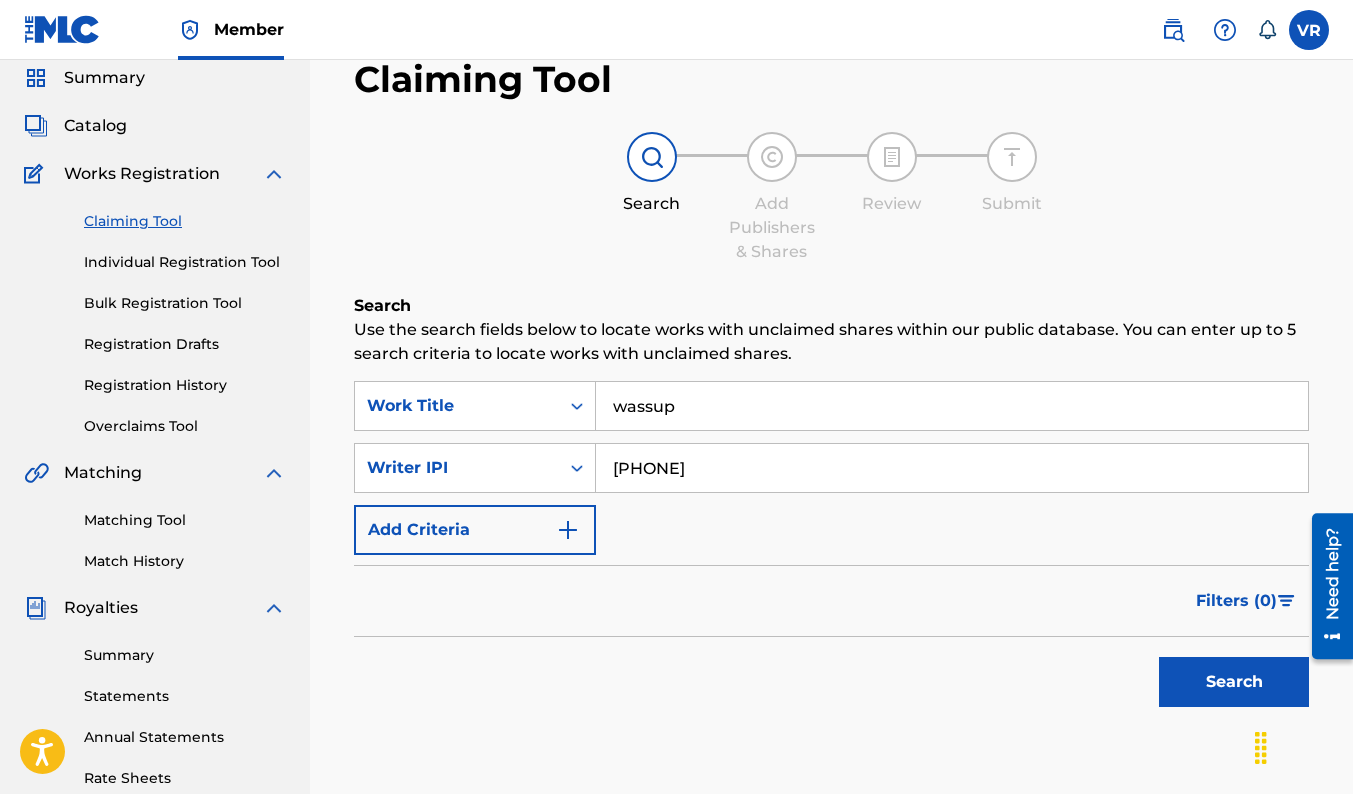 type on "571063662" 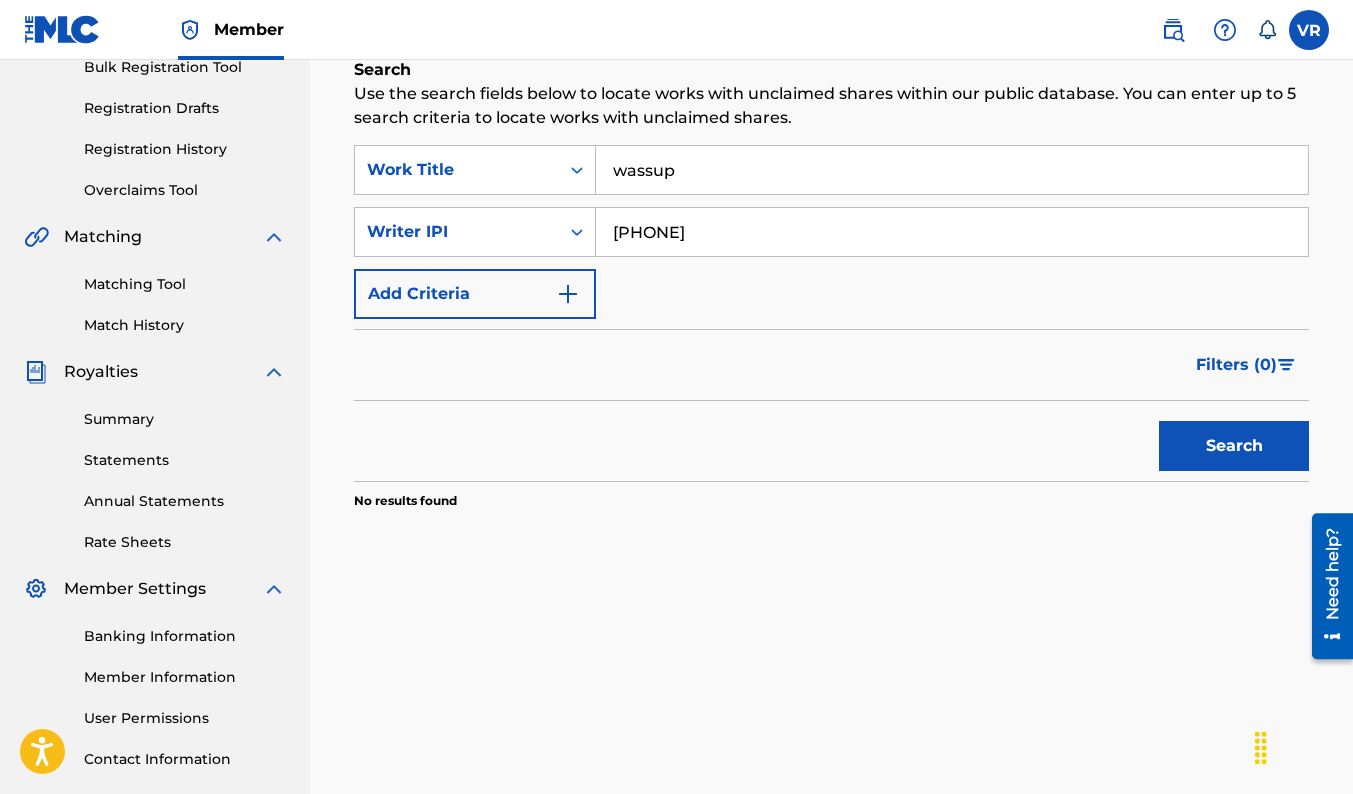 scroll, scrollTop: 373, scrollLeft: 0, axis: vertical 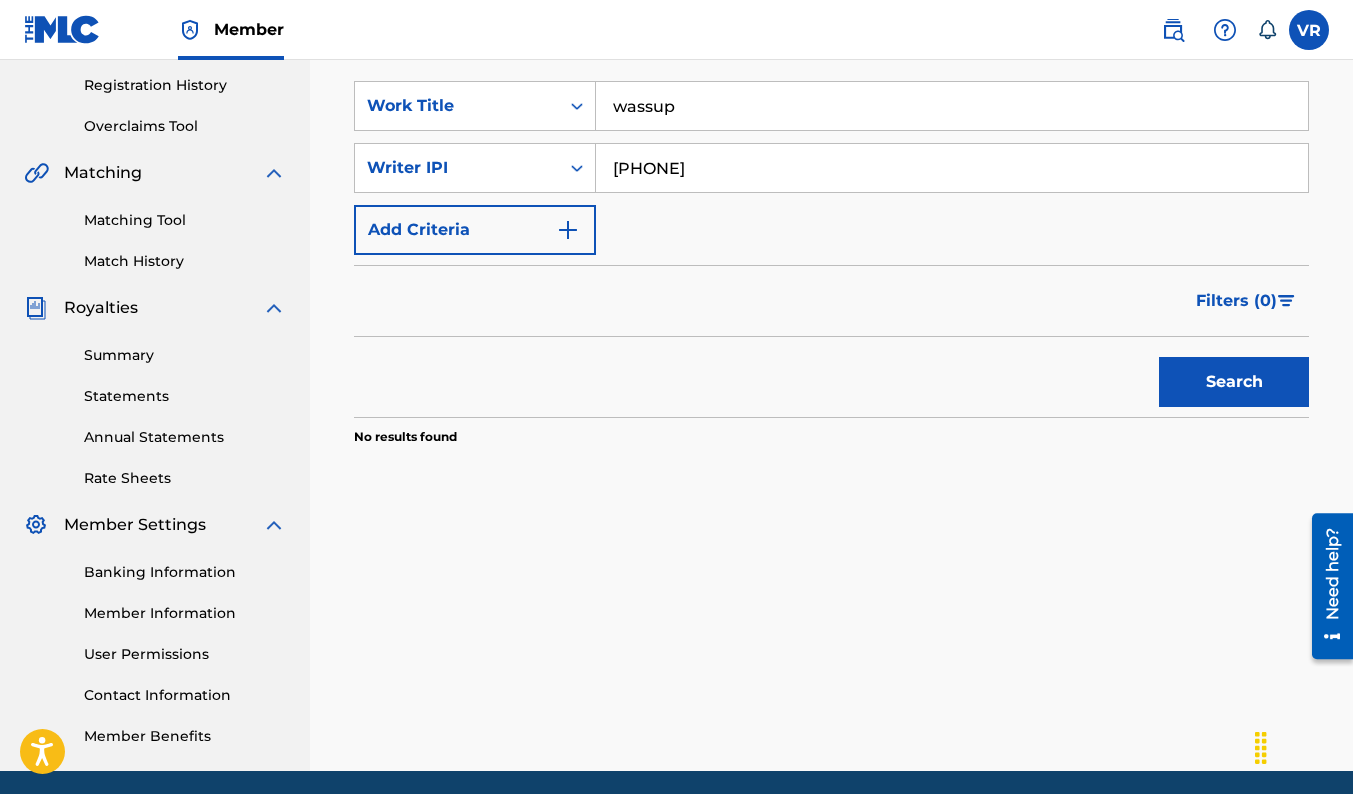 drag, startPoint x: 727, startPoint y: 160, endPoint x: 536, endPoint y: 134, distance: 192.7615 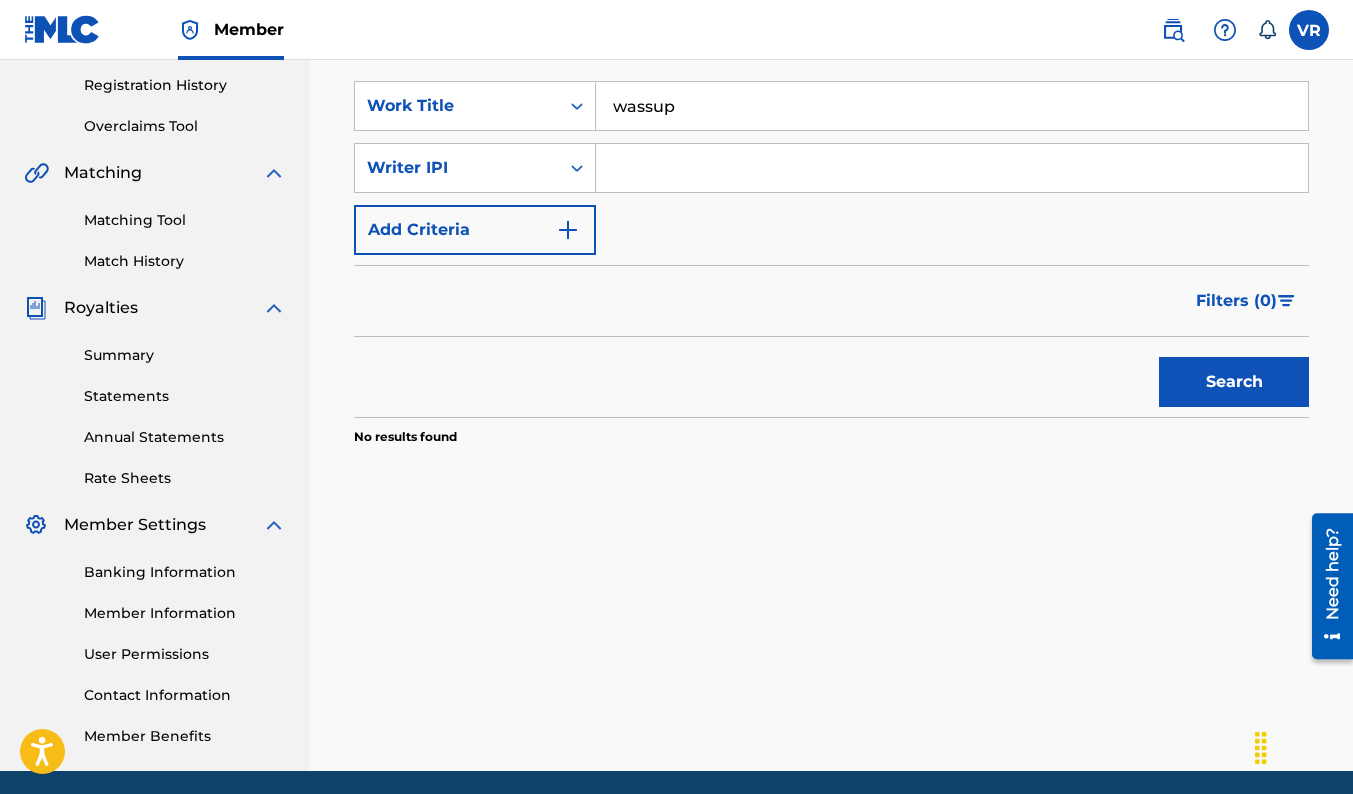 type 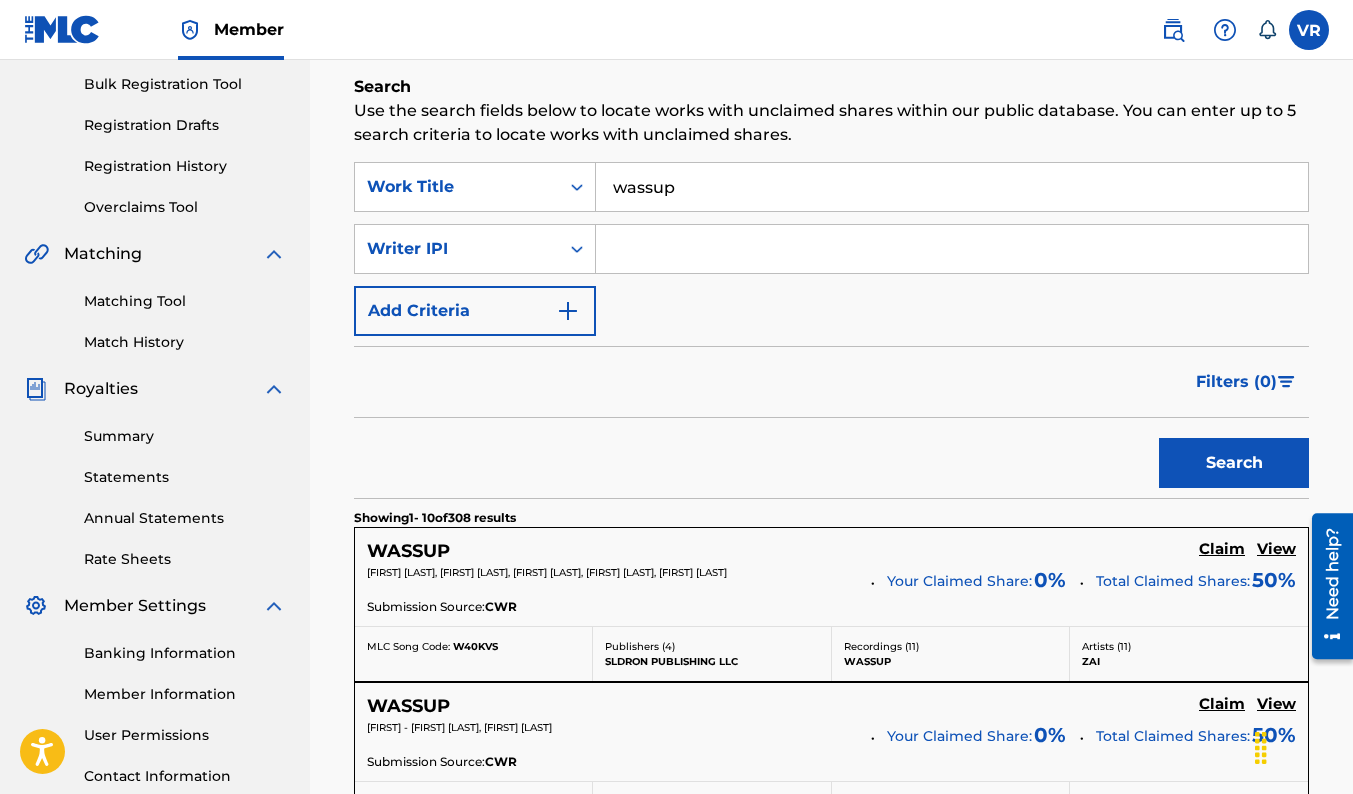 scroll, scrollTop: 273, scrollLeft: 0, axis: vertical 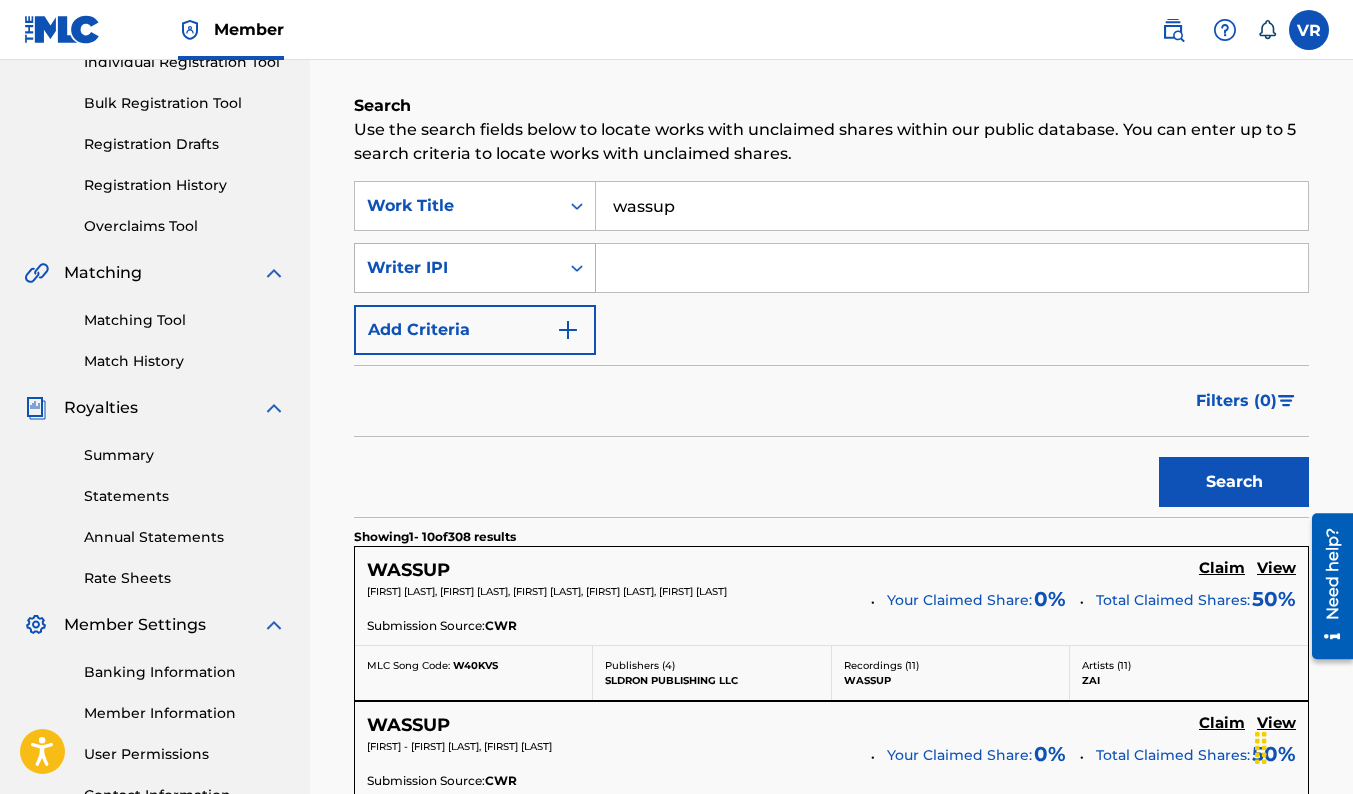 click 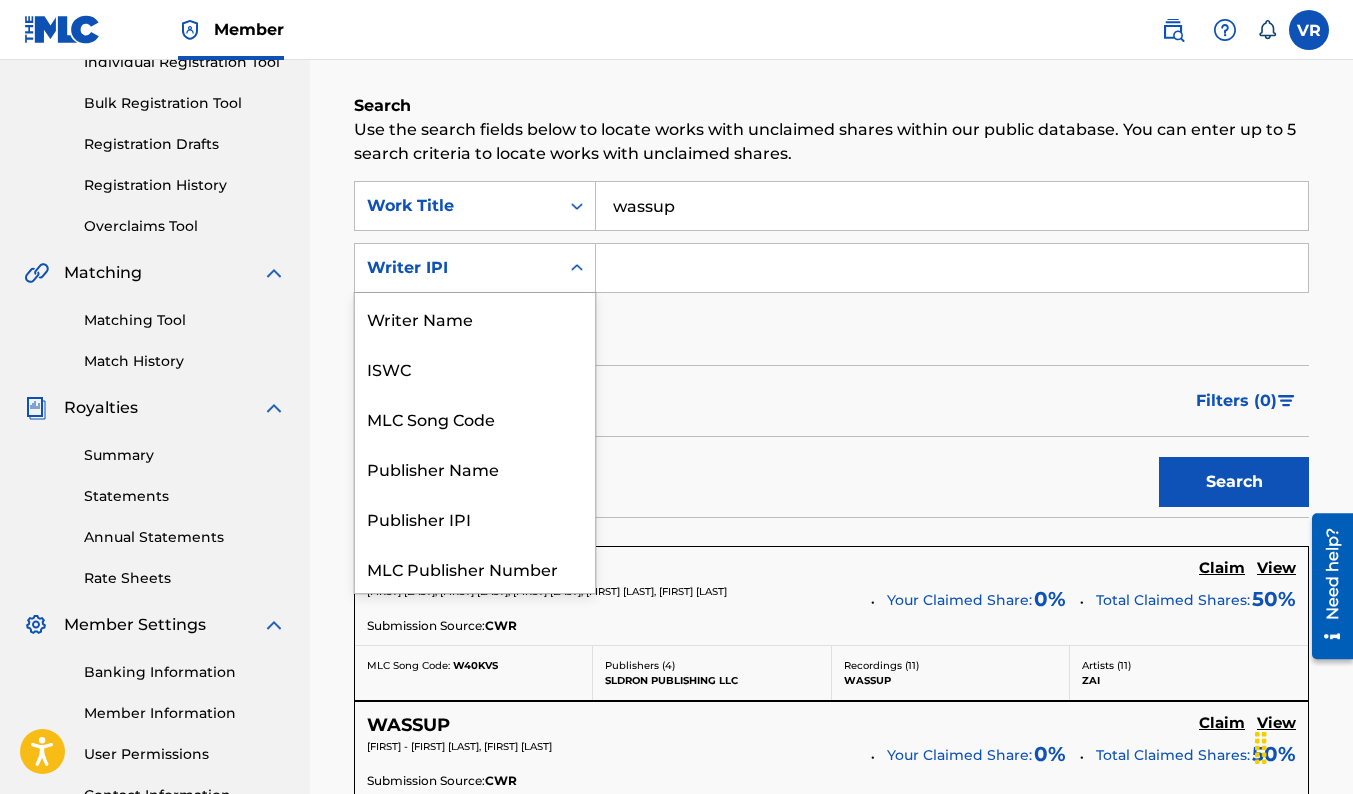 scroll, scrollTop: 50, scrollLeft: 0, axis: vertical 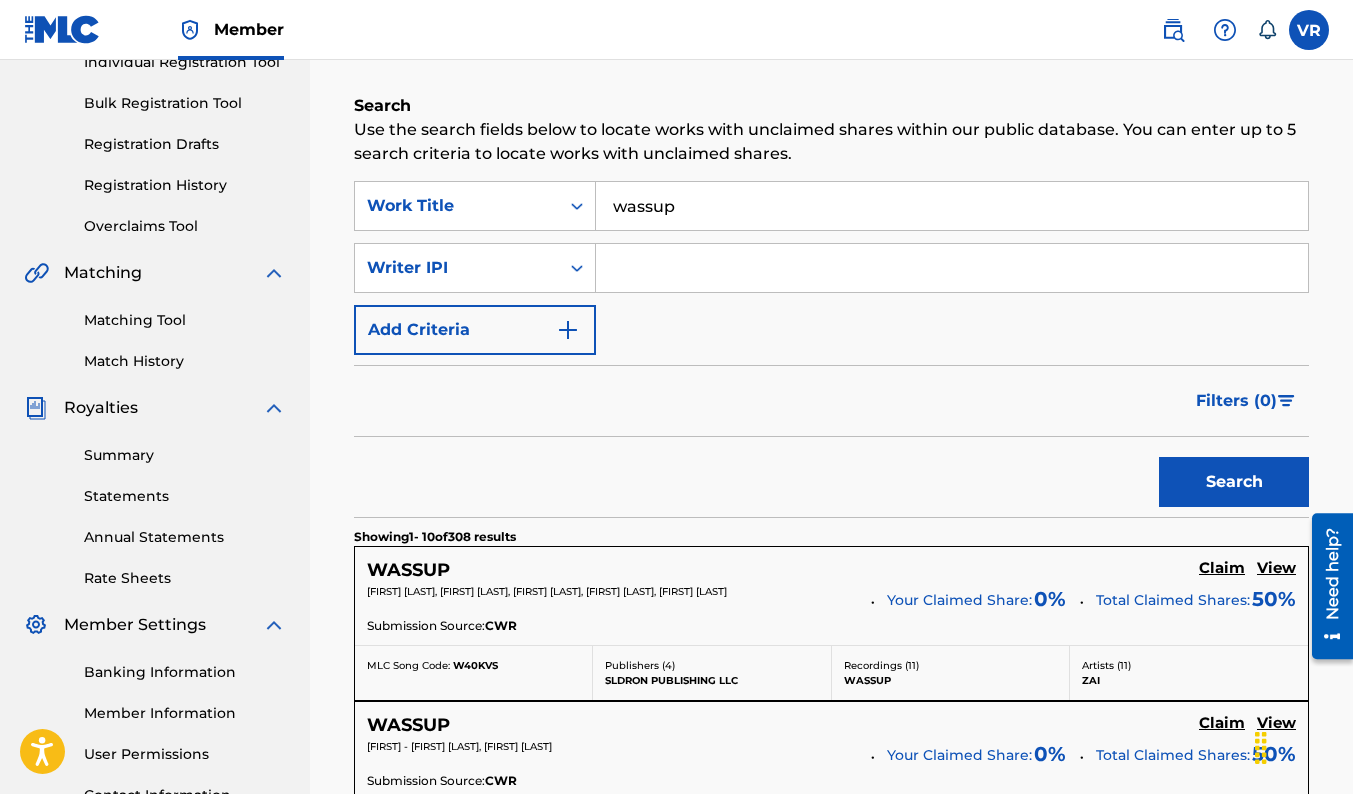 click 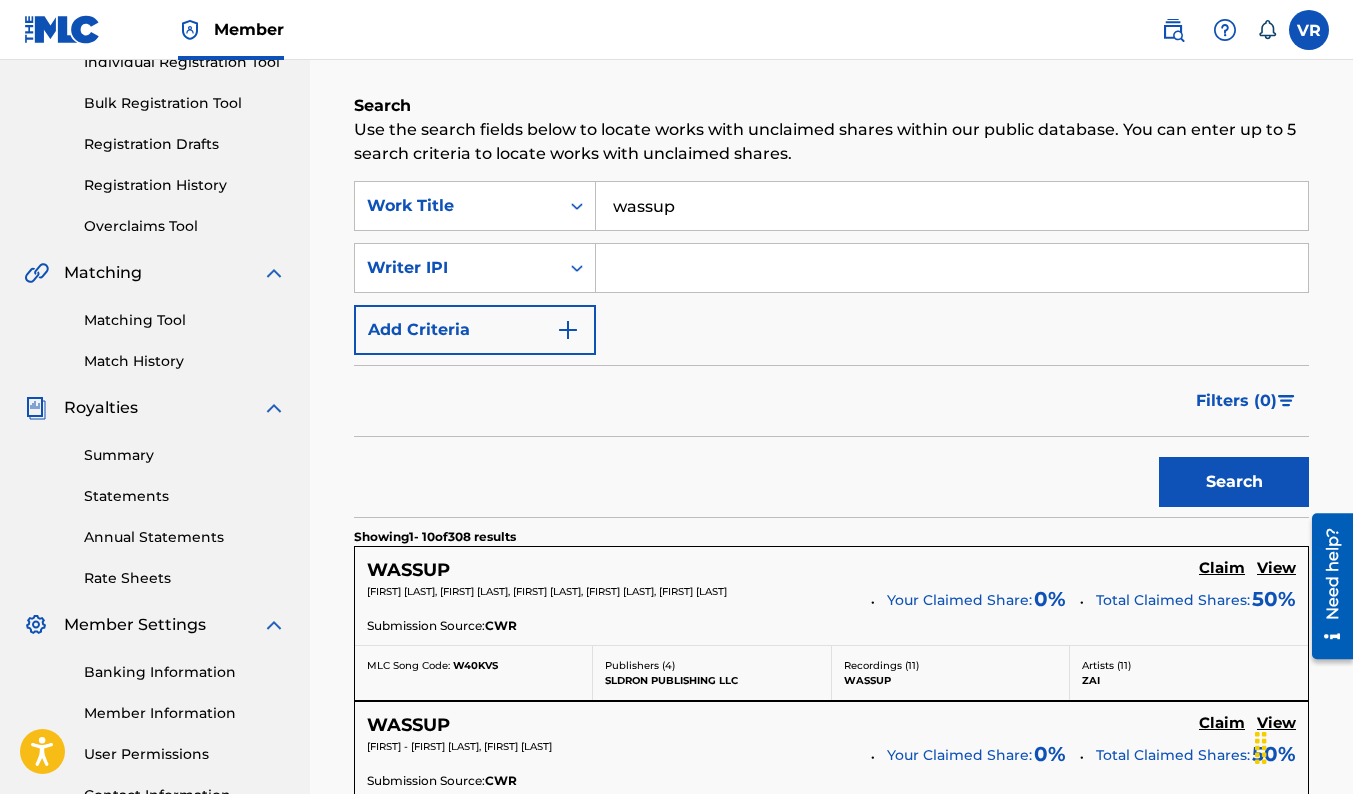 click at bounding box center [568, 330] 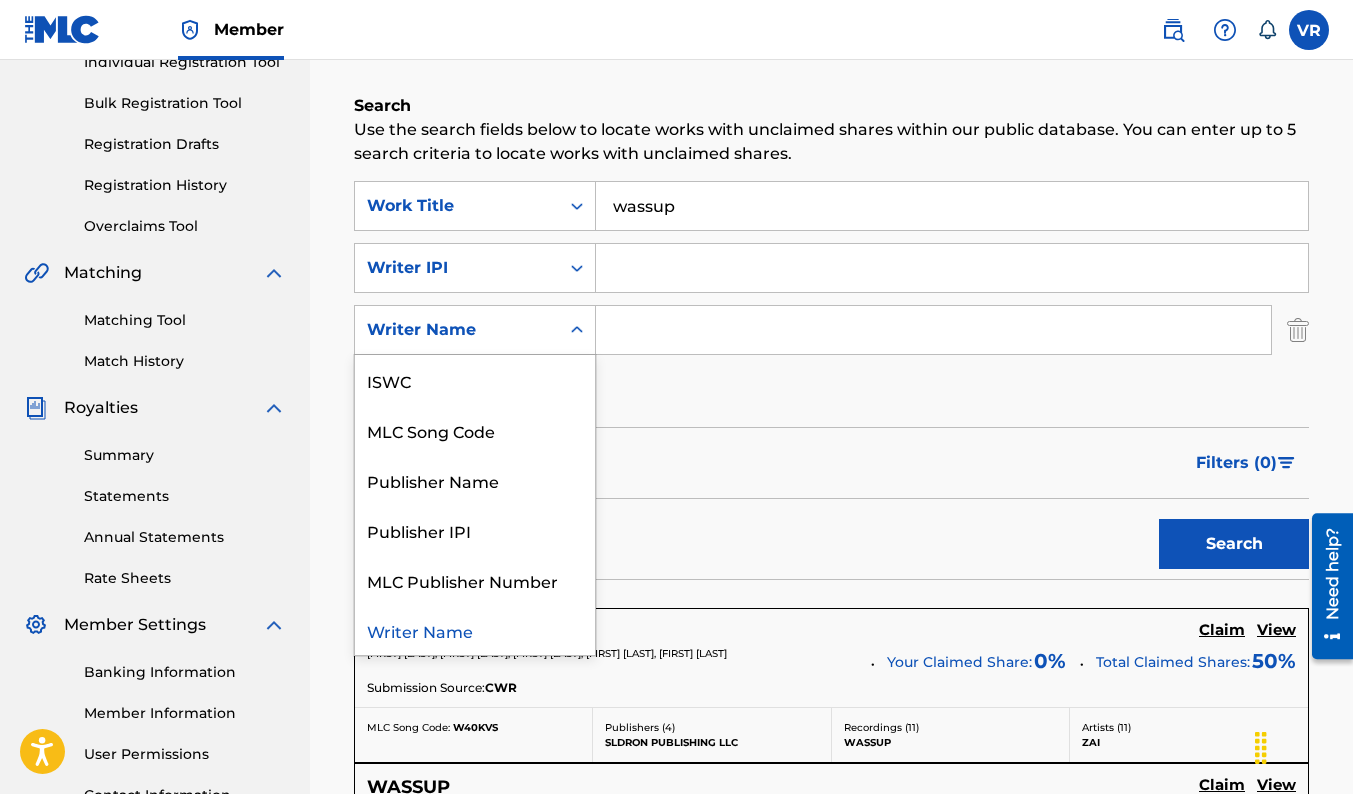 click 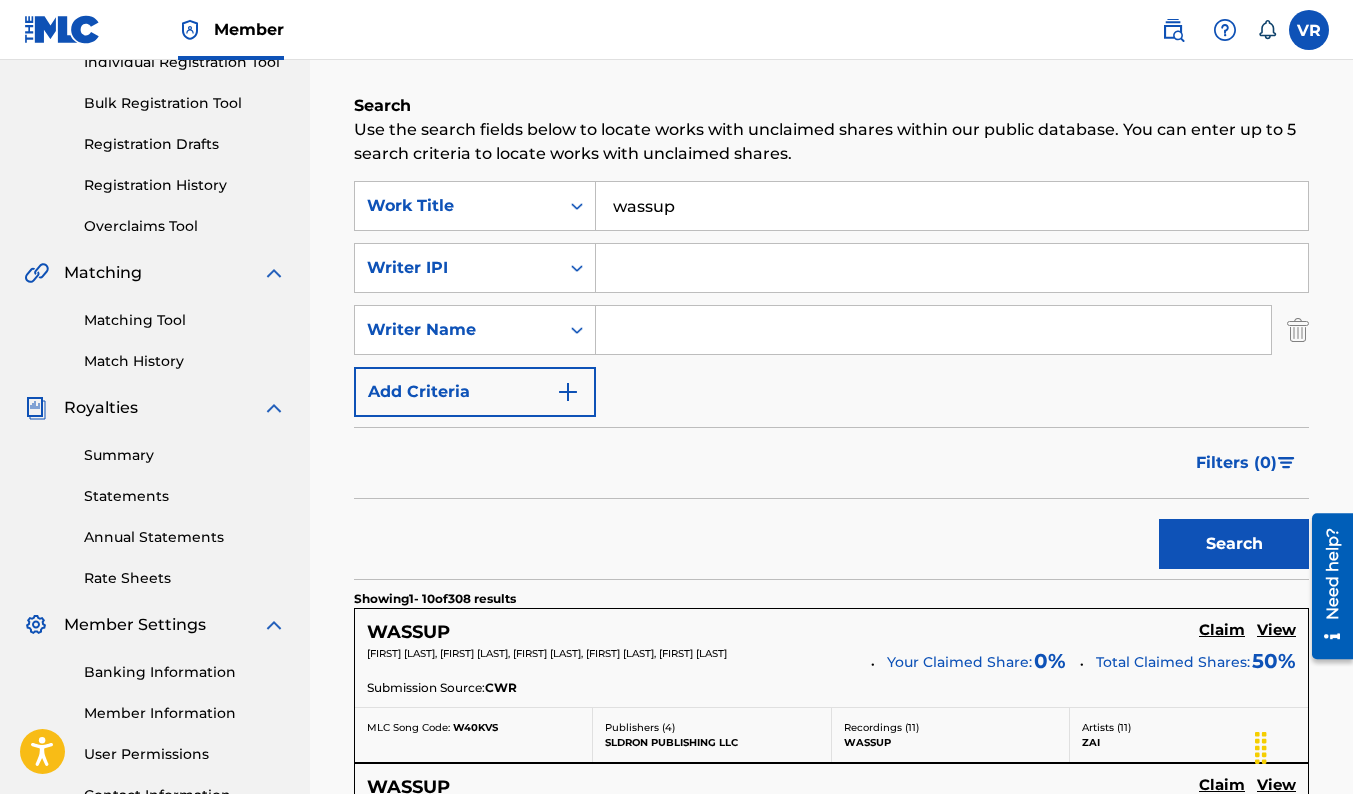 click 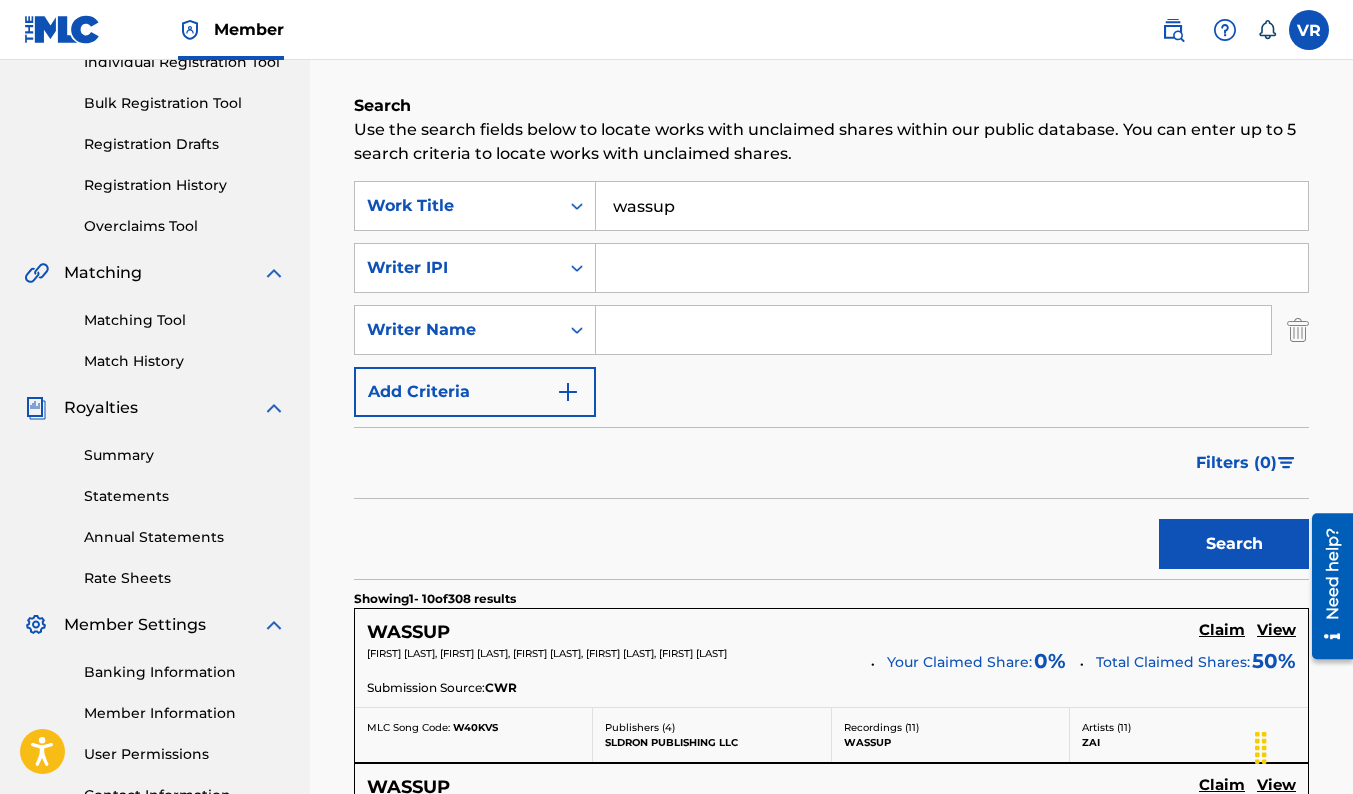click on "SearchWithCriteria076f0cb4-db05-4814-9c0f-5c8a199cc936 Work Title wassup SearchWithCriteria89cb292e-c3ce-4dba-9f49-ba32719e7a4b Writer IPI SearchWithCriteriafa3419e0-9125-40c4-ac6f-2df7cd8300bd Writer Name Add Criteria" at bounding box center (831, 299) 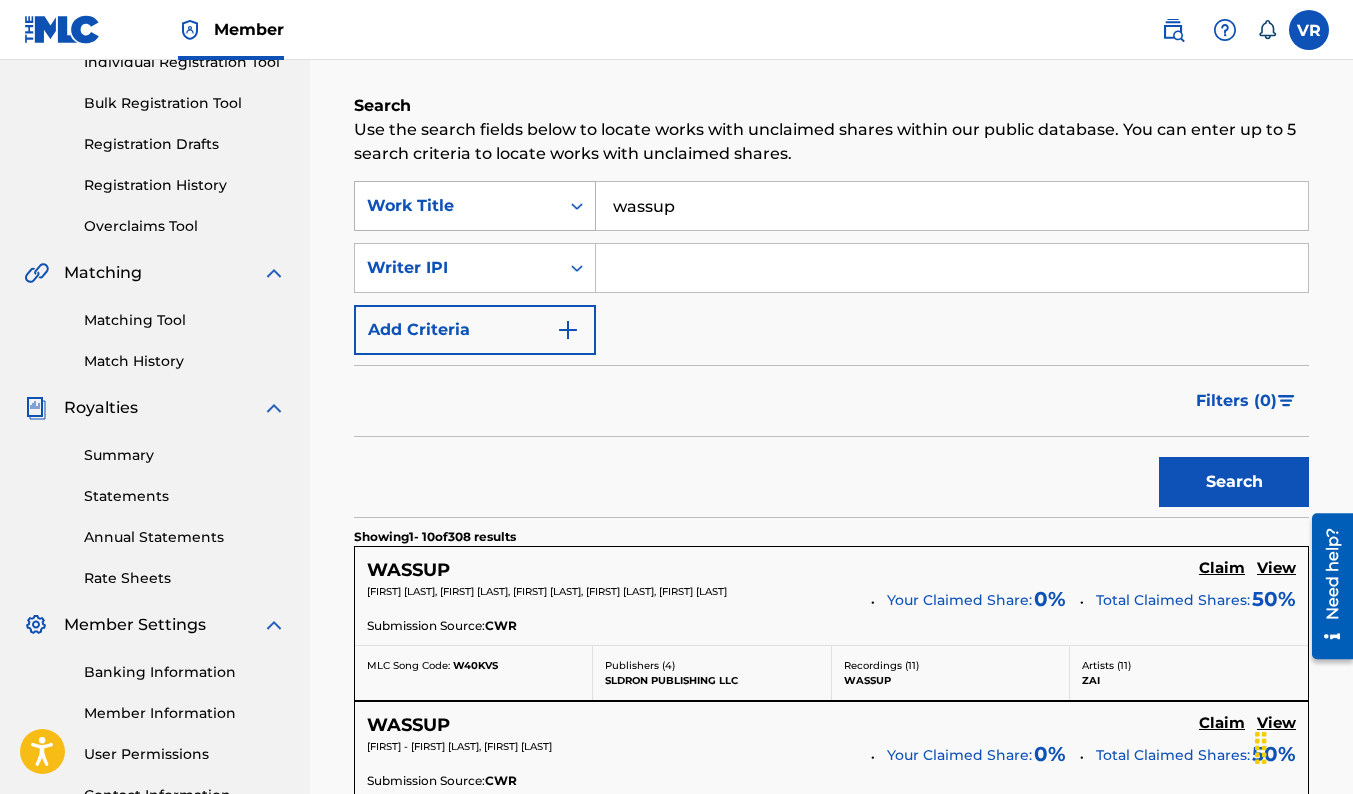drag, startPoint x: 733, startPoint y: 204, endPoint x: 455, endPoint y: 195, distance: 278.14566 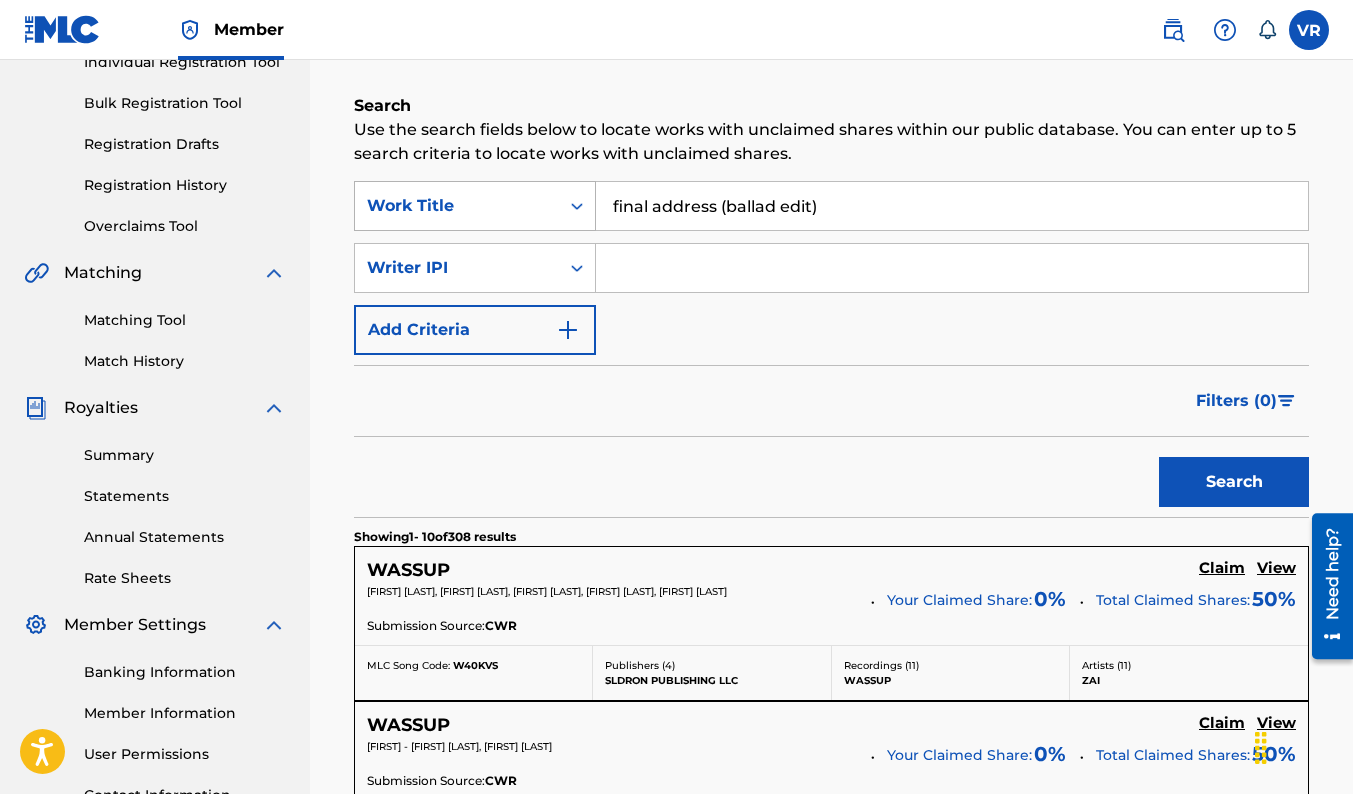 drag, startPoint x: 877, startPoint y: 203, endPoint x: 570, endPoint y: 190, distance: 307.27512 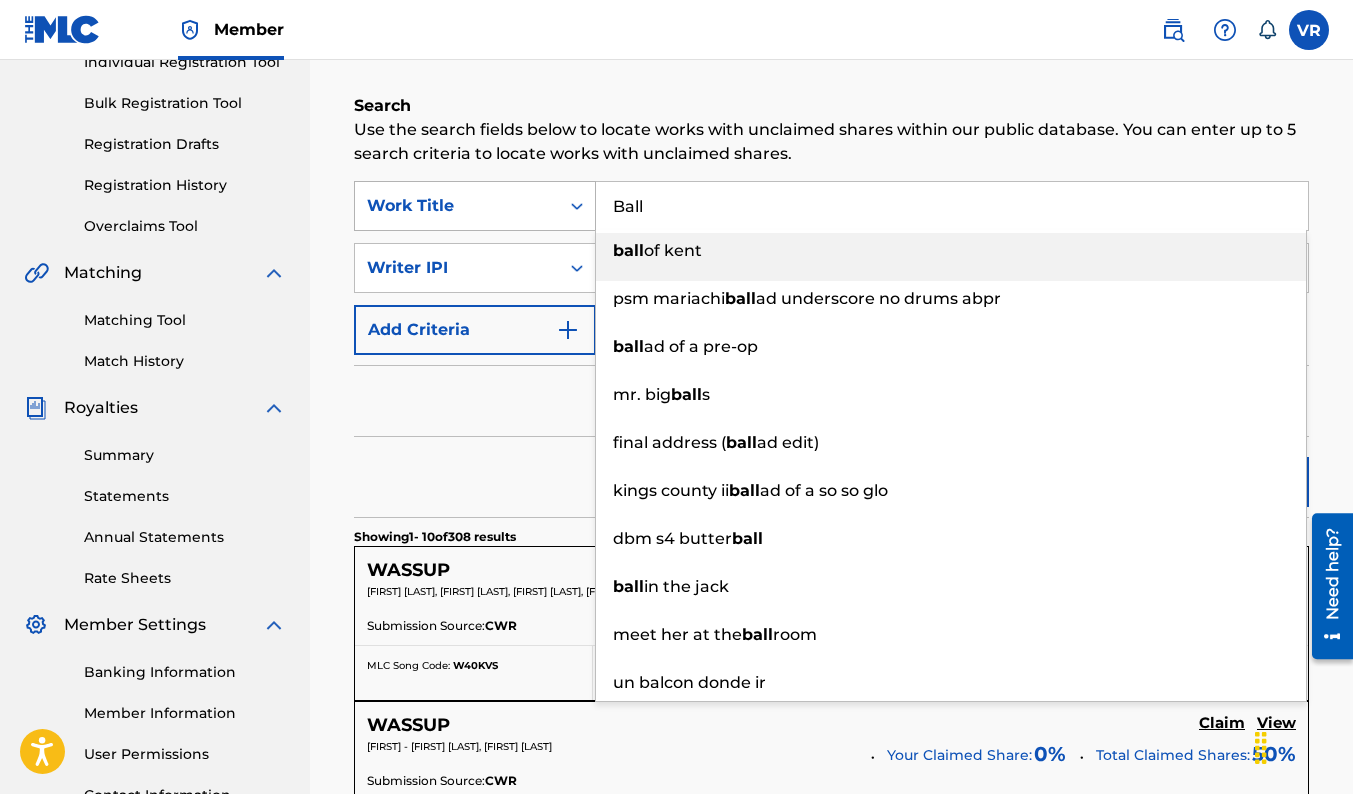 type on "final address (ballad edit)" 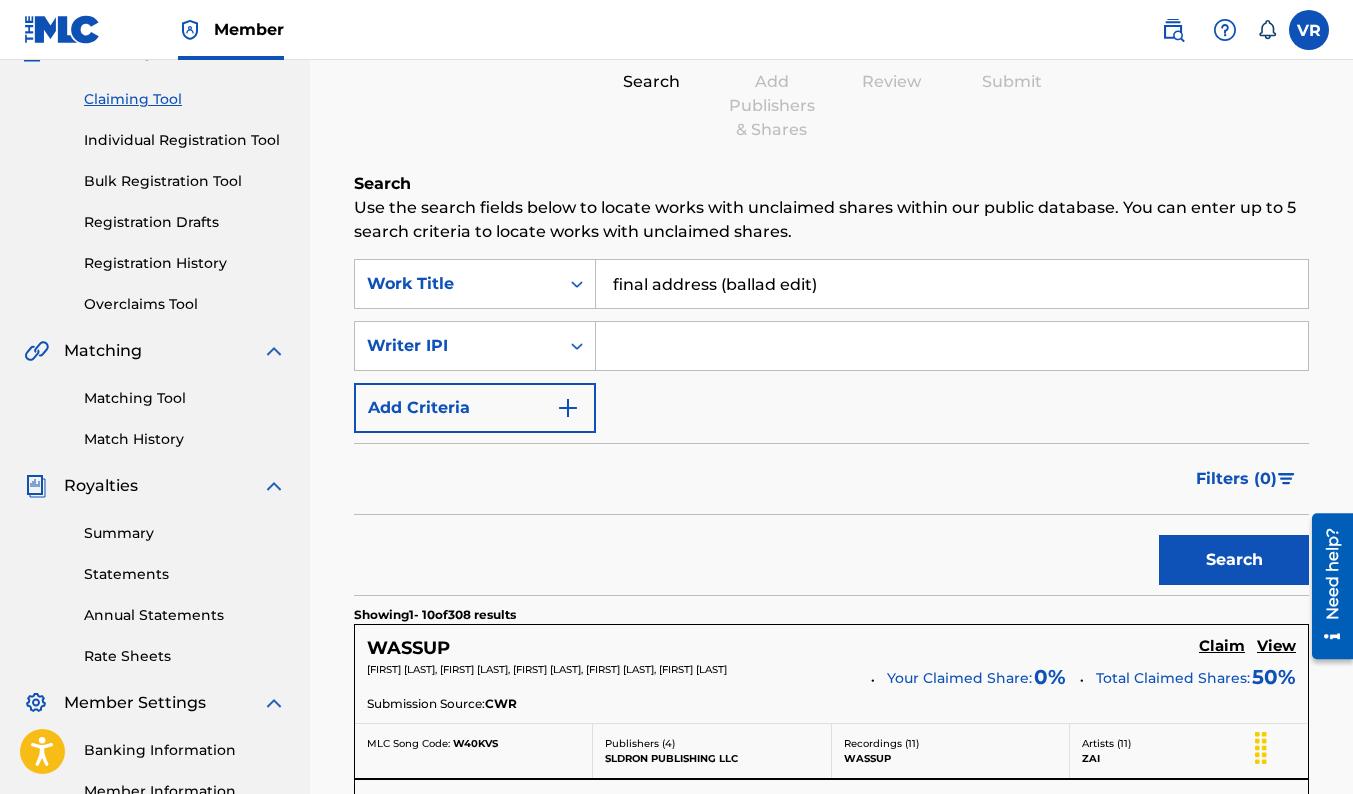 scroll, scrollTop: 173, scrollLeft: 0, axis: vertical 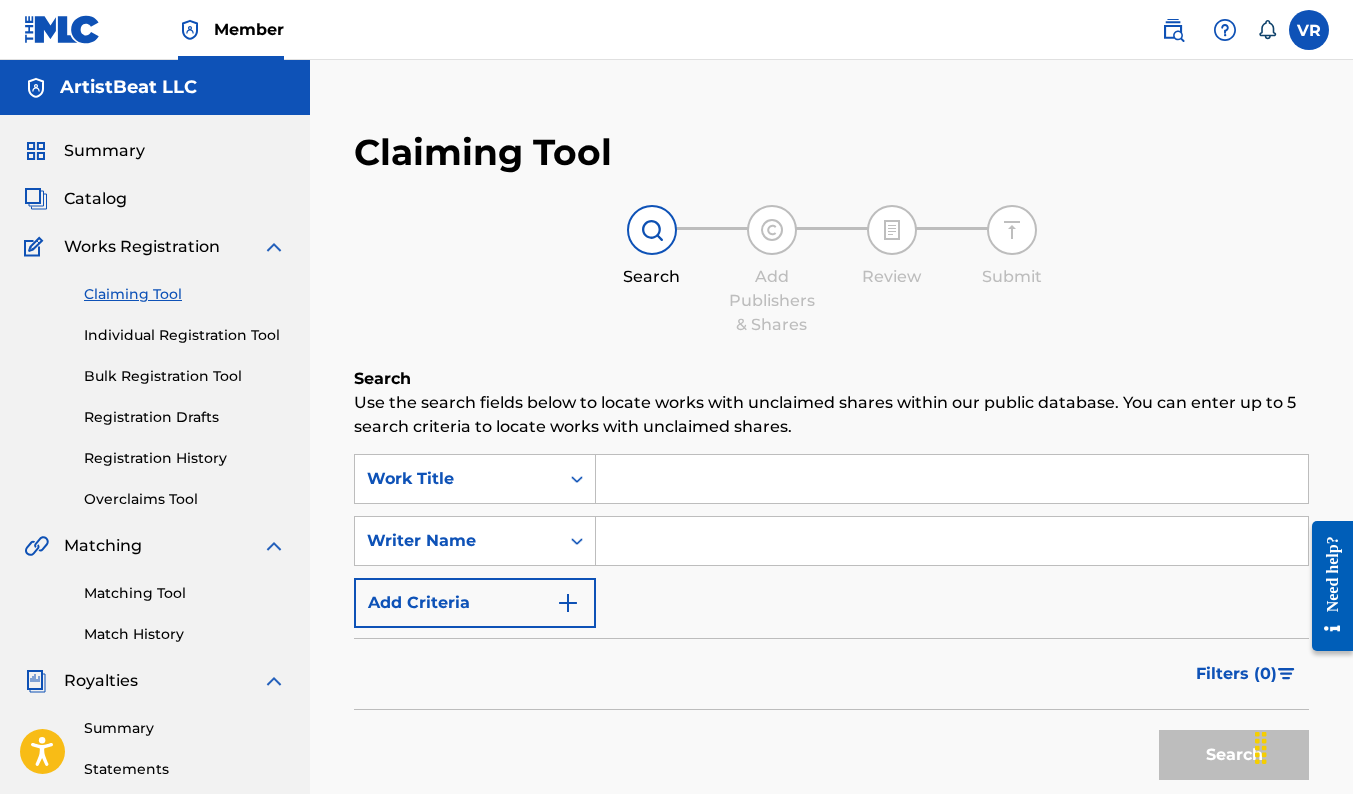 click at bounding box center (952, 479) 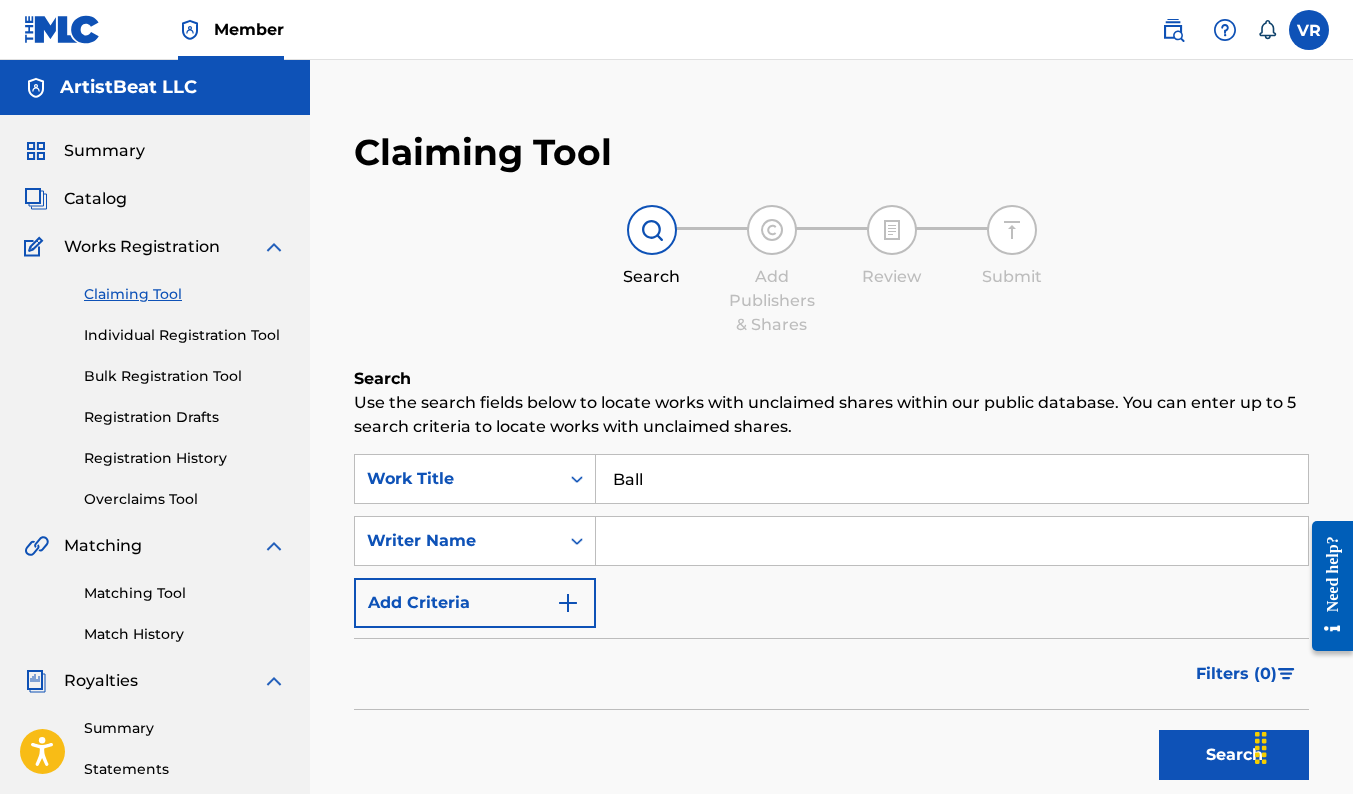 drag, startPoint x: 1219, startPoint y: 249, endPoint x: 1196, endPoint y: 268, distance: 29.832869 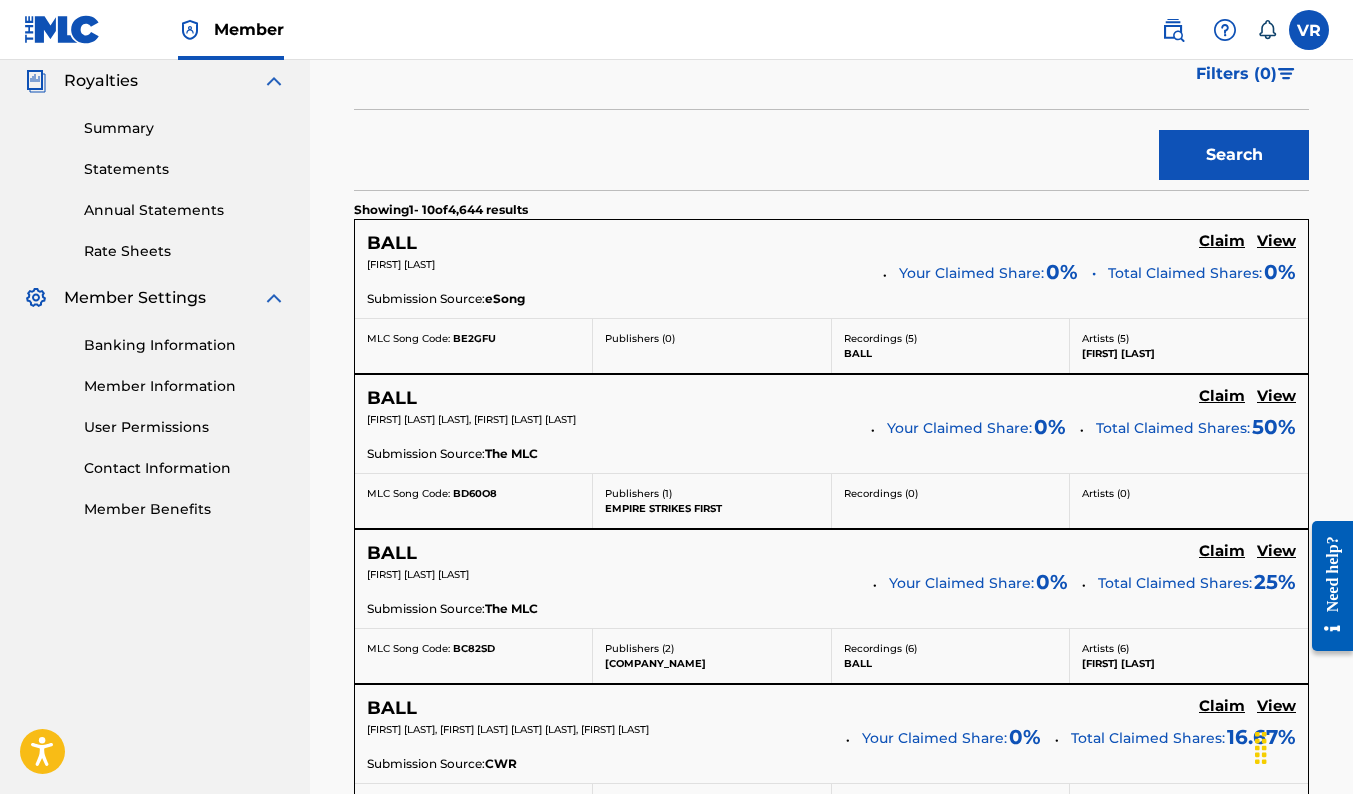 scroll, scrollTop: 100, scrollLeft: 0, axis: vertical 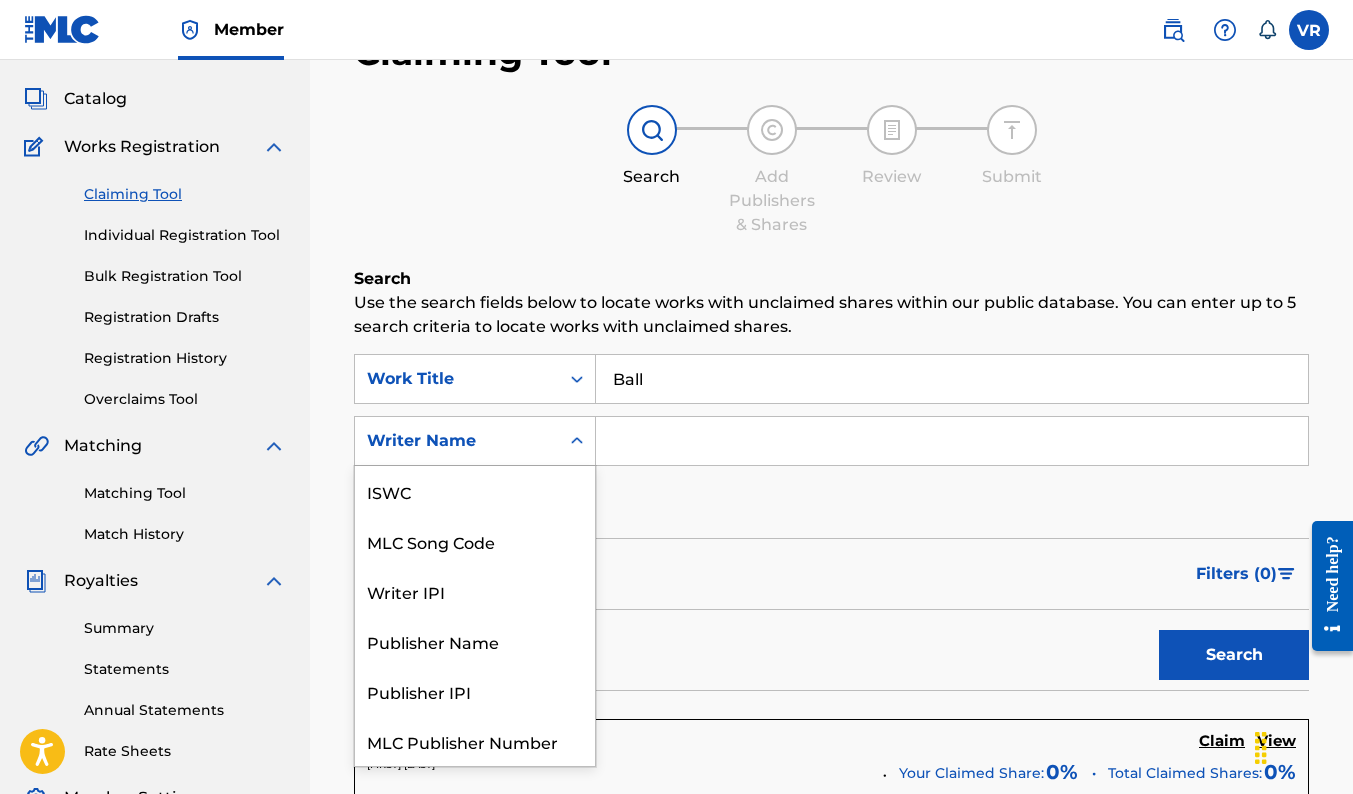 click 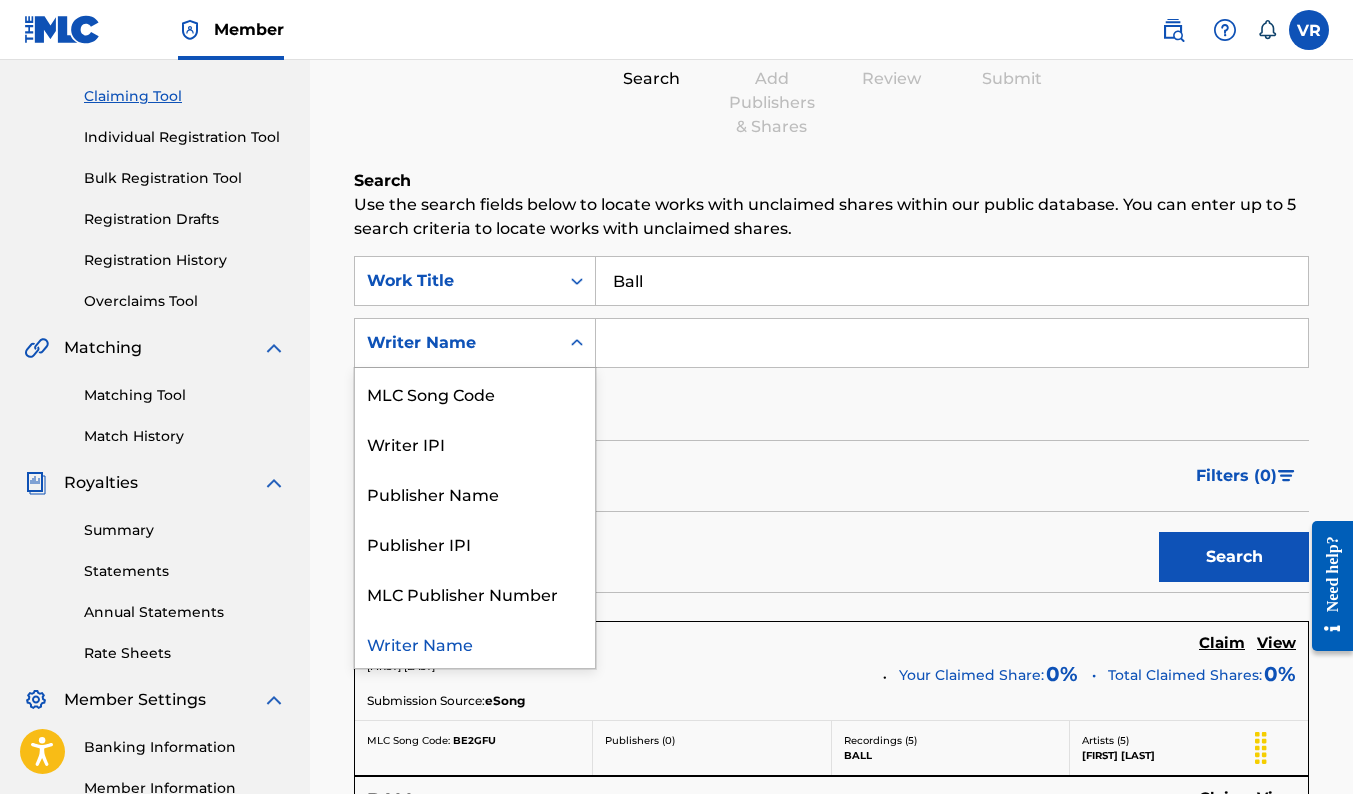 scroll, scrollTop: 200, scrollLeft: 0, axis: vertical 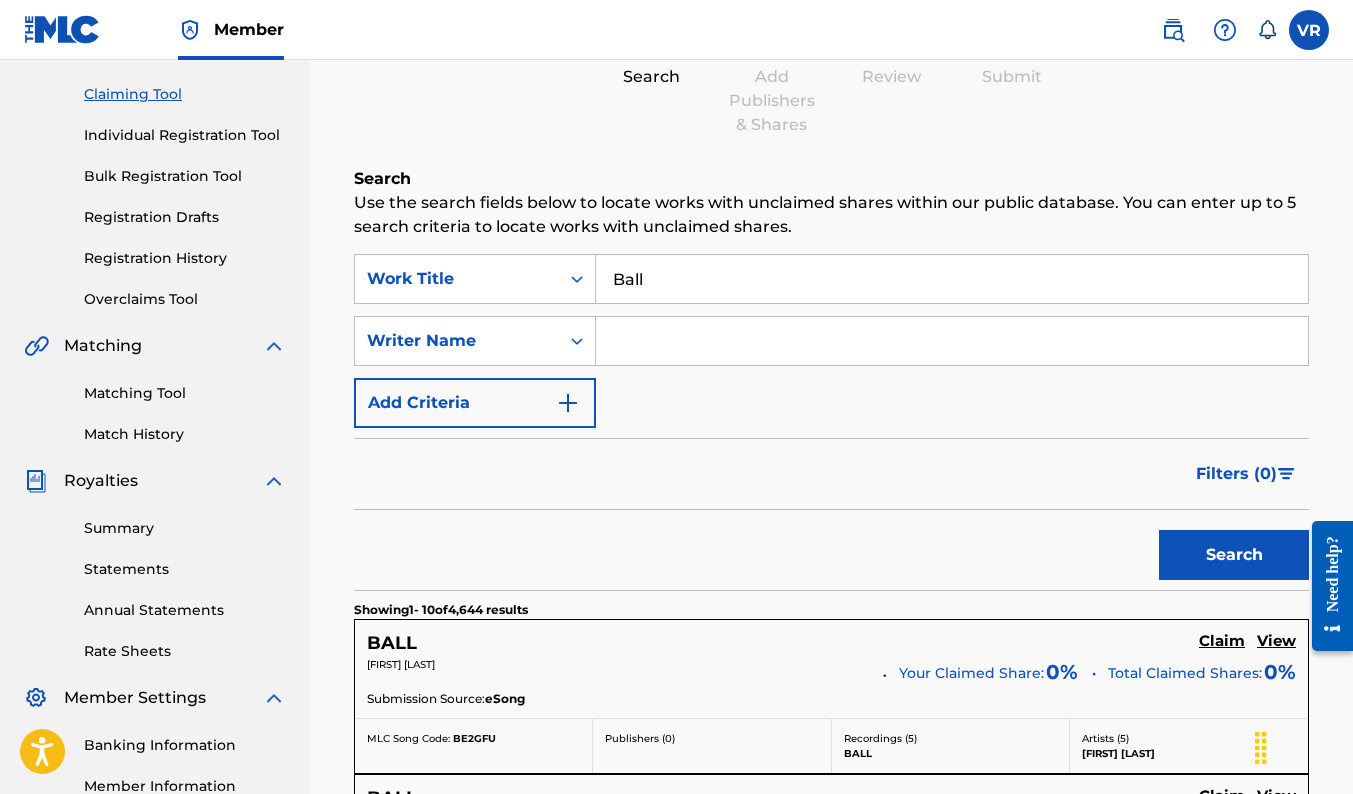 click at bounding box center [952, 341] 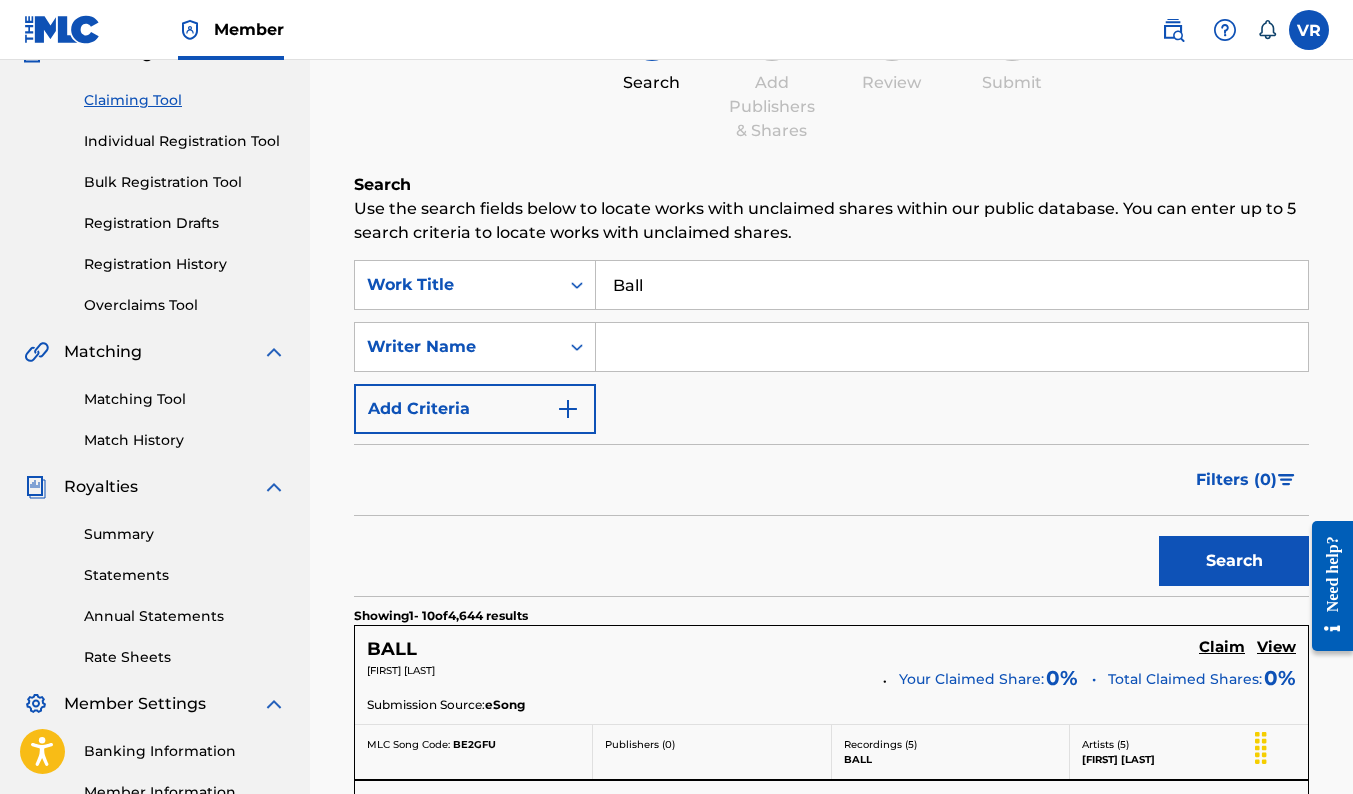 scroll, scrollTop: 0, scrollLeft: 0, axis: both 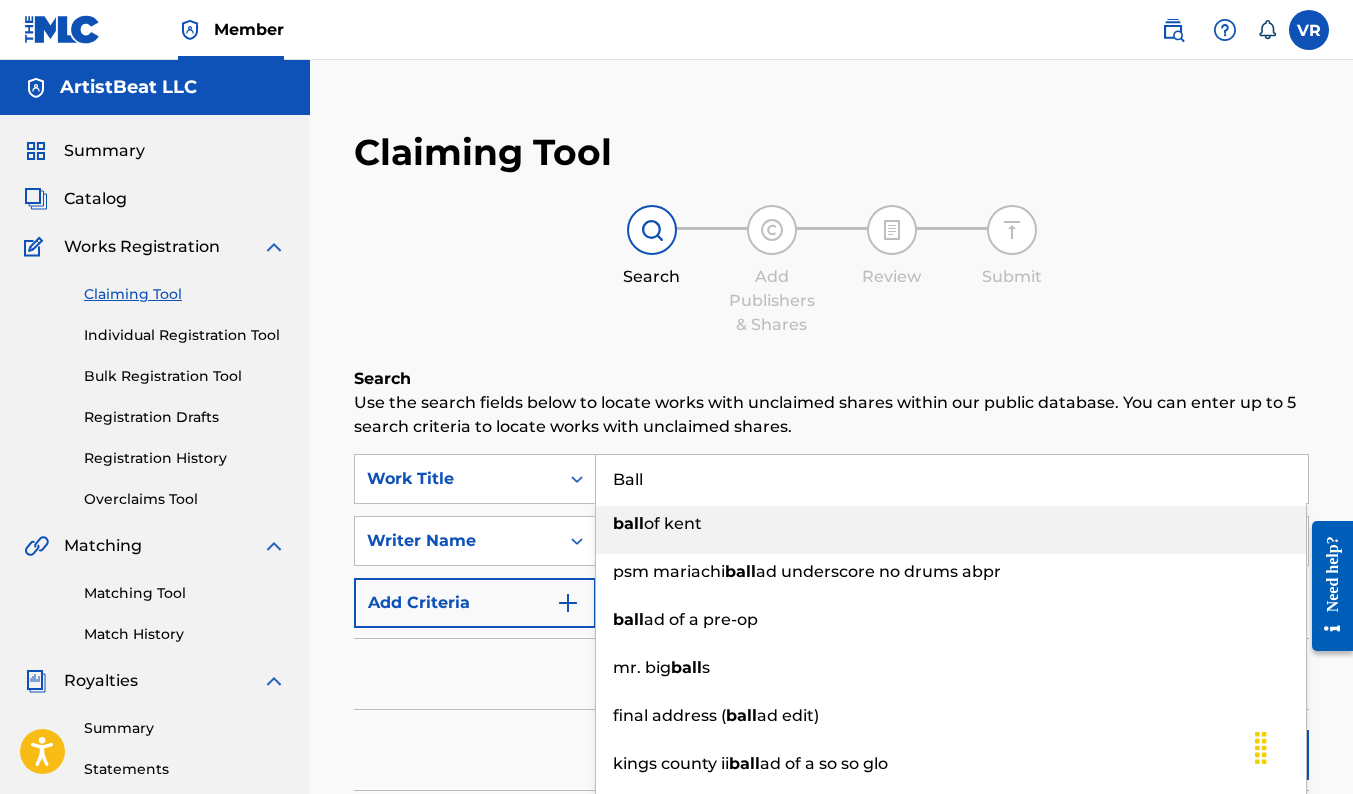 drag, startPoint x: 663, startPoint y: 476, endPoint x: 607, endPoint y: 475, distance: 56.008926 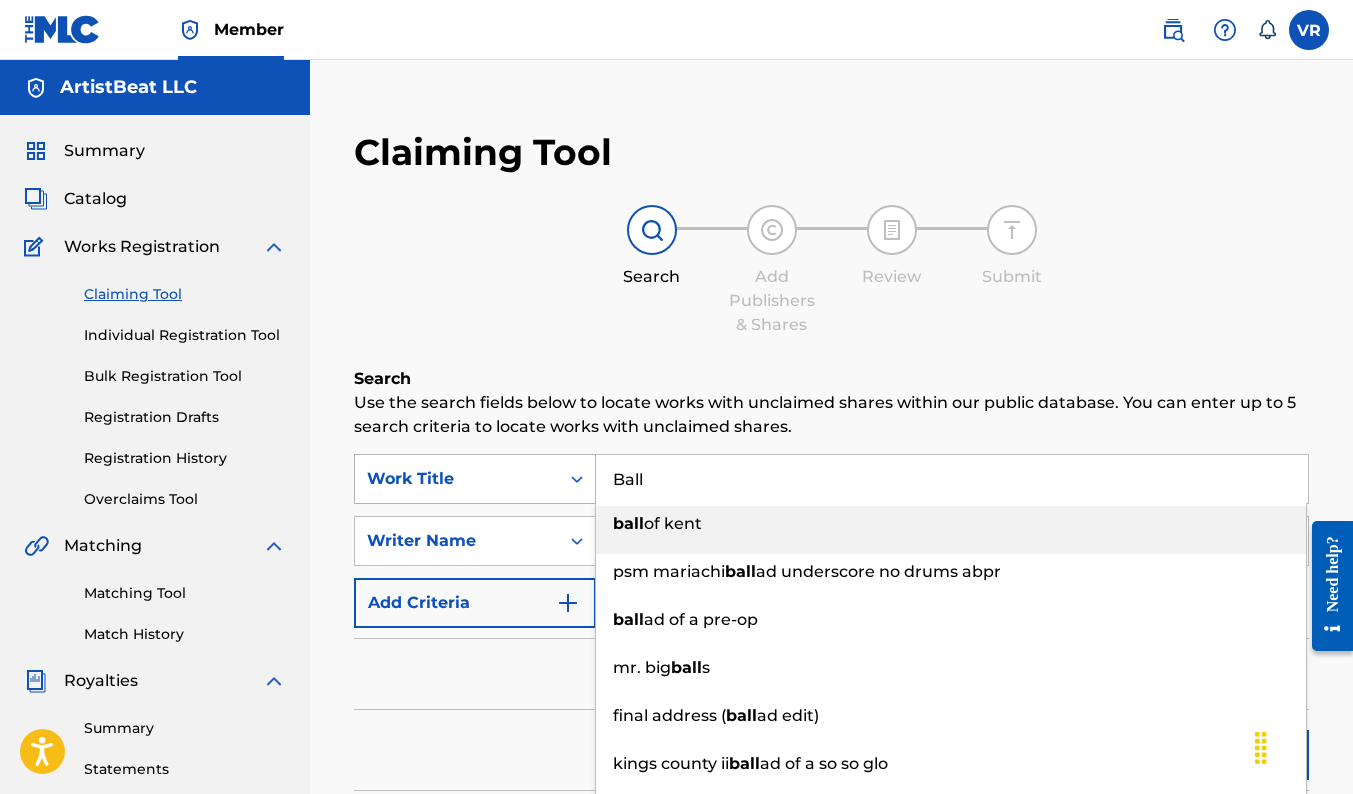 click on "Work Title" at bounding box center [457, 479] 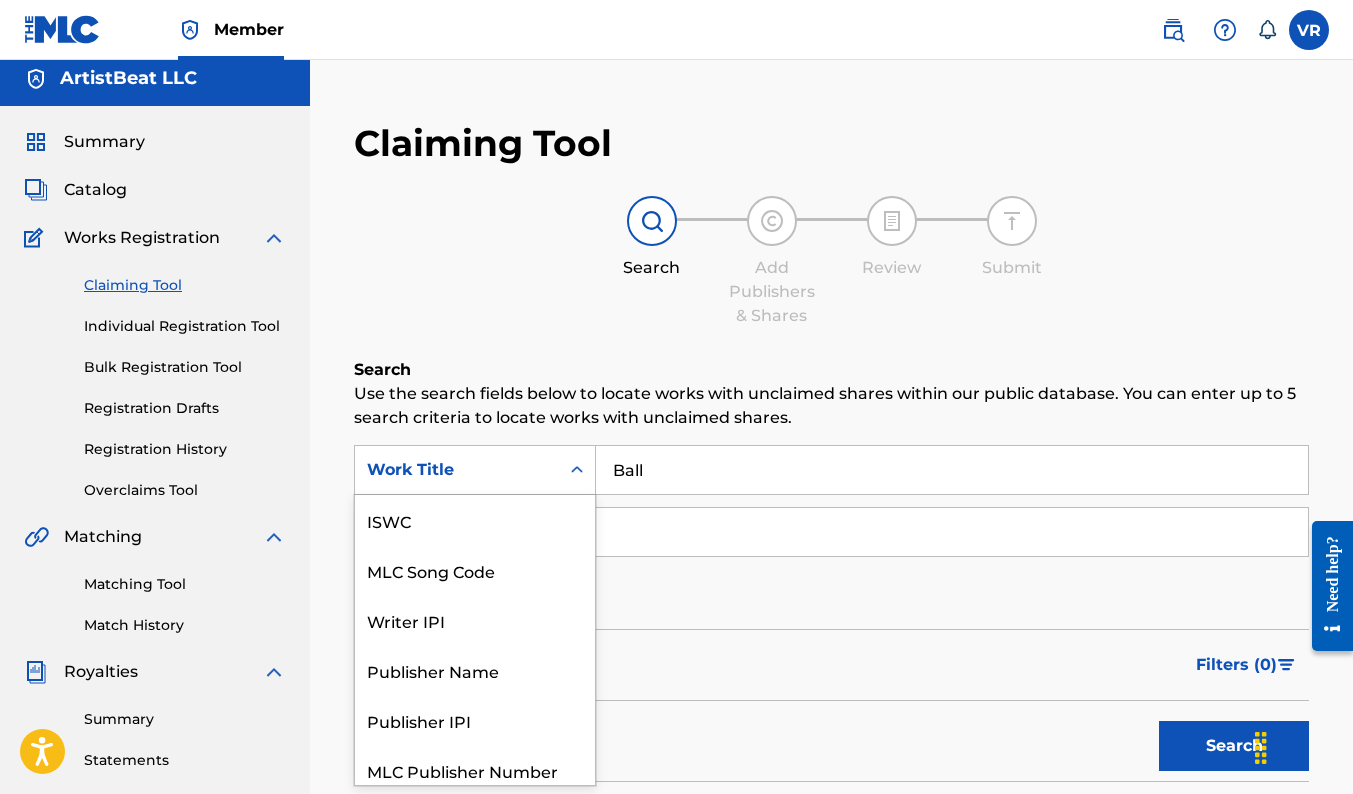 scroll, scrollTop: 11, scrollLeft: 0, axis: vertical 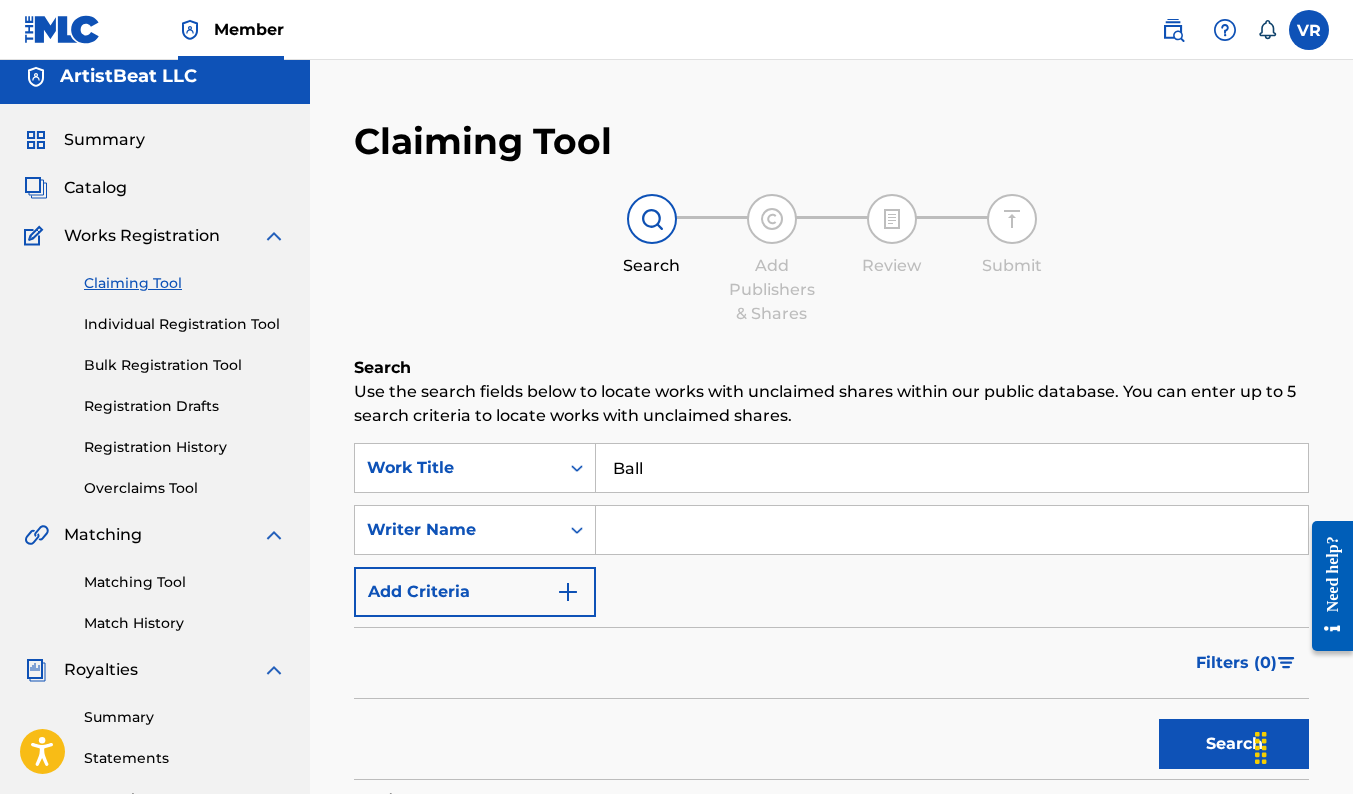 click on "Ball" at bounding box center (952, 468) 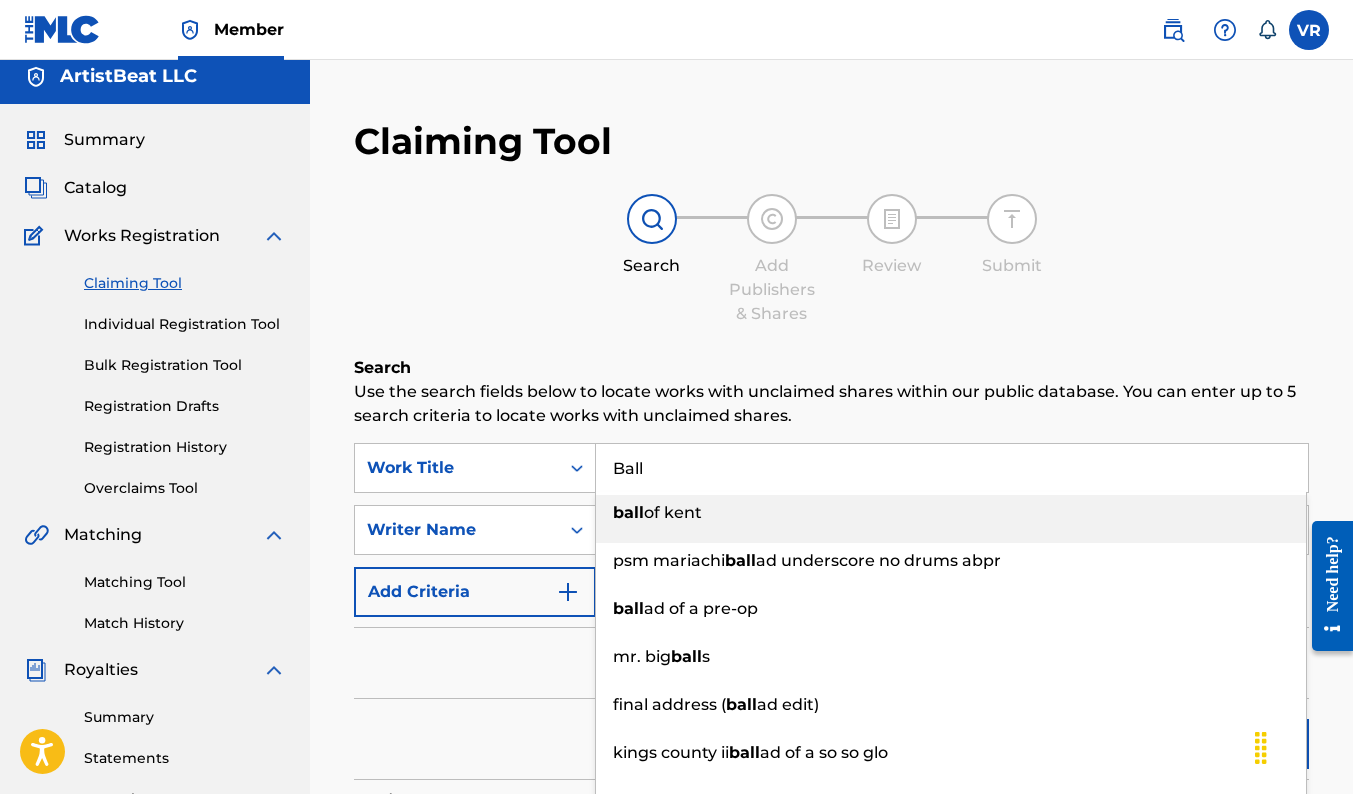 click on "Ball" at bounding box center [952, 468] 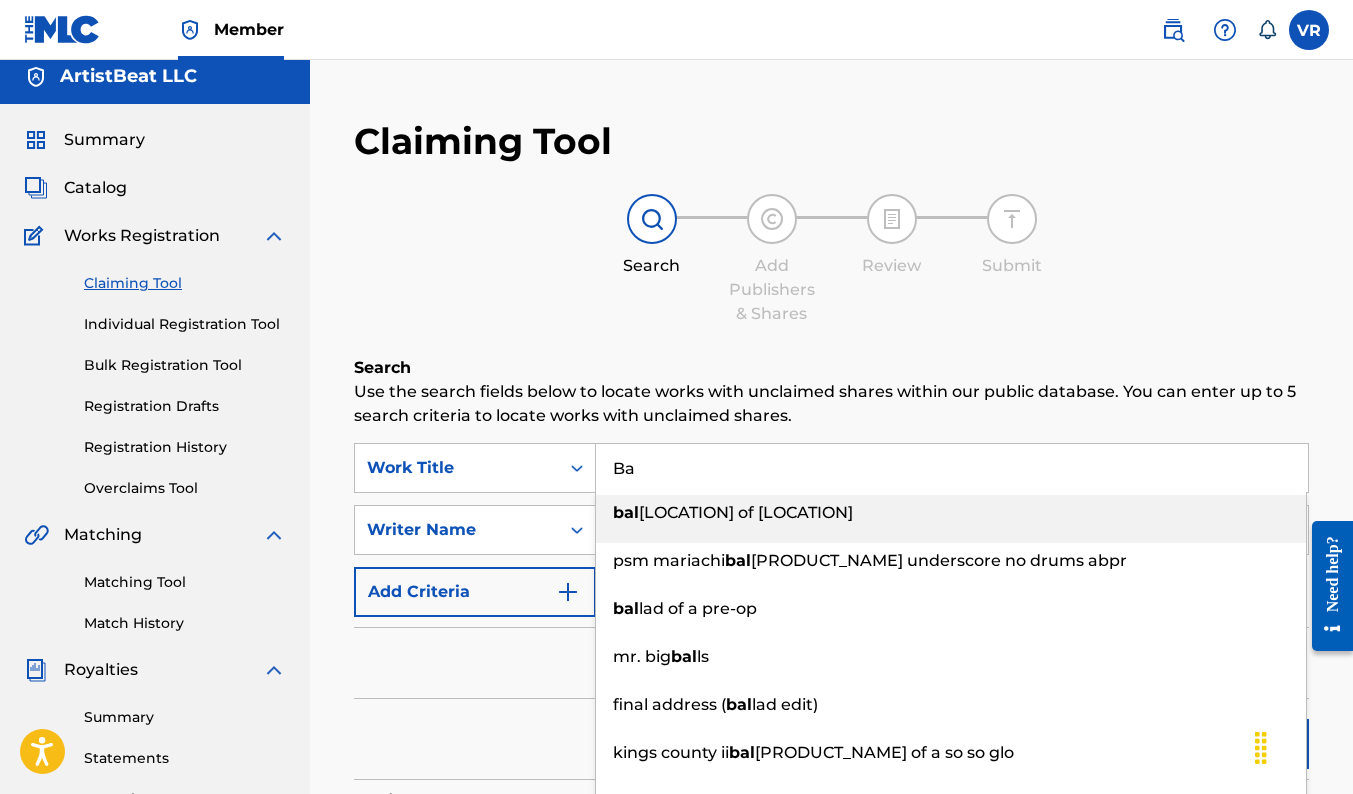 type on "B" 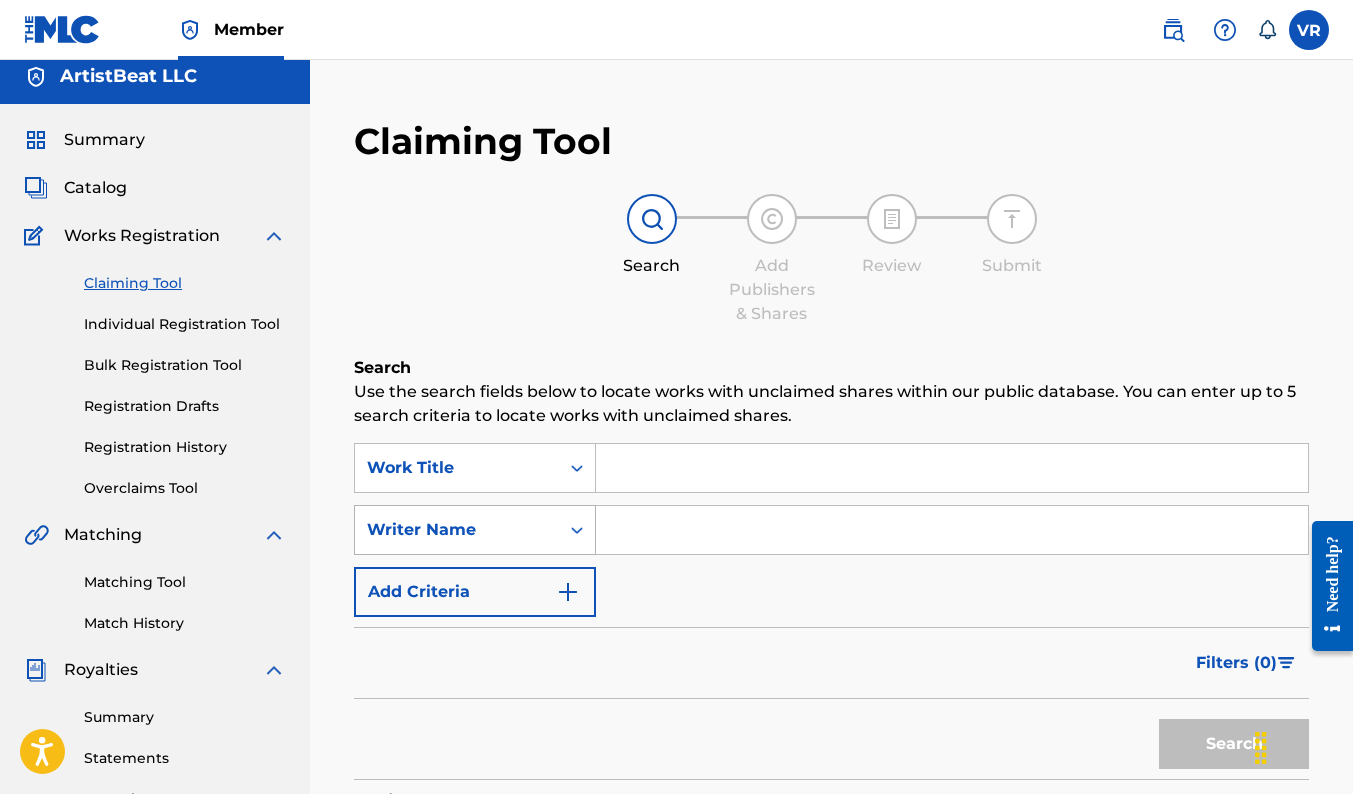 type 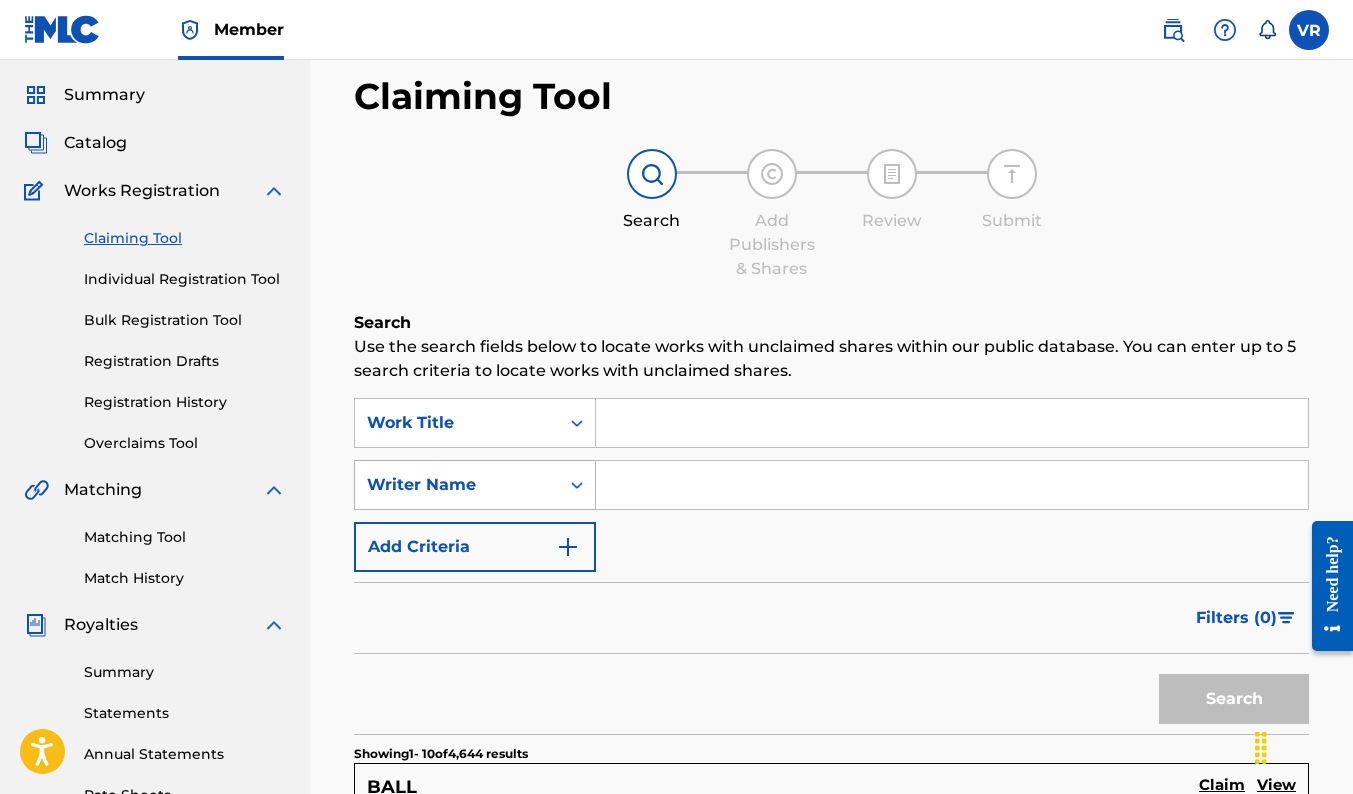 click on "Writer Name" at bounding box center (475, 485) 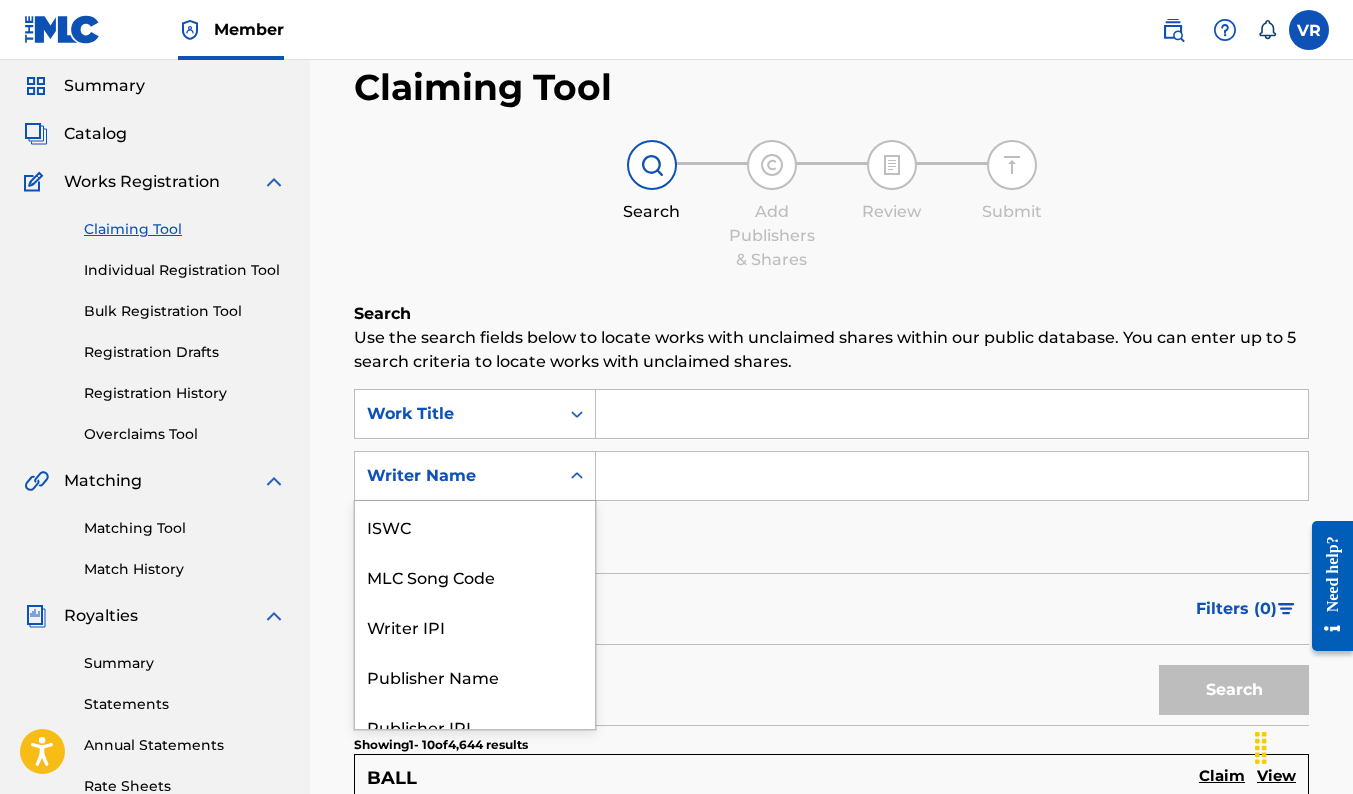 scroll, scrollTop: 73, scrollLeft: 0, axis: vertical 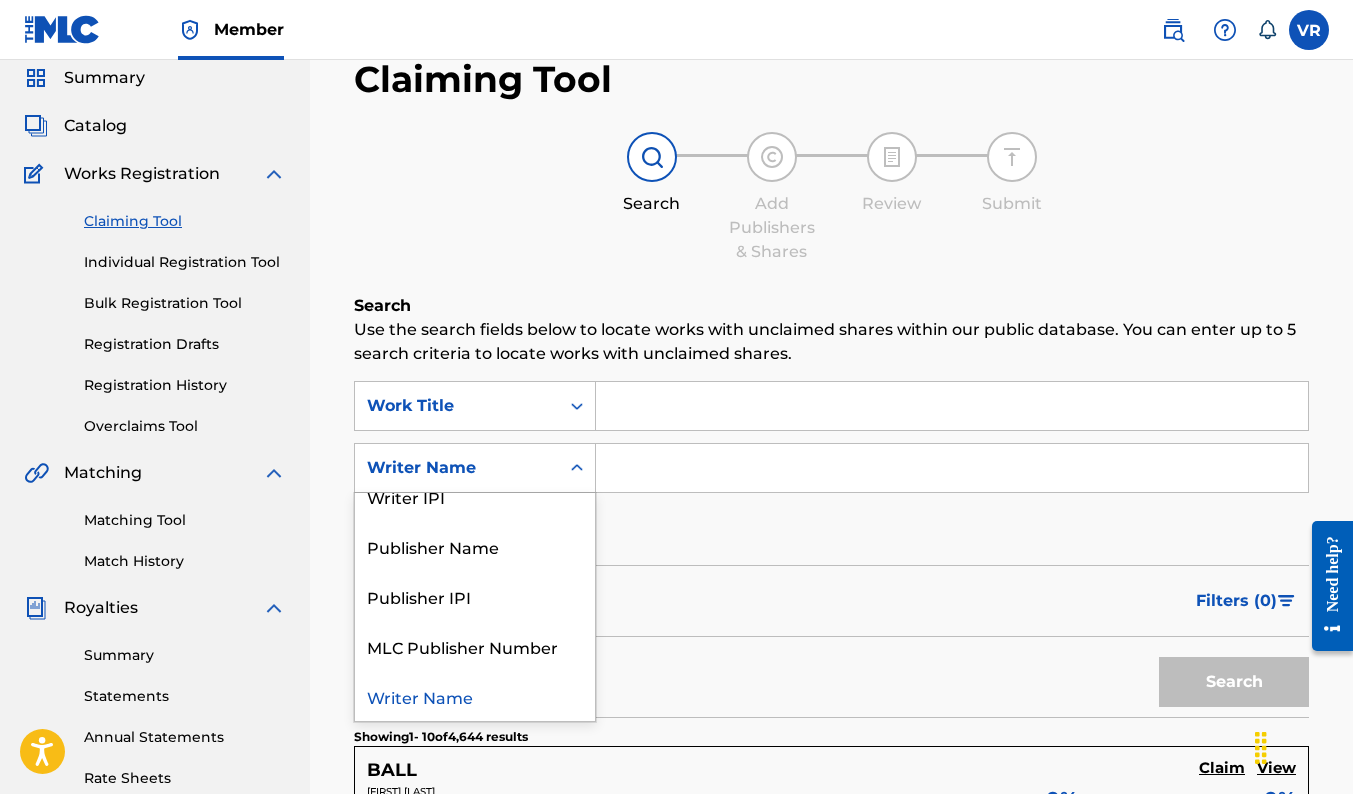 click on "Writer Name" at bounding box center (475, 696) 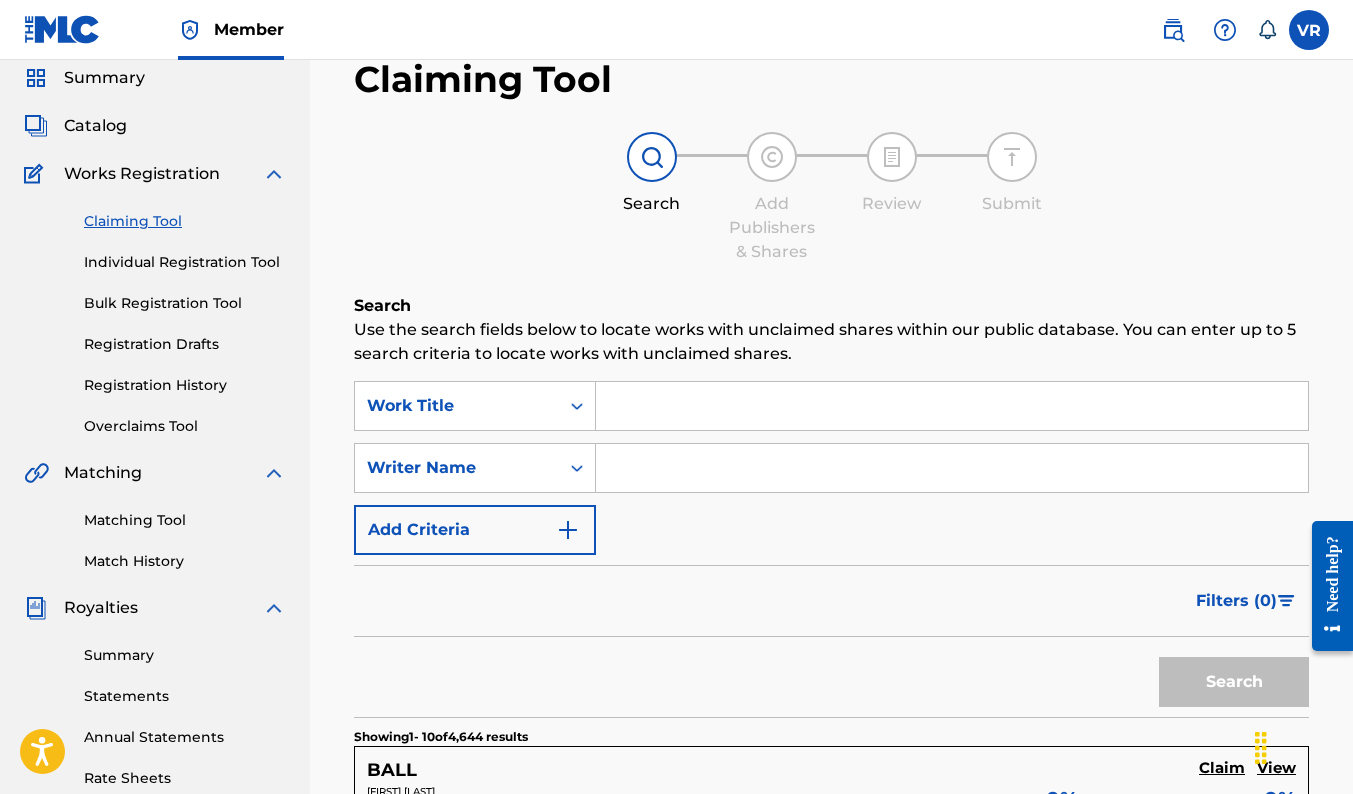 click at bounding box center (952, 468) 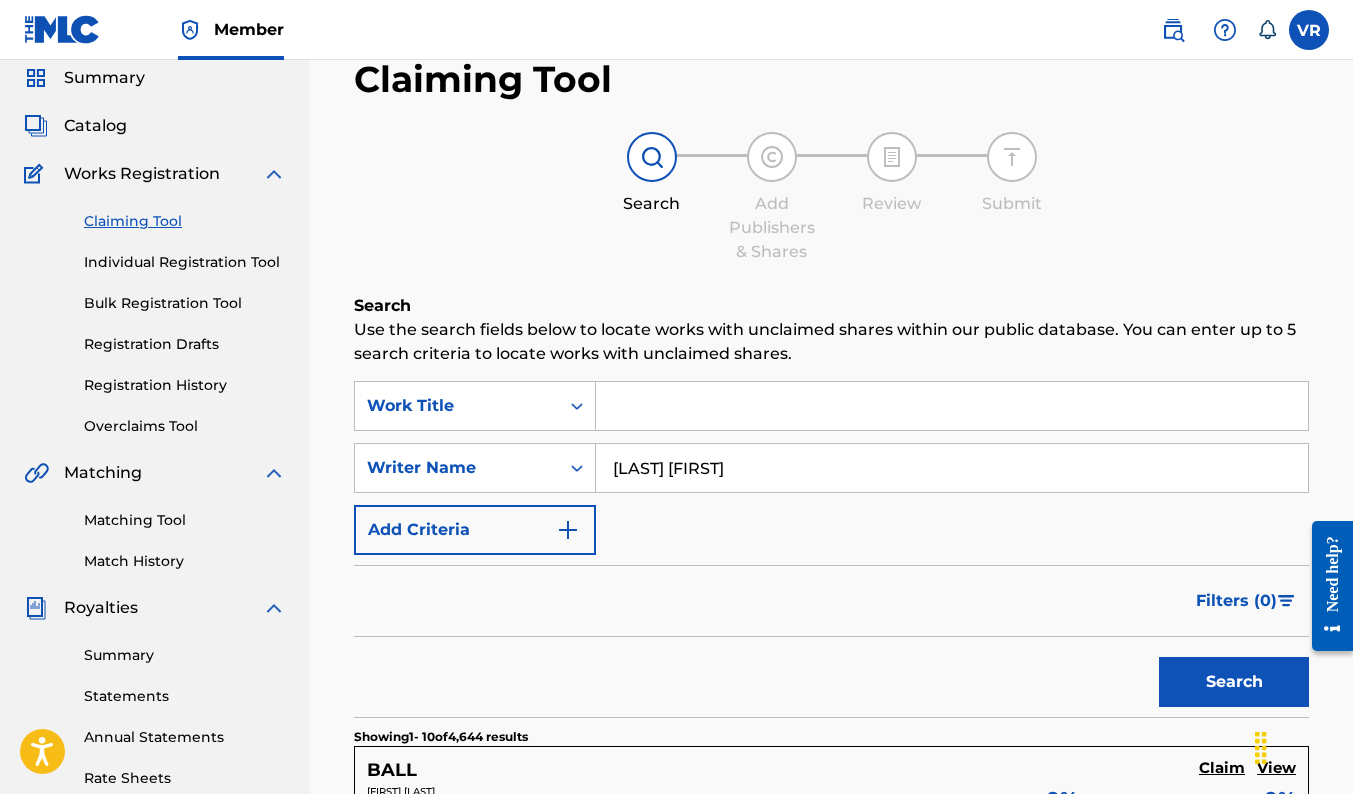 type on "BURNEY KENTAVIOUS" 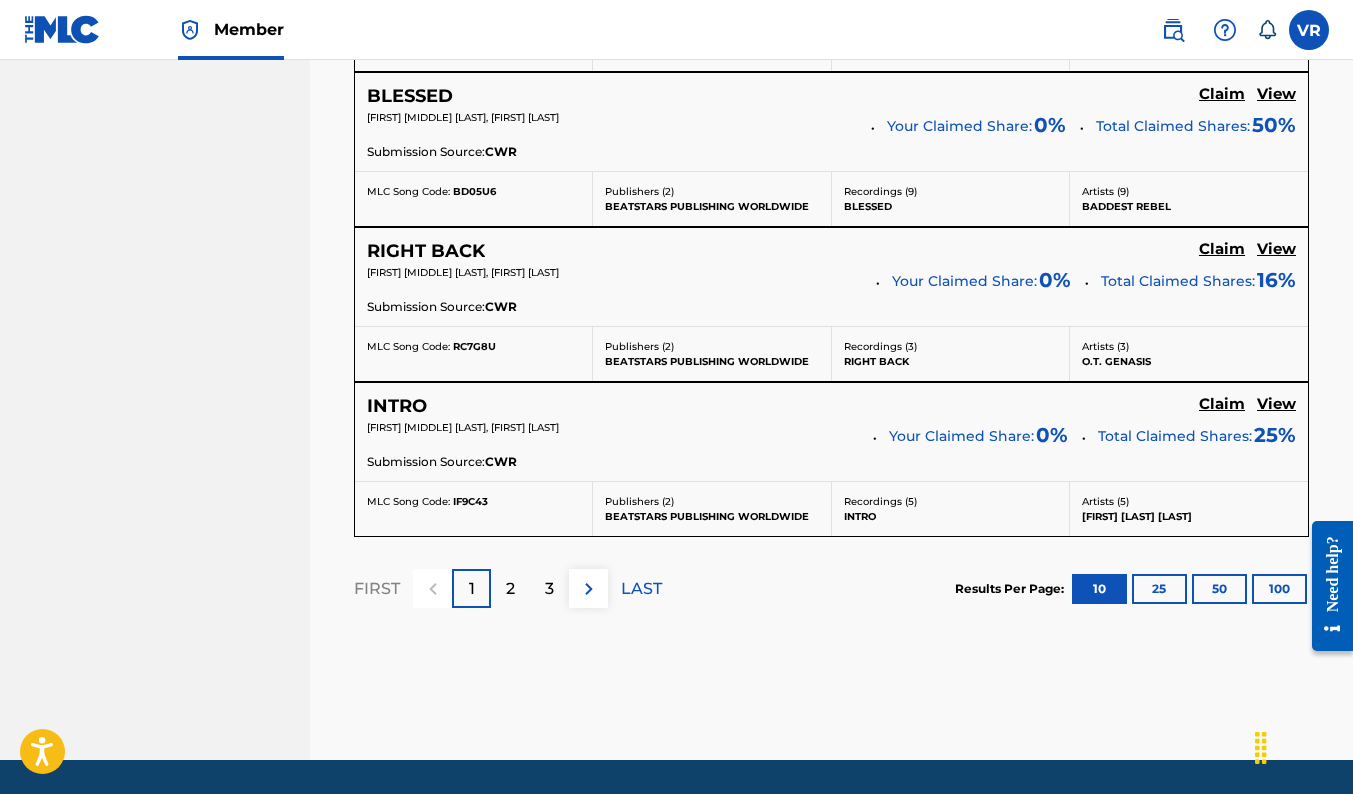 scroll, scrollTop: 1899, scrollLeft: 0, axis: vertical 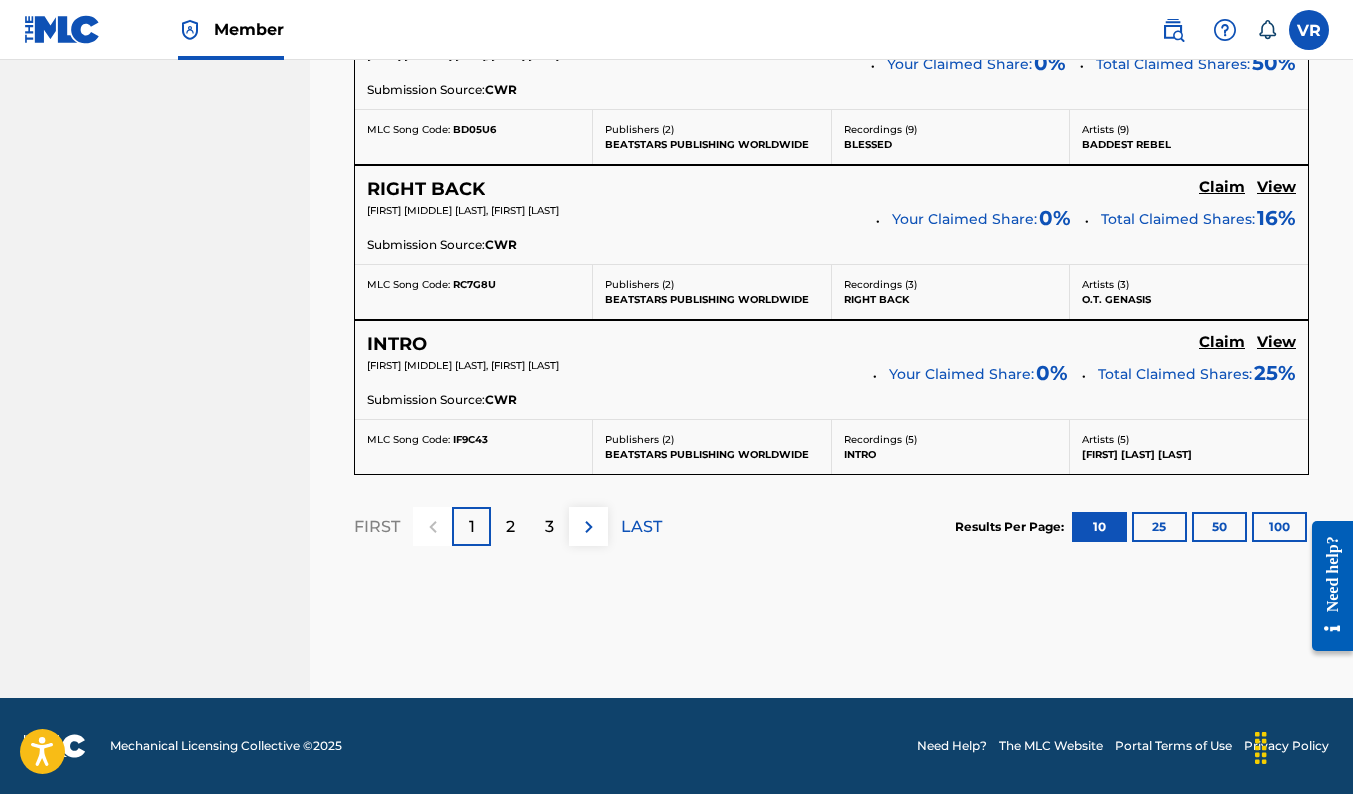 click on "2" at bounding box center [510, 527] 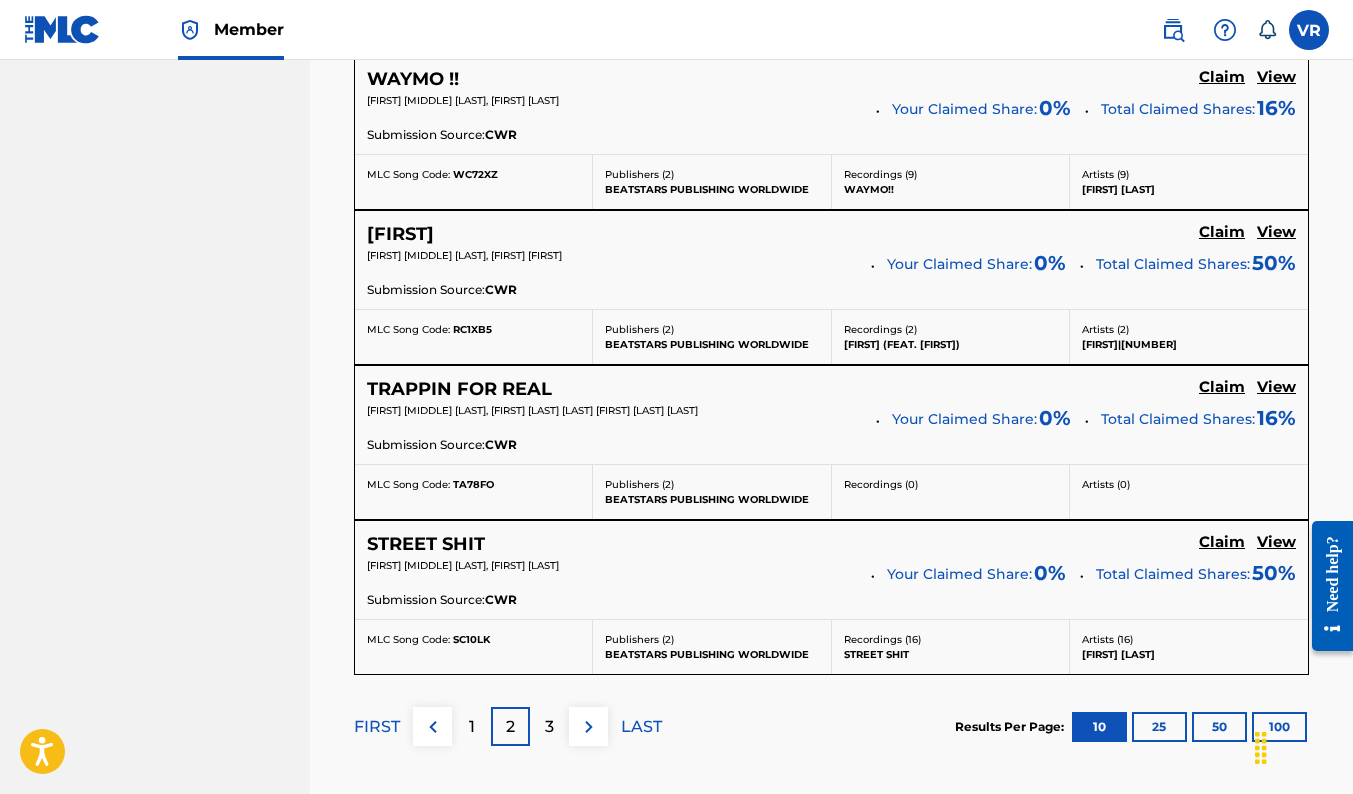 scroll, scrollTop: 1894, scrollLeft: 0, axis: vertical 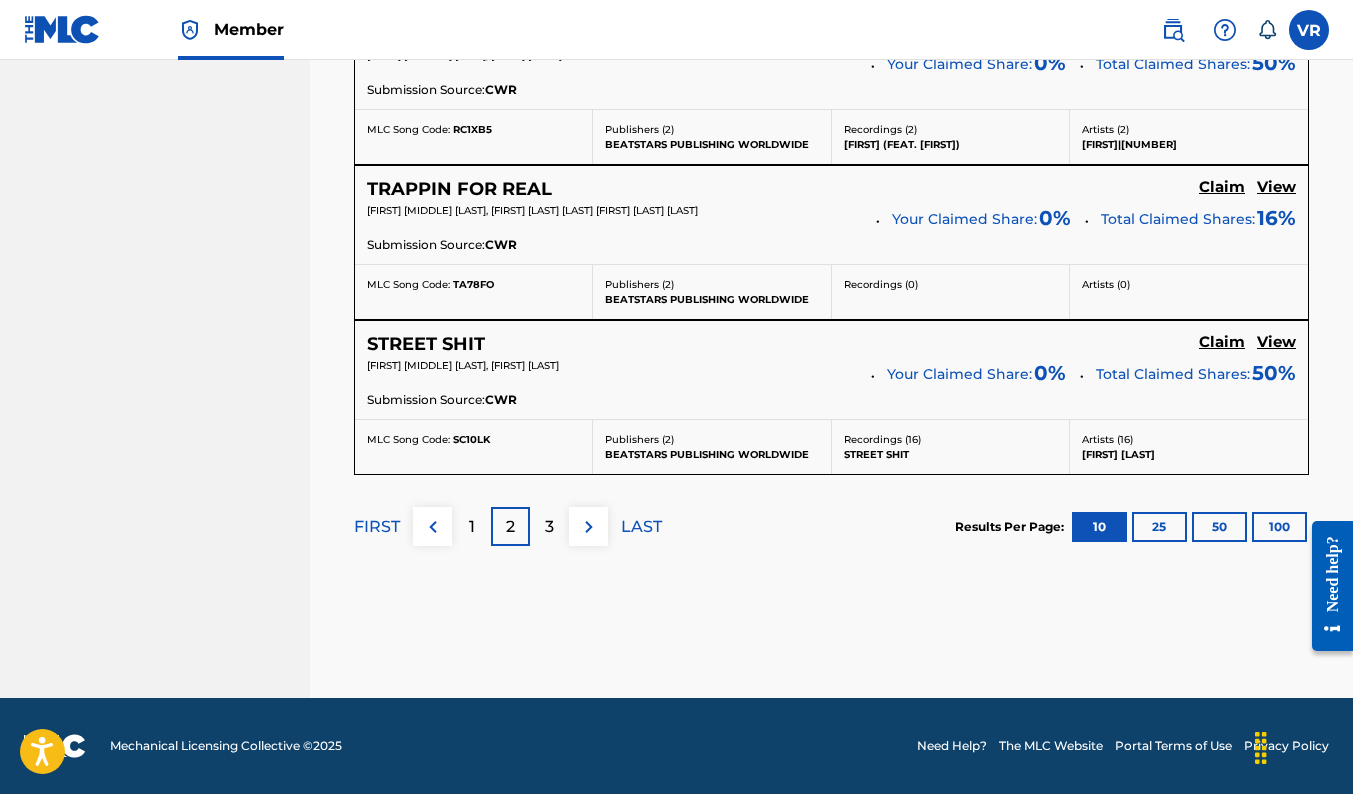 click on "3" at bounding box center (549, 527) 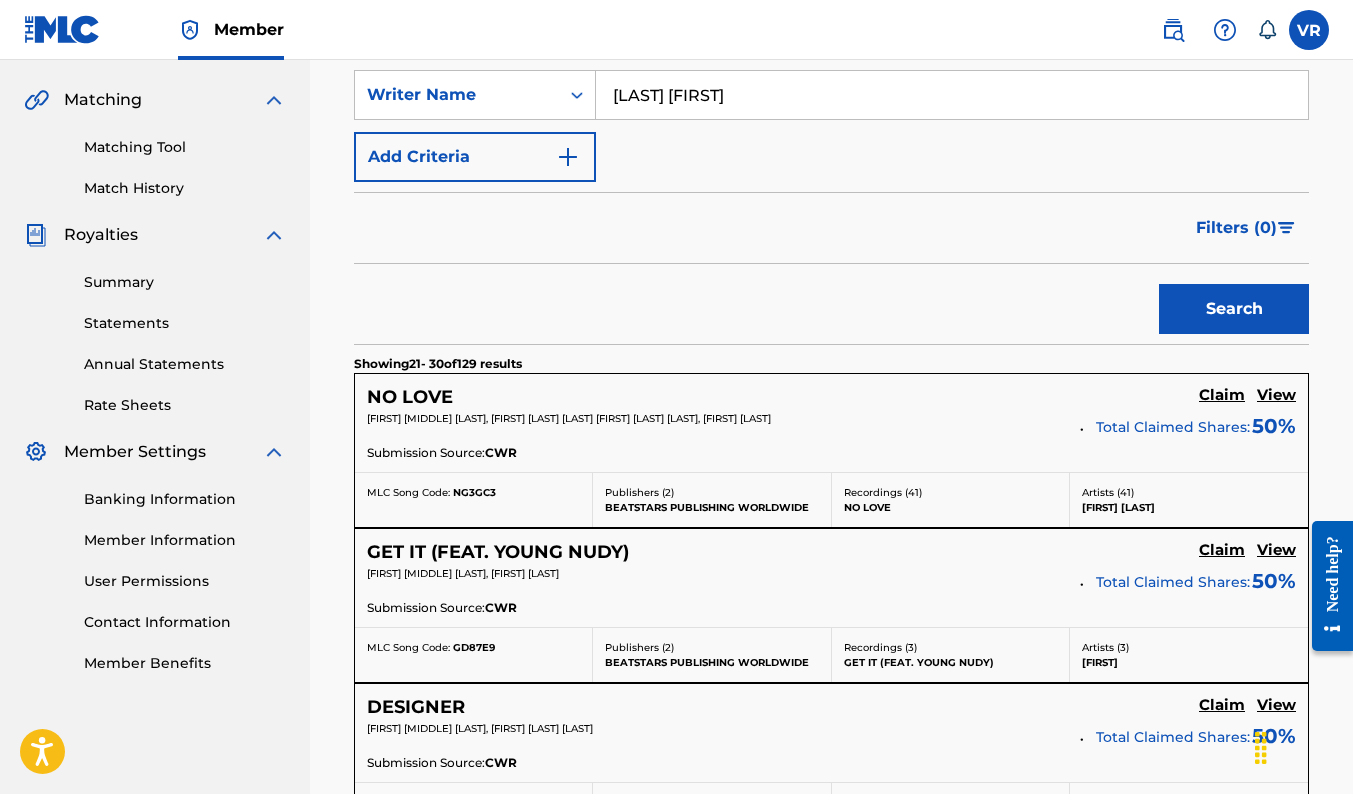scroll, scrollTop: 1894, scrollLeft: 0, axis: vertical 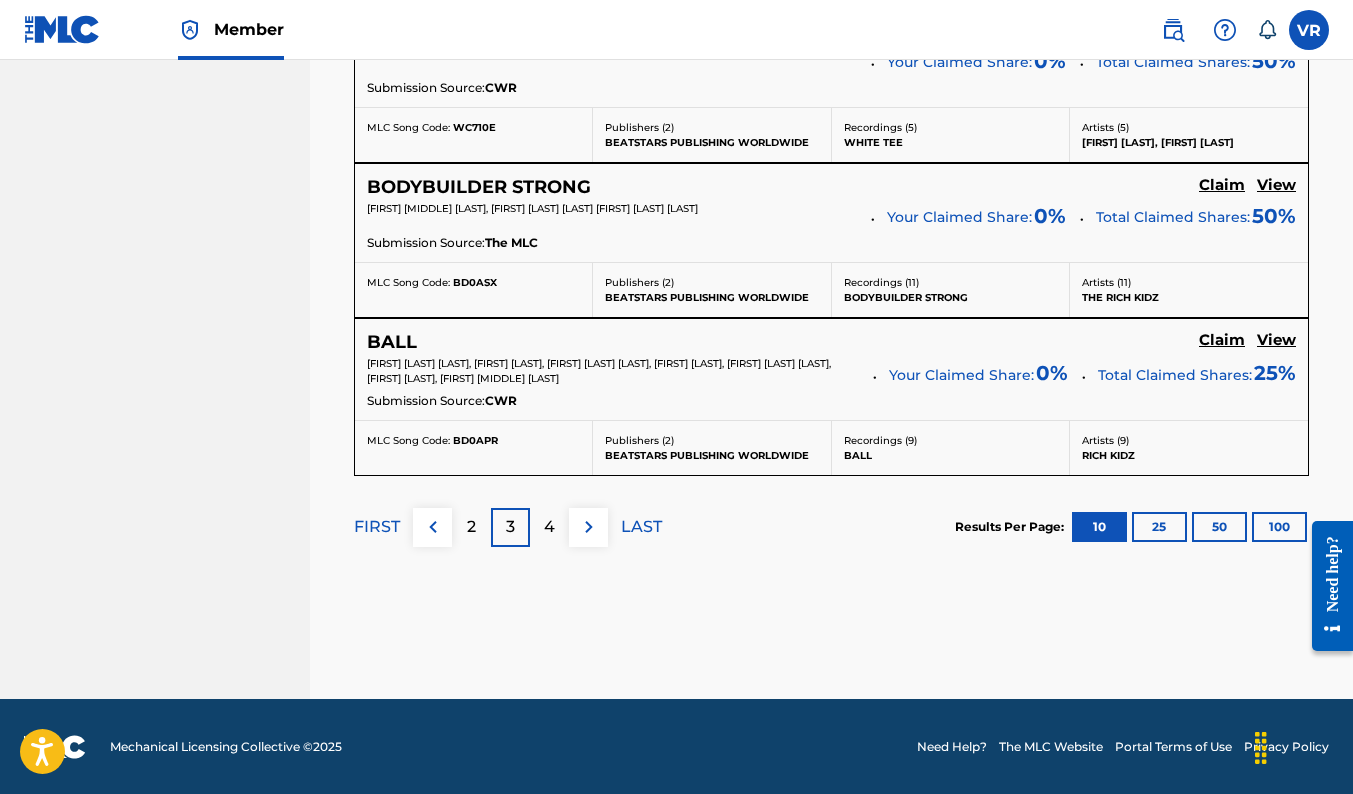 click on "4" at bounding box center [549, 527] 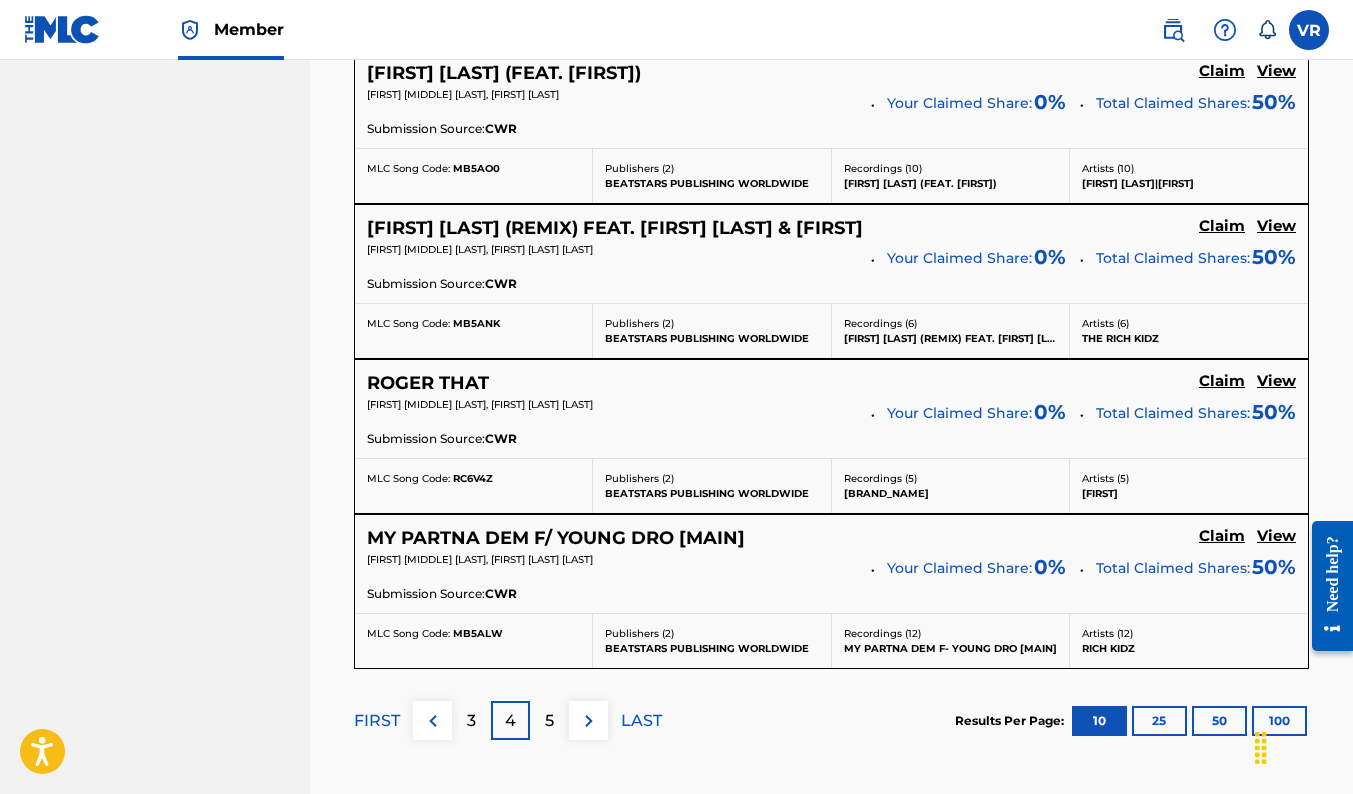 scroll, scrollTop: 1894, scrollLeft: 0, axis: vertical 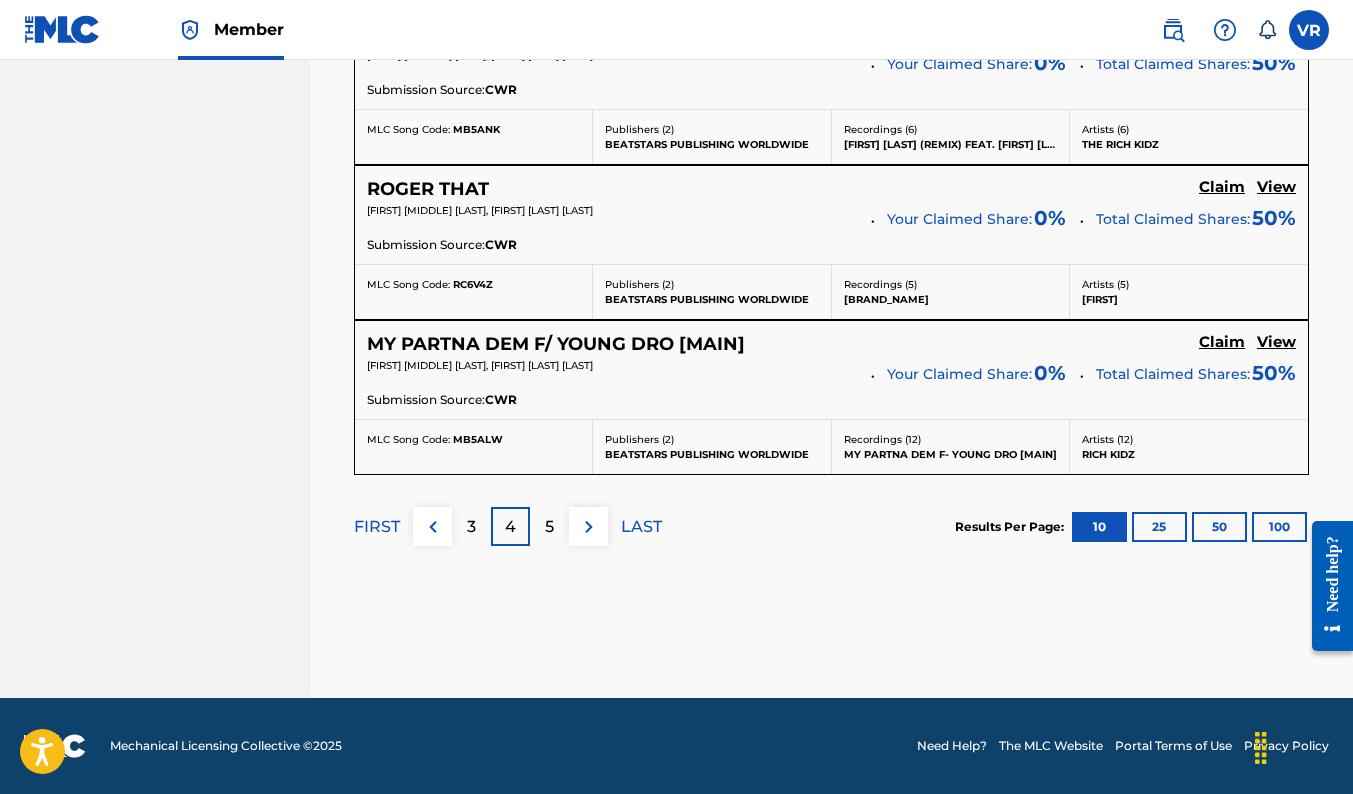 click on "5" at bounding box center [549, 527] 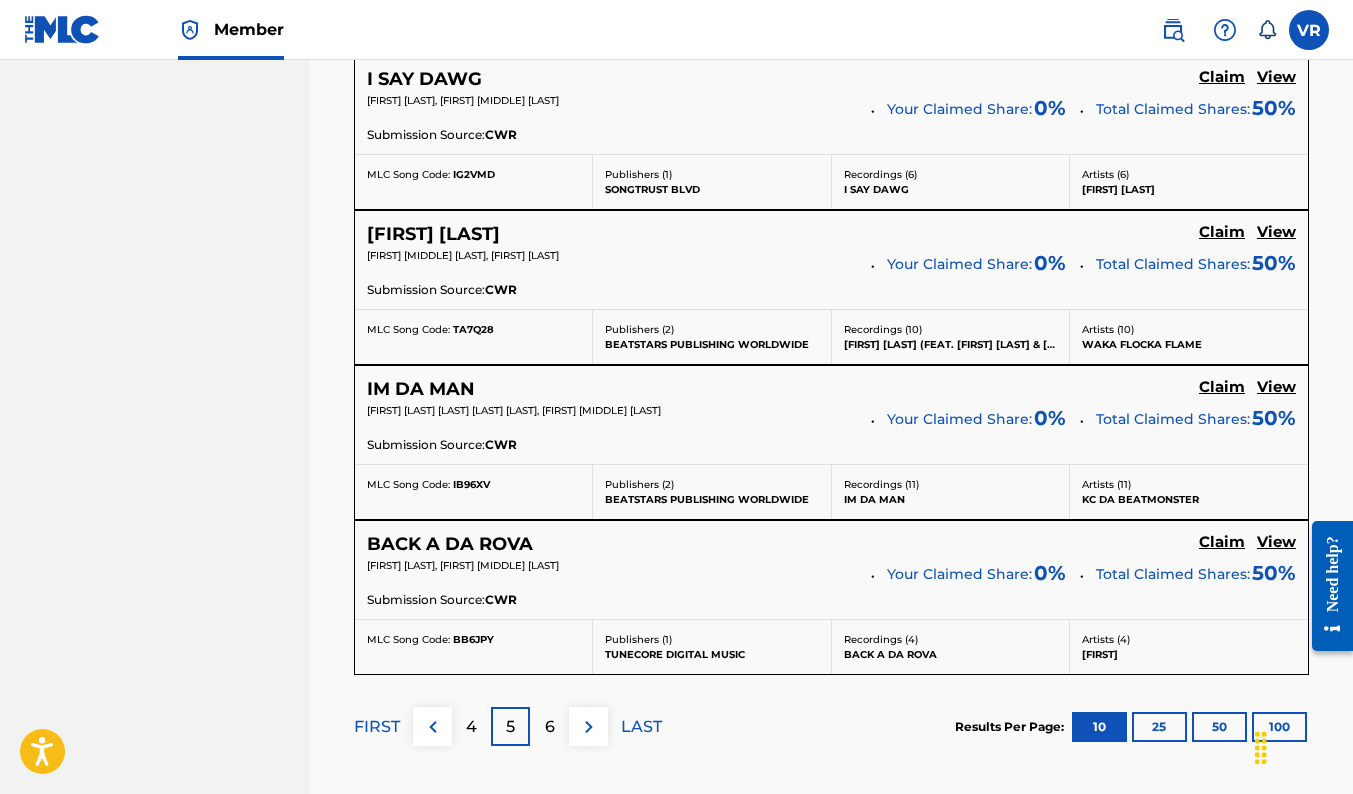 scroll, scrollTop: 1894, scrollLeft: 0, axis: vertical 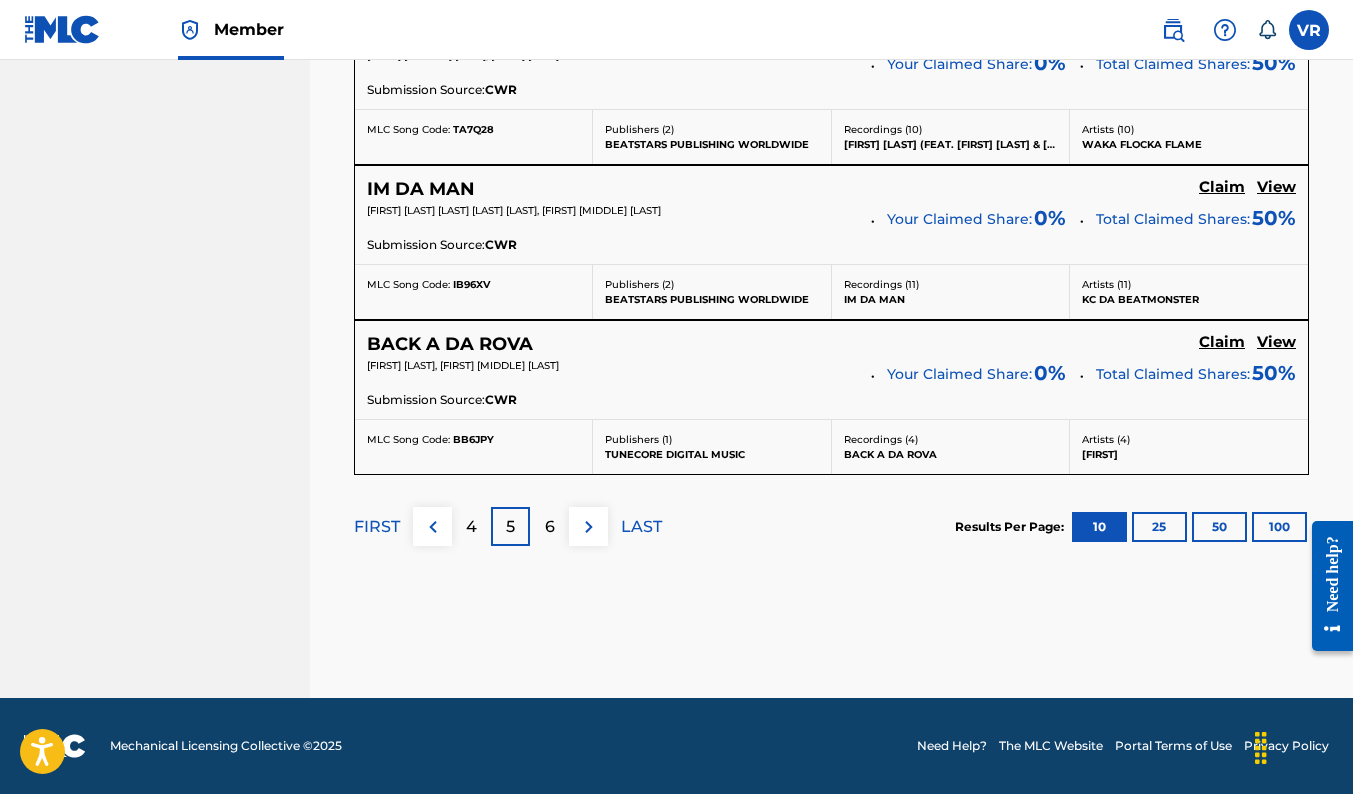 click at bounding box center [433, 527] 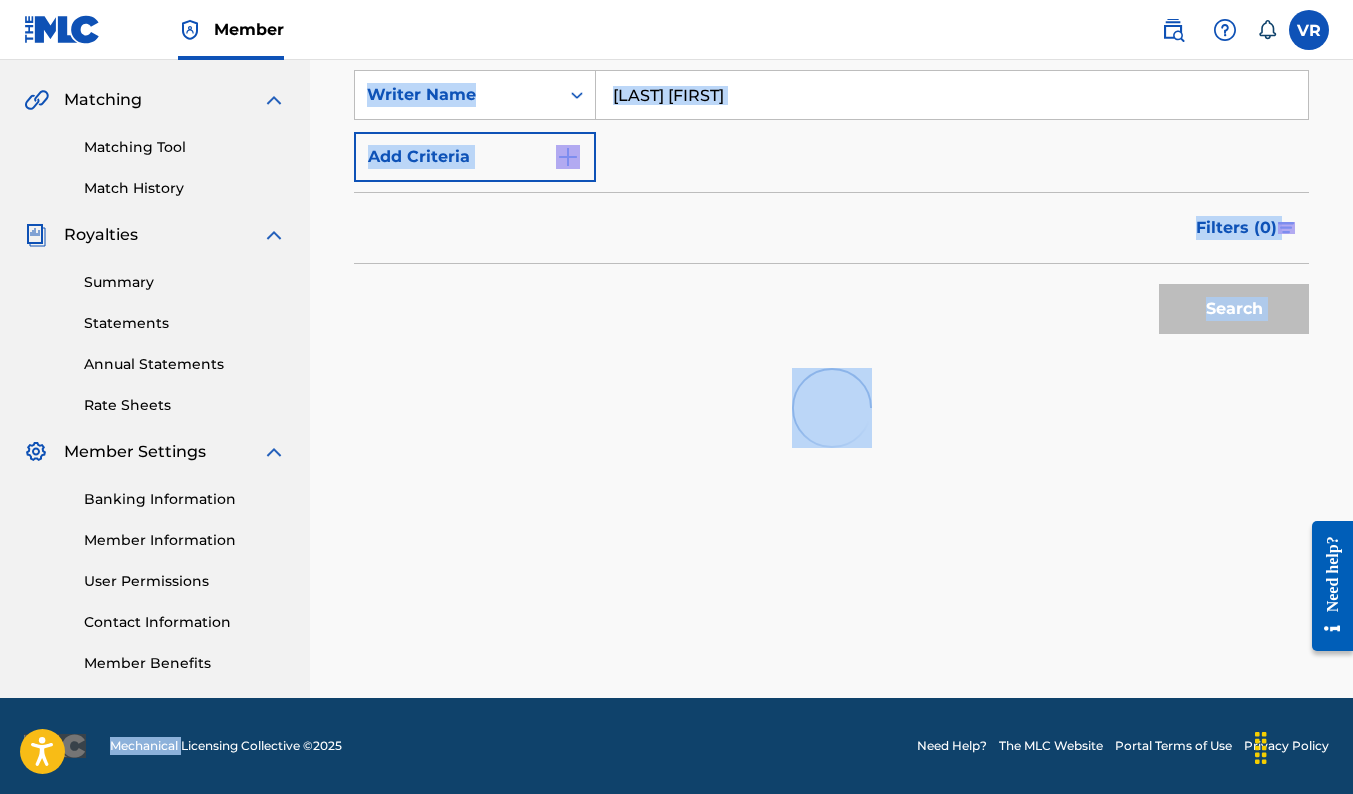 click on "Search Use the search fields below to locate works with unclaimed shares within our public database. You can enter up
to 5 search criteria to locate works with unclaimed shares. SearchWithCriteriaf0fa37e5-6c3e-4df1-8c45-ee61c5941ab6 Work Title SearchWithCriteriac588a9fc-e8d2-42b6-8cb2-49e7ee40af02 Writer Name BURNEY KENTAVIOUS Add Criteria Filter Claim Search Filters Include works claimed by my Member   Remove Filters Apply Filters Filters ( 0 ) Search" at bounding box center [831, 246] 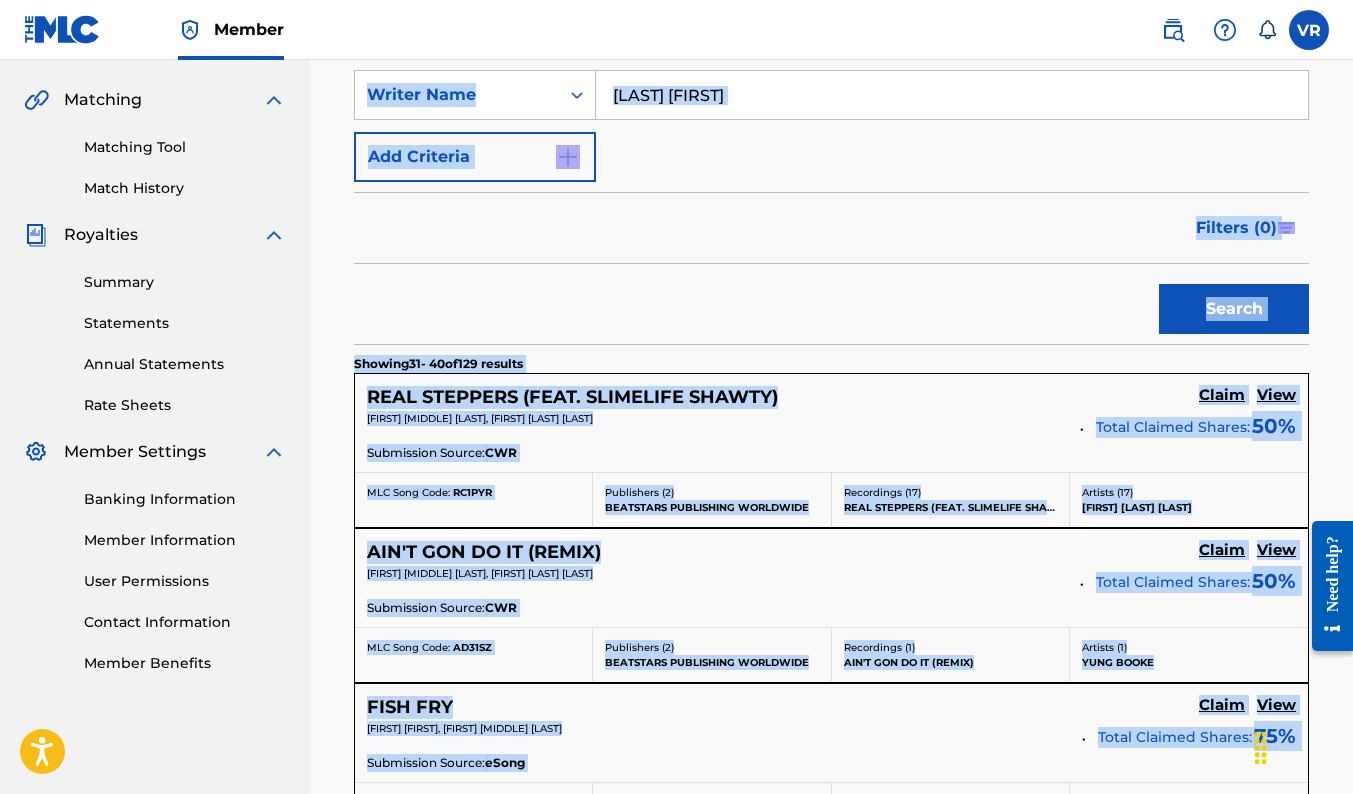 scroll, scrollTop: 1894, scrollLeft: 0, axis: vertical 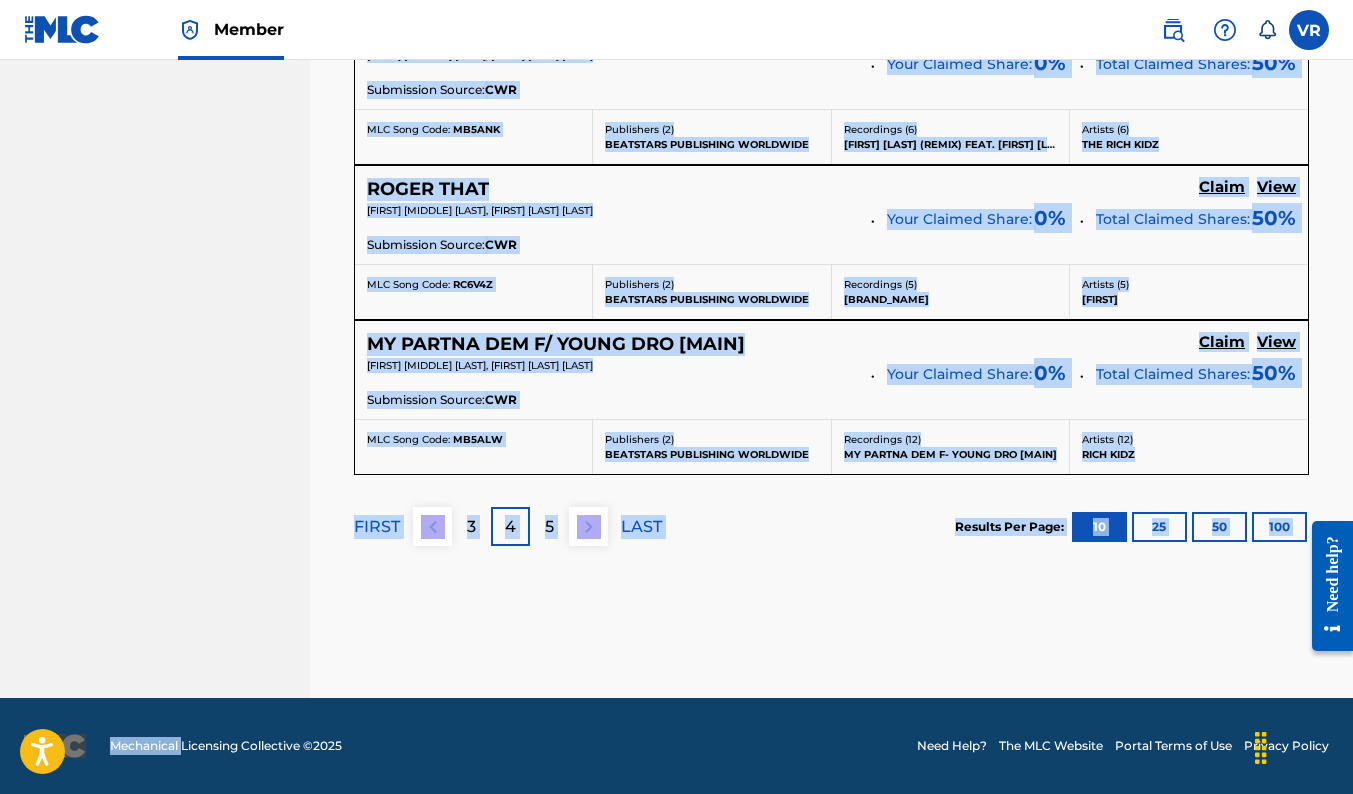click on "FIRST 3 4 5 LAST" at bounding box center [508, 526] 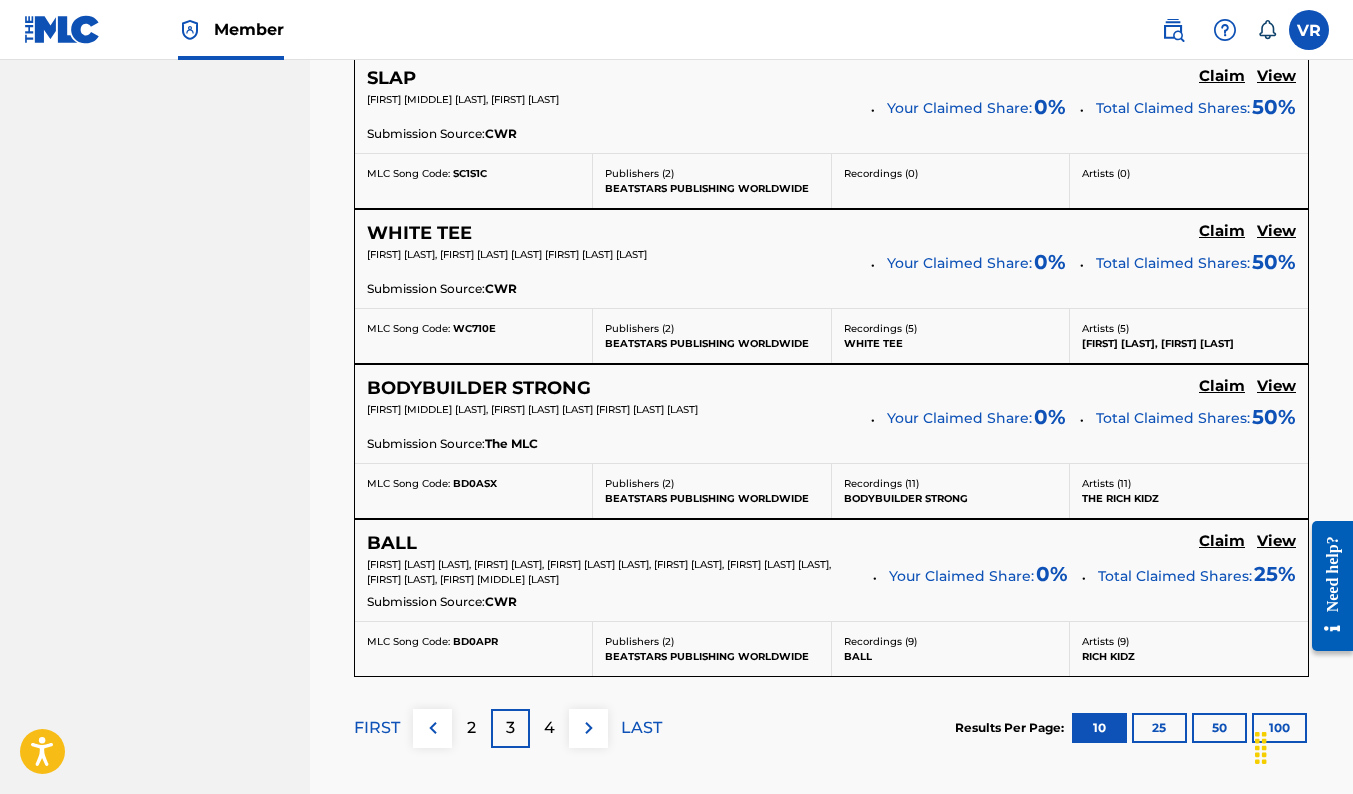 scroll, scrollTop: 1894, scrollLeft: 0, axis: vertical 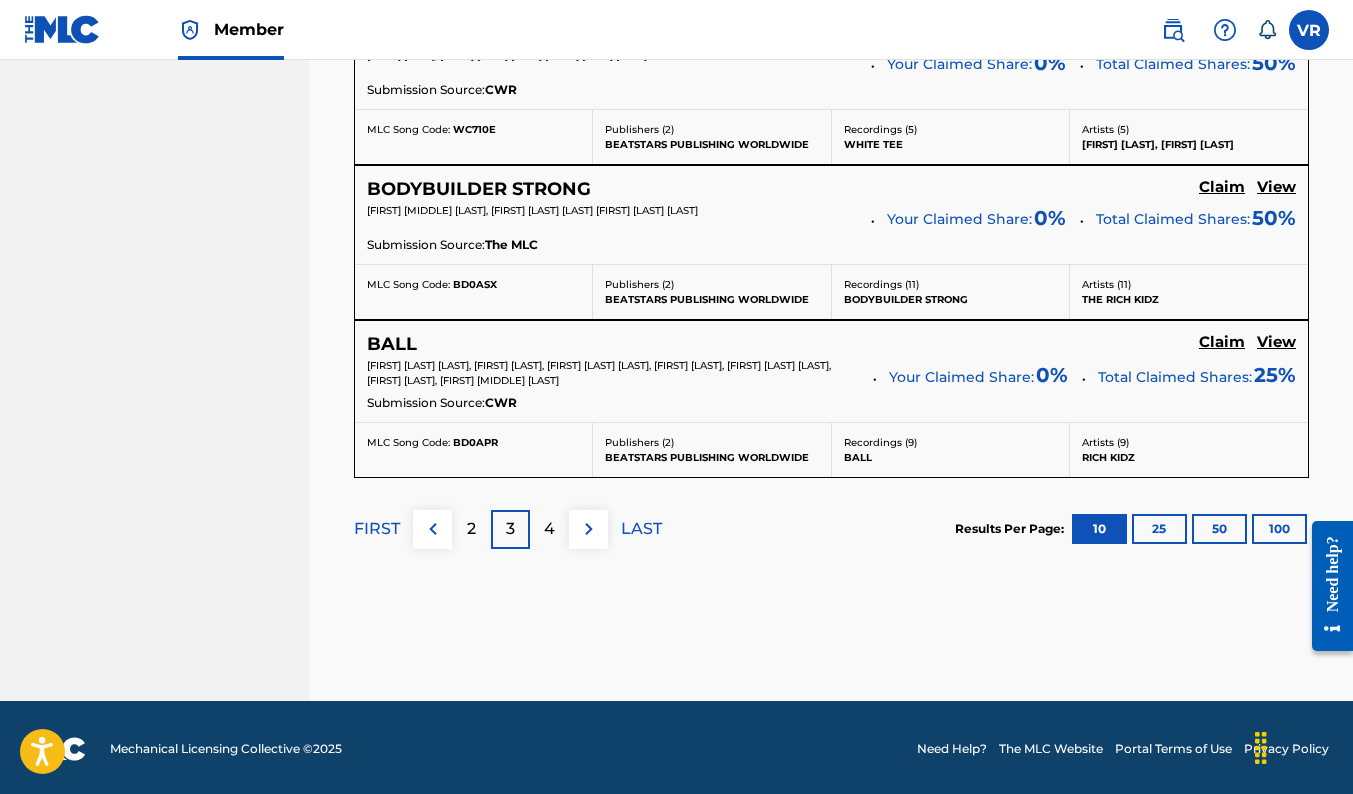 click at bounding box center (433, 529) 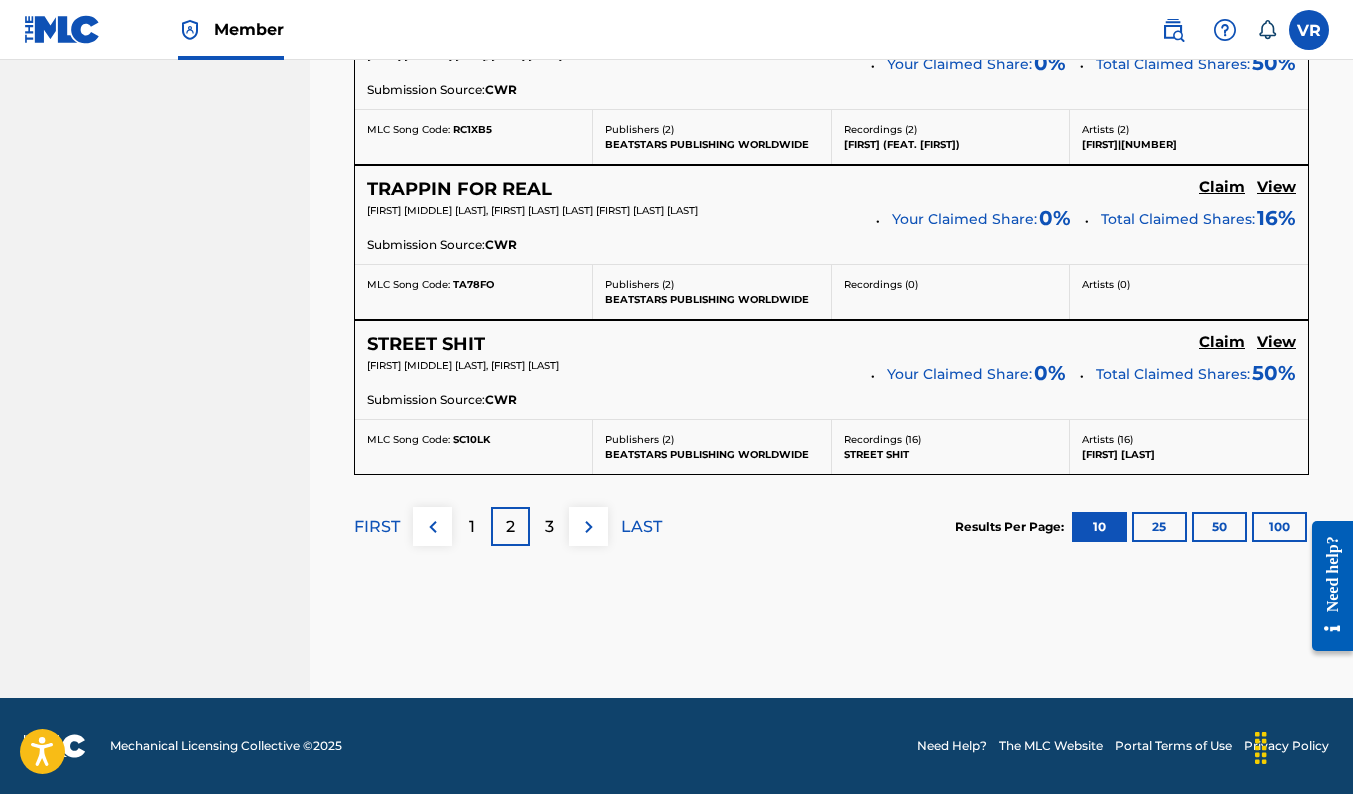 click on "1" at bounding box center (471, 526) 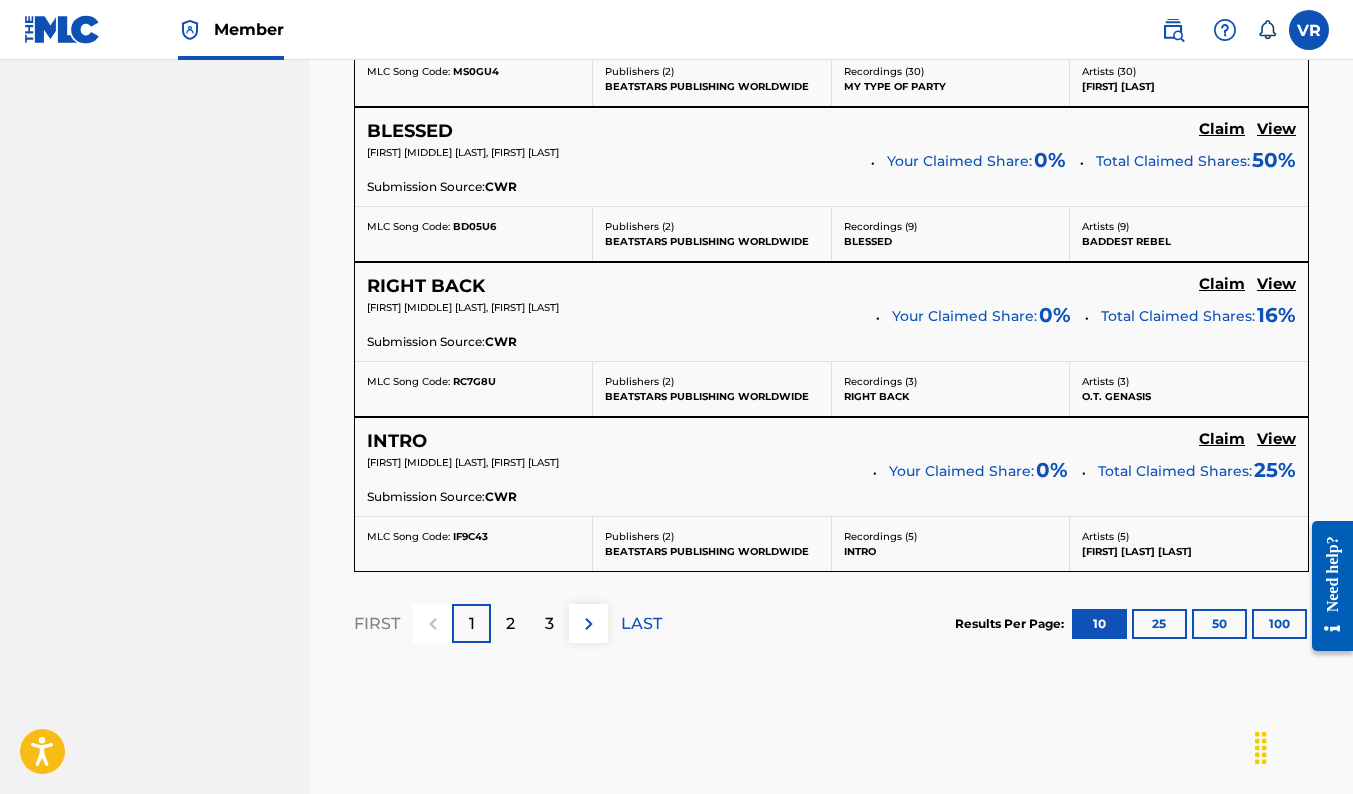 scroll, scrollTop: 1894, scrollLeft: 0, axis: vertical 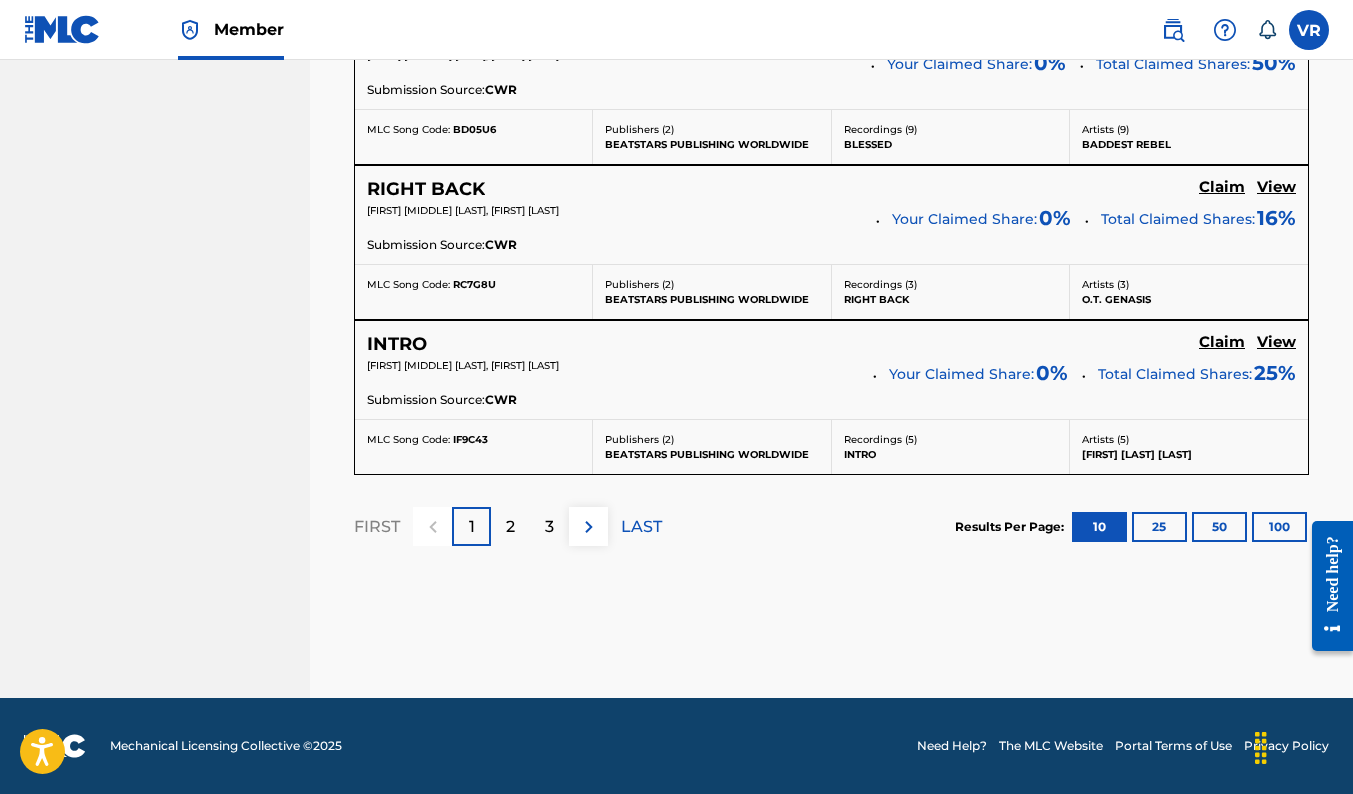 click on "2" at bounding box center (510, 526) 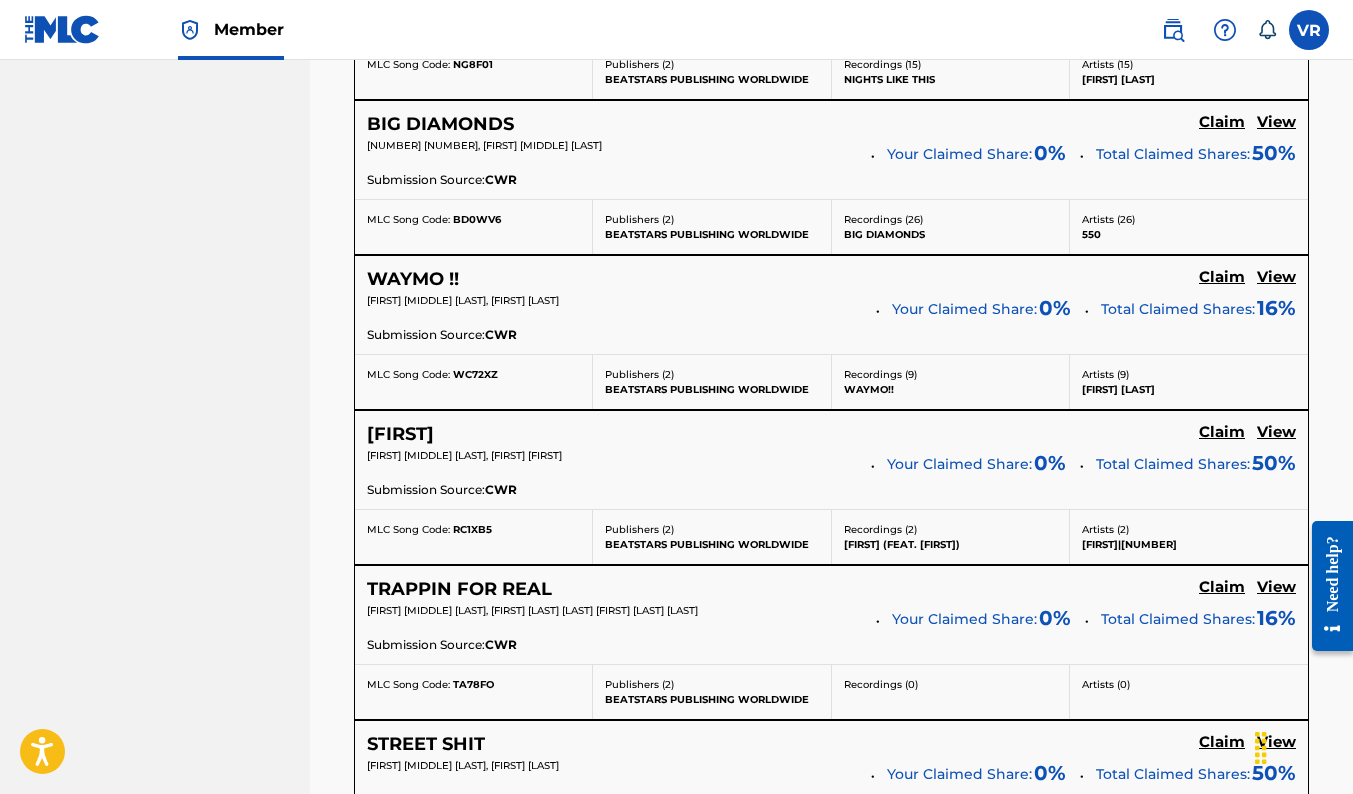scroll, scrollTop: 1894, scrollLeft: 0, axis: vertical 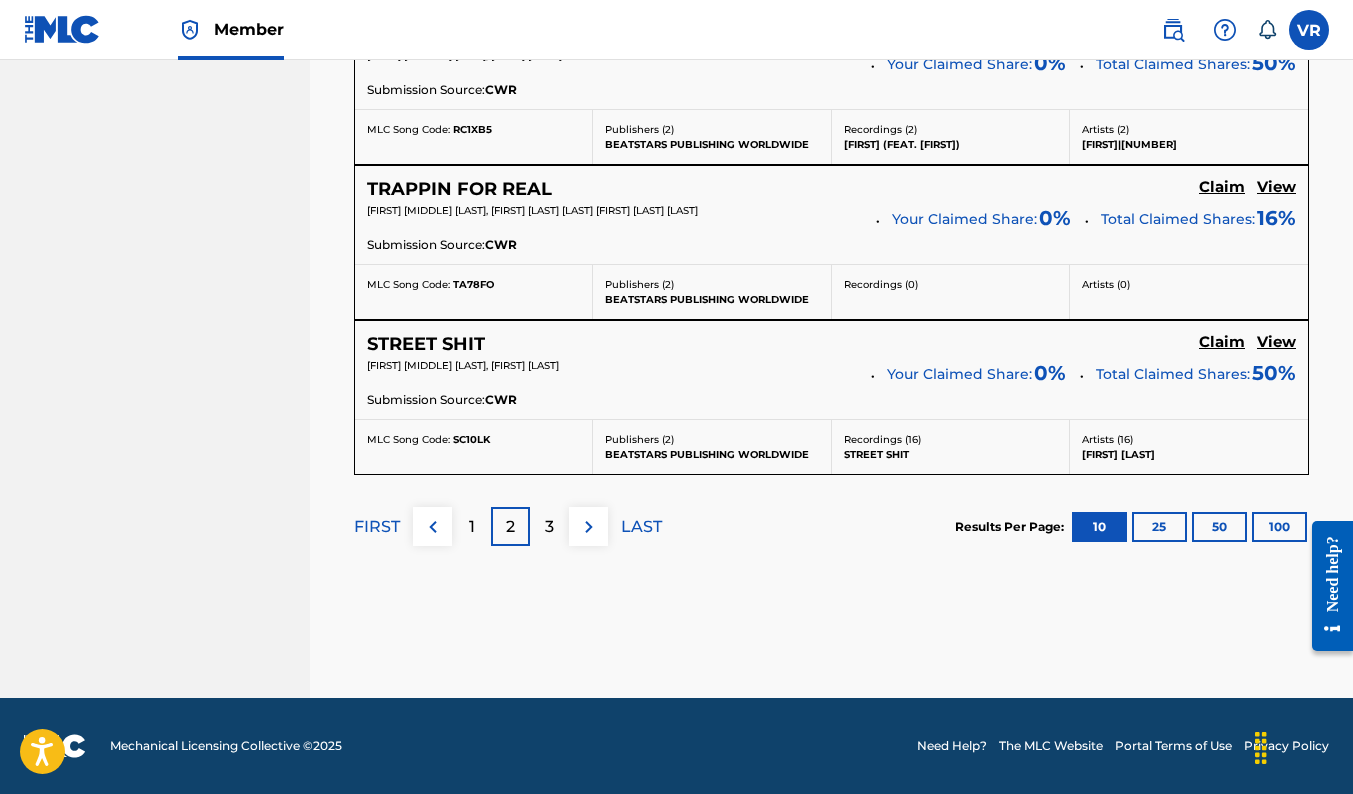 click on "3" at bounding box center [549, 526] 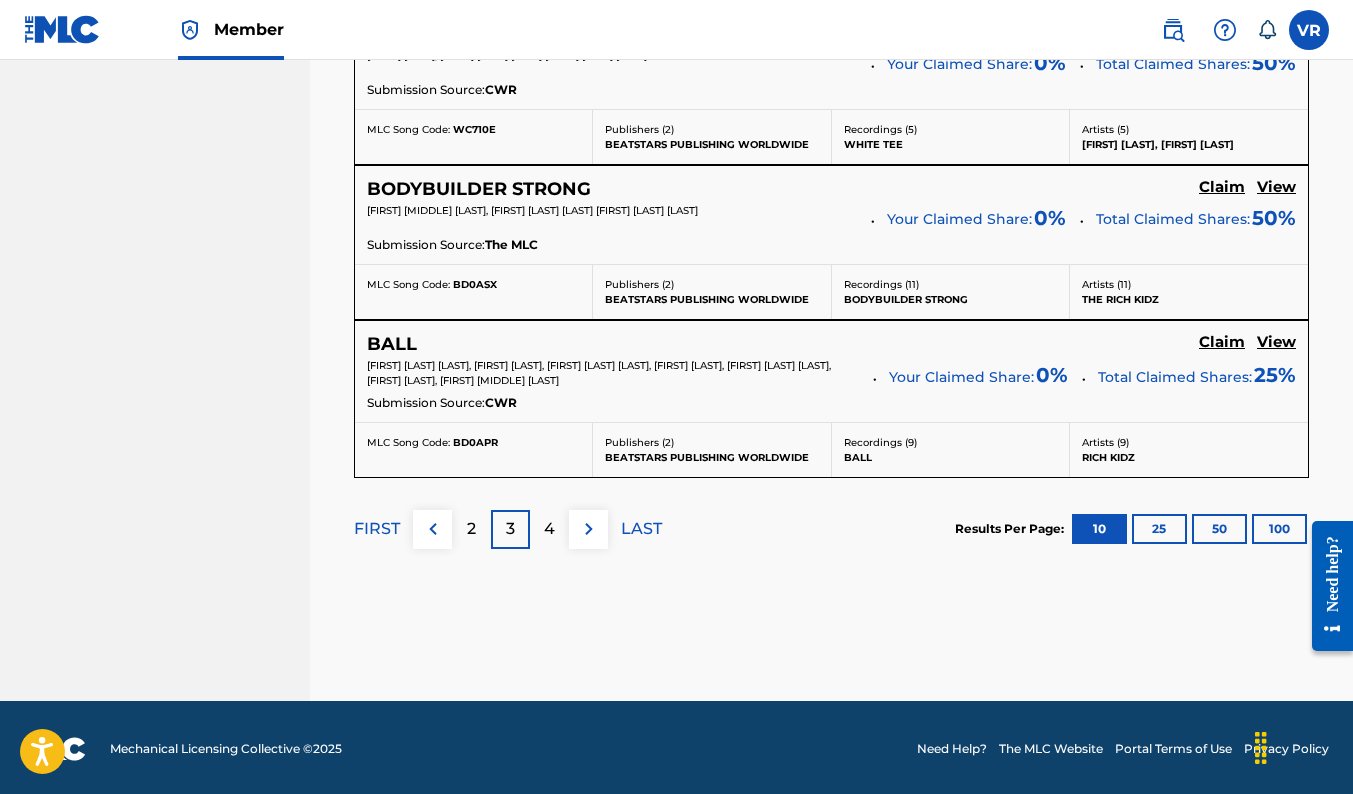 scroll, scrollTop: 1896, scrollLeft: 0, axis: vertical 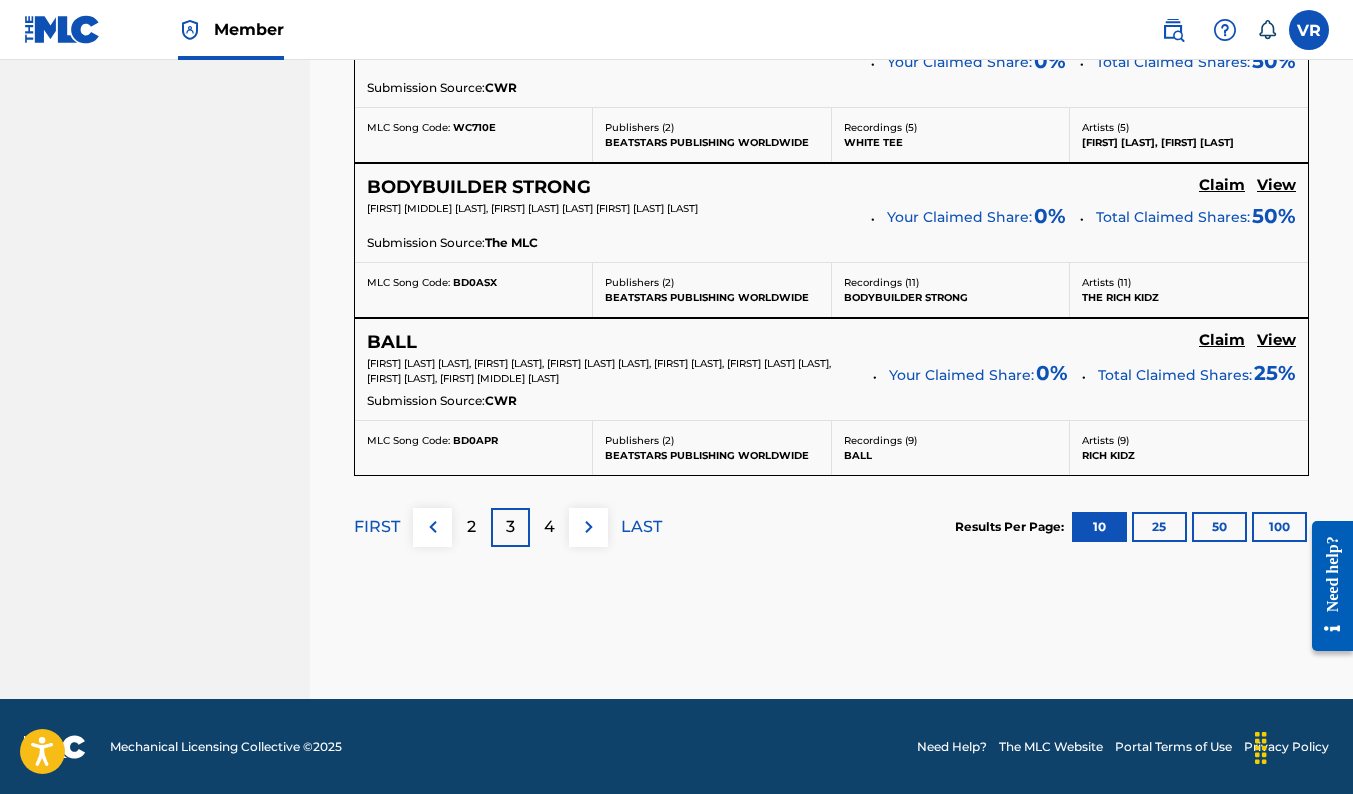 click on "4" at bounding box center [549, 527] 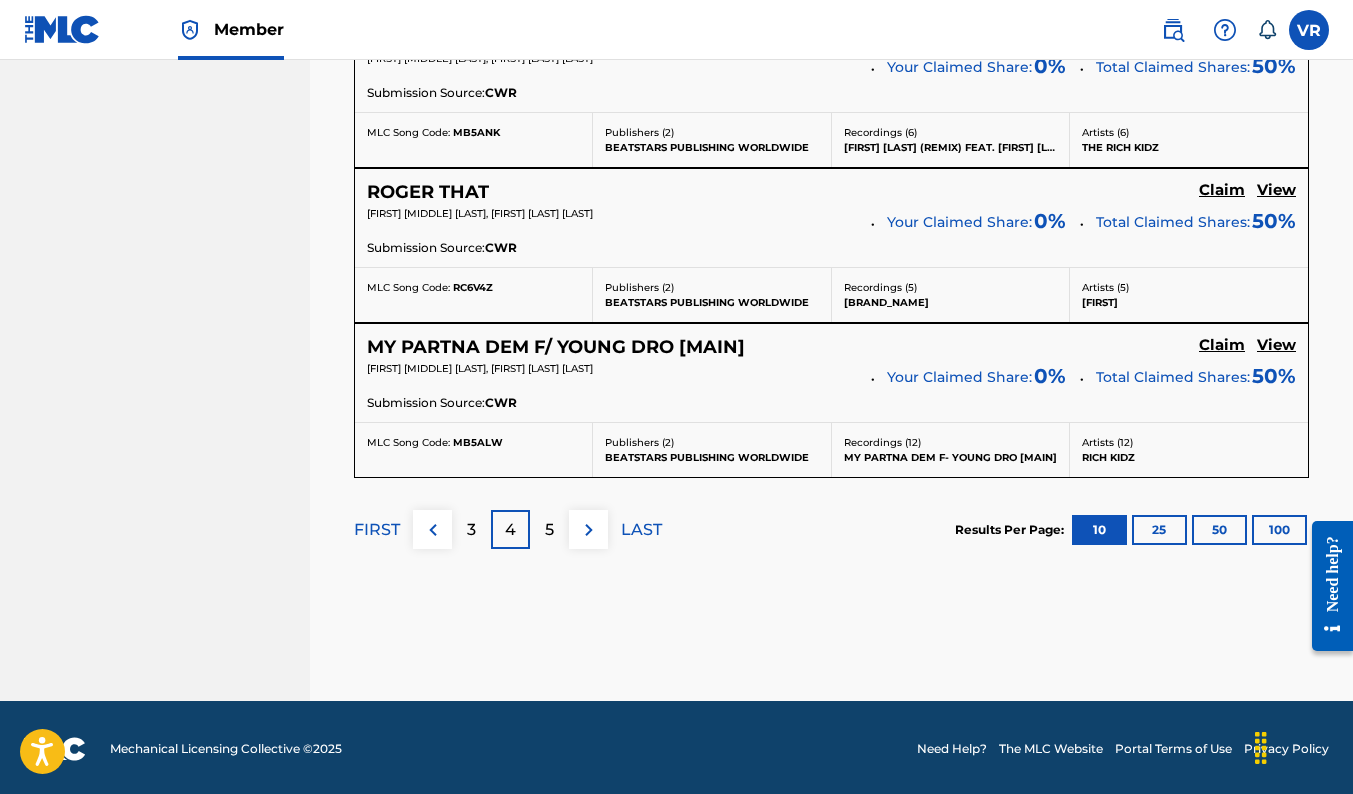 scroll, scrollTop: 1894, scrollLeft: 0, axis: vertical 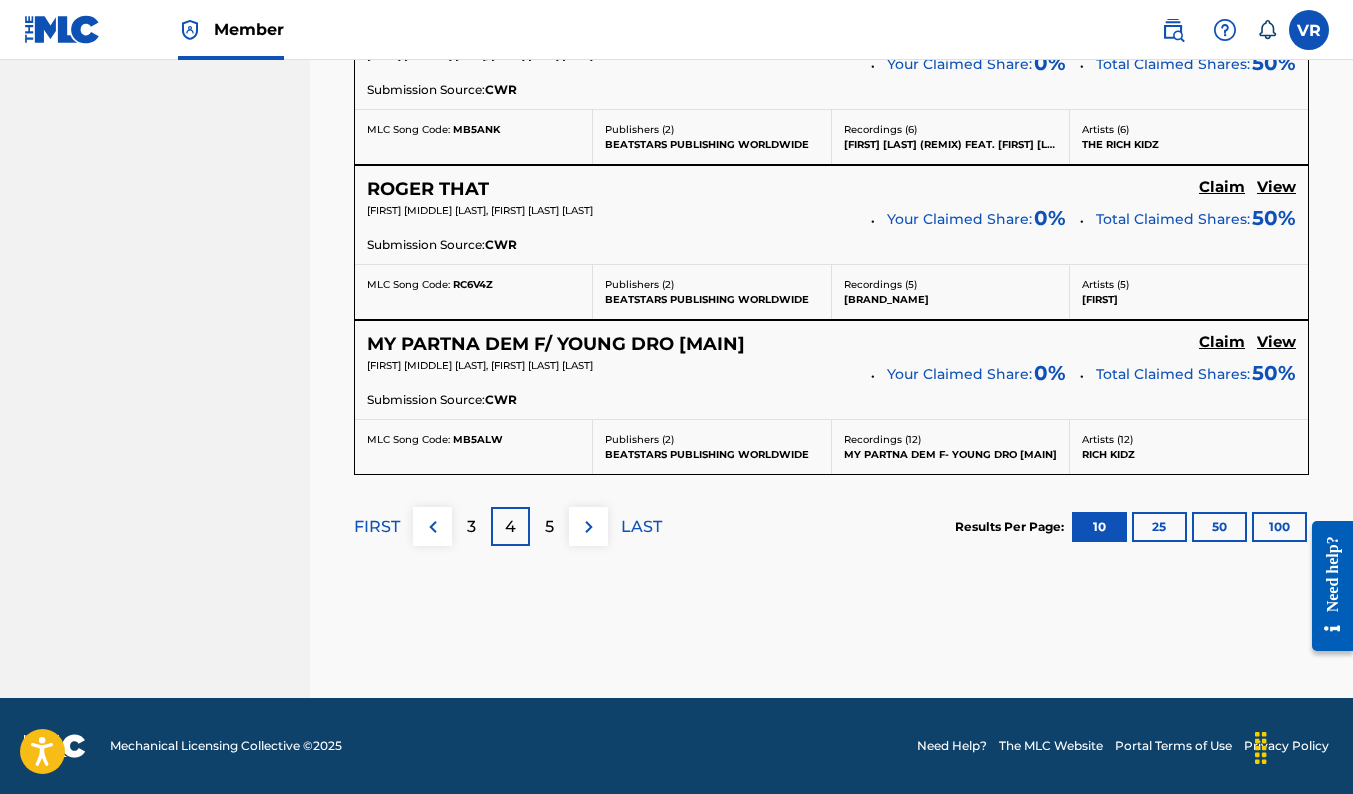click on "5" at bounding box center (549, 527) 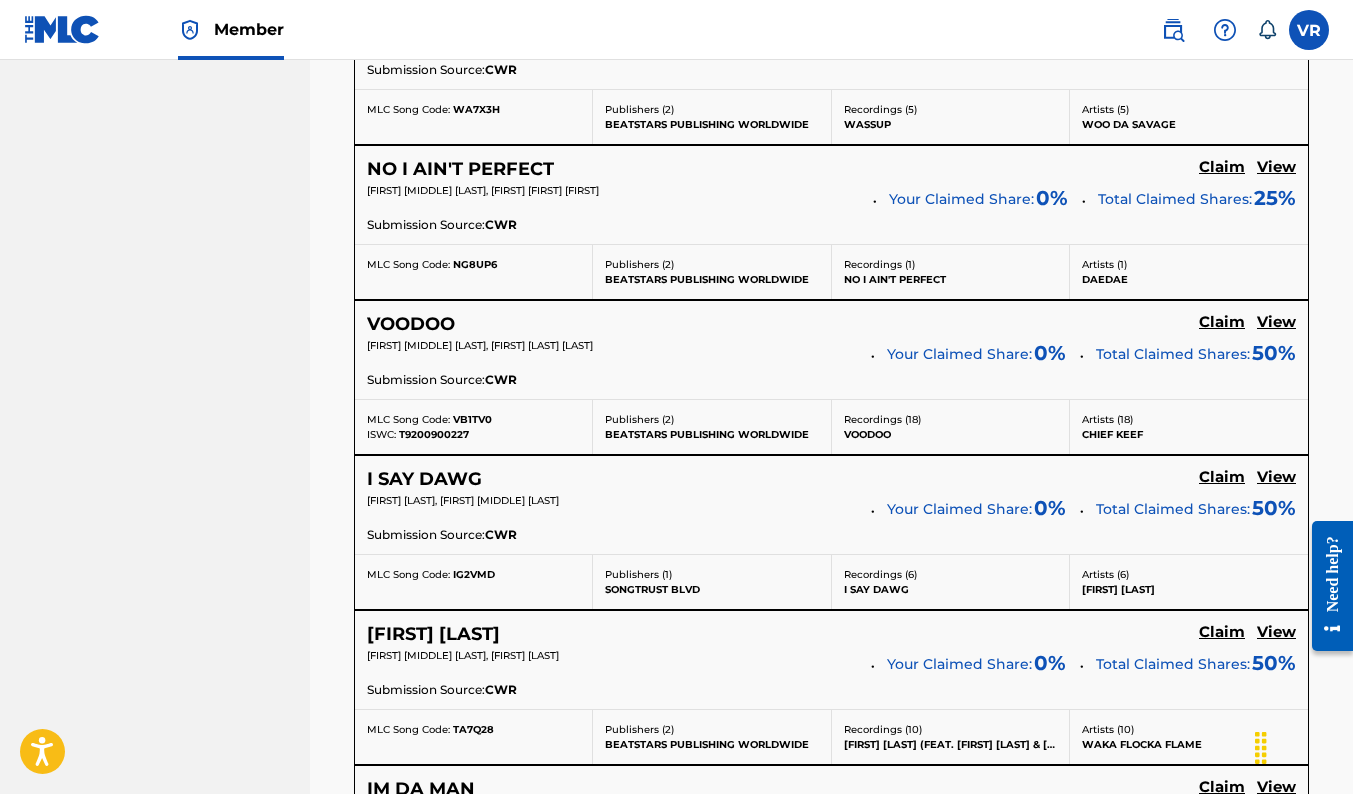 scroll, scrollTop: 1894, scrollLeft: 0, axis: vertical 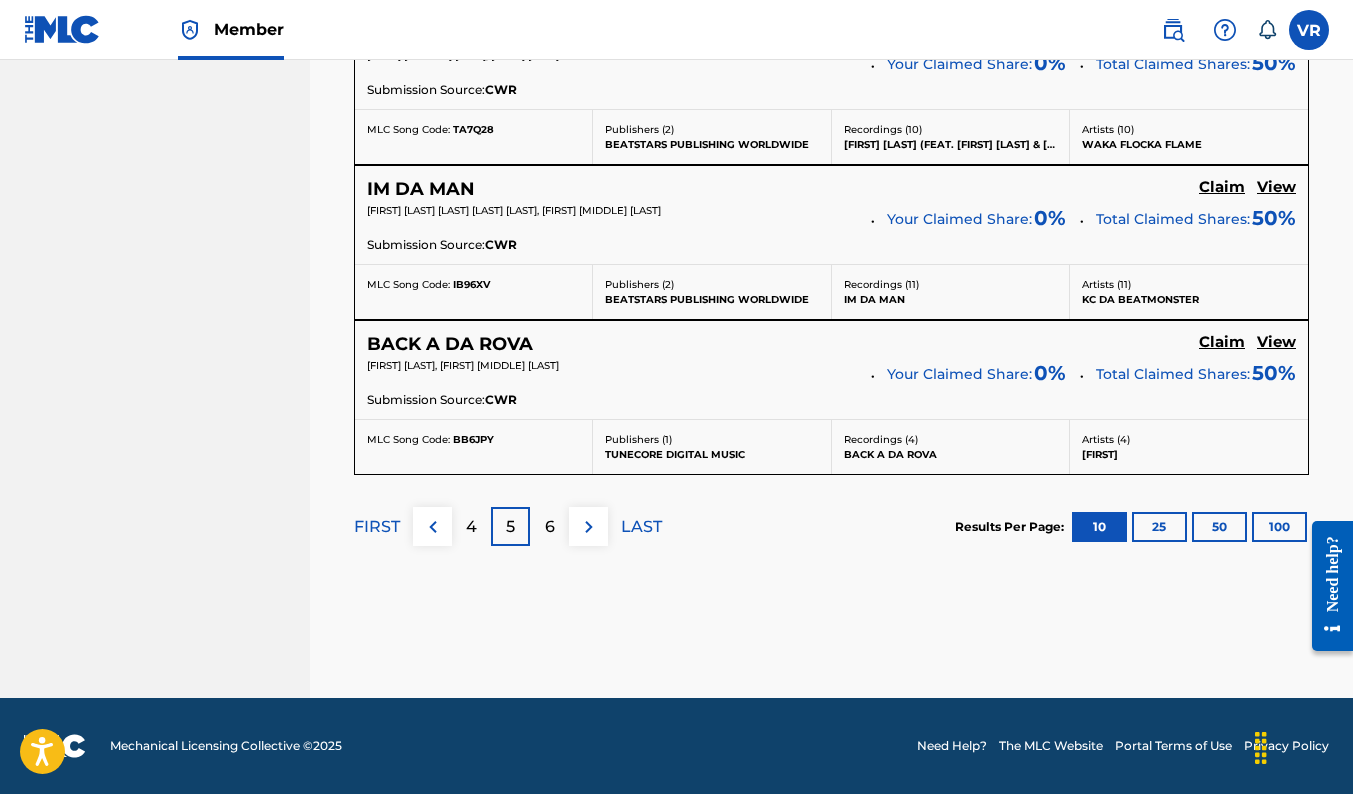 click on "6" at bounding box center (550, 527) 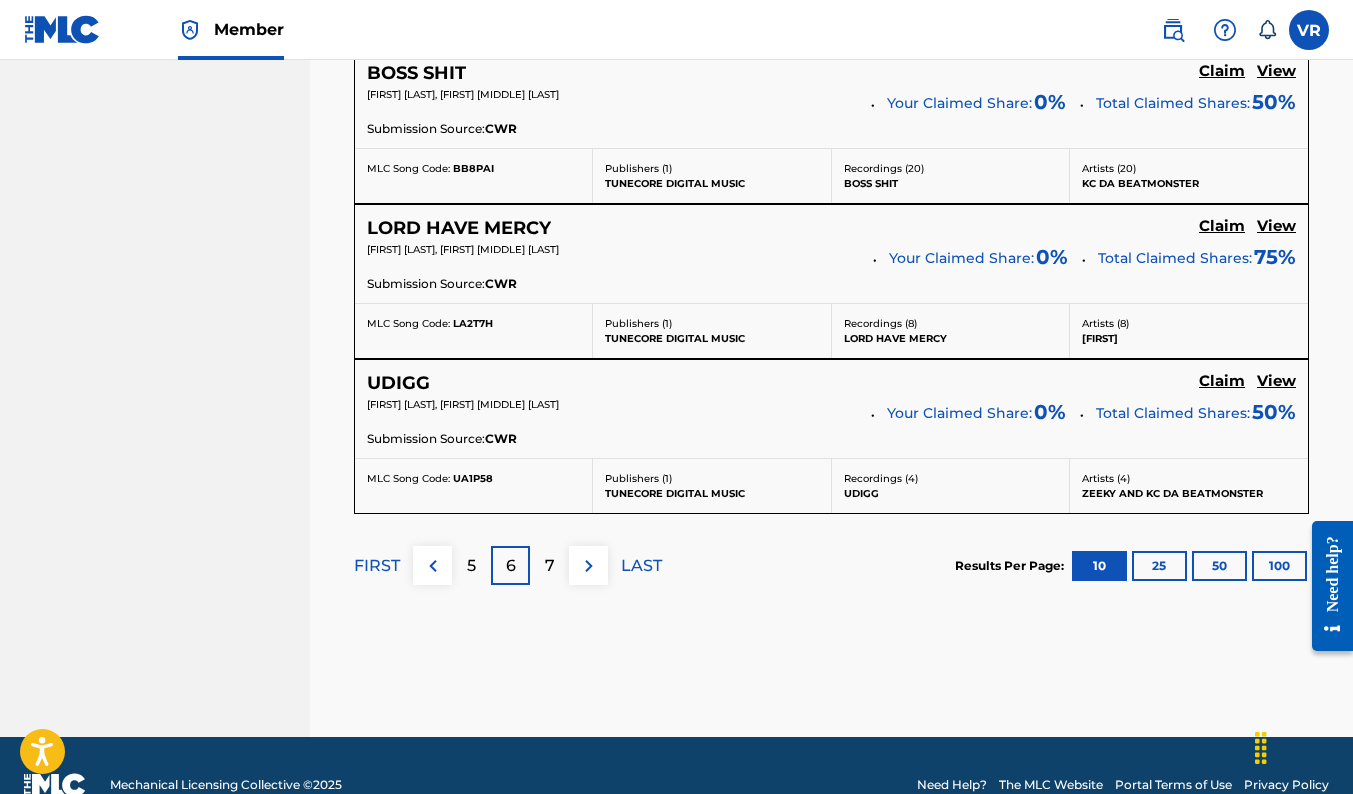scroll, scrollTop: 1894, scrollLeft: 0, axis: vertical 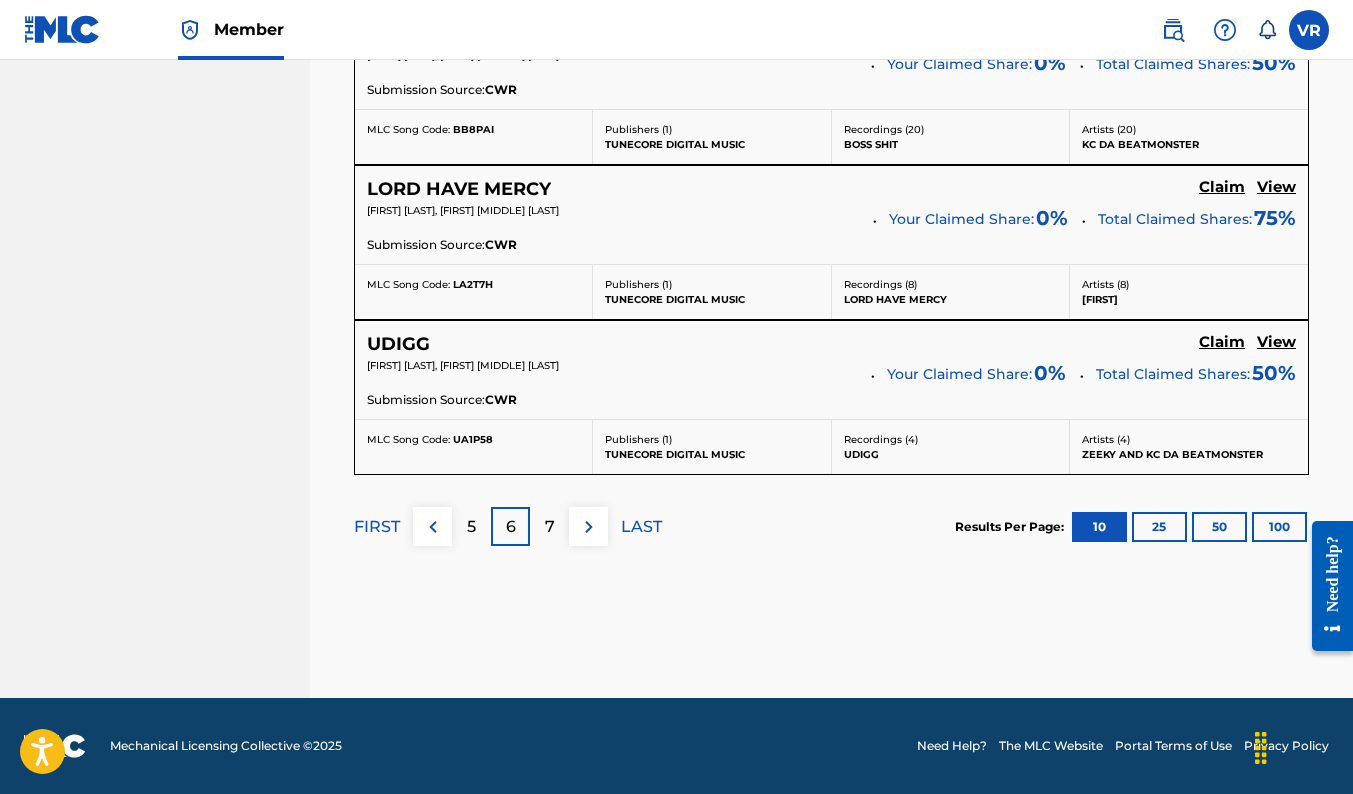 click on "7" at bounding box center (549, 526) 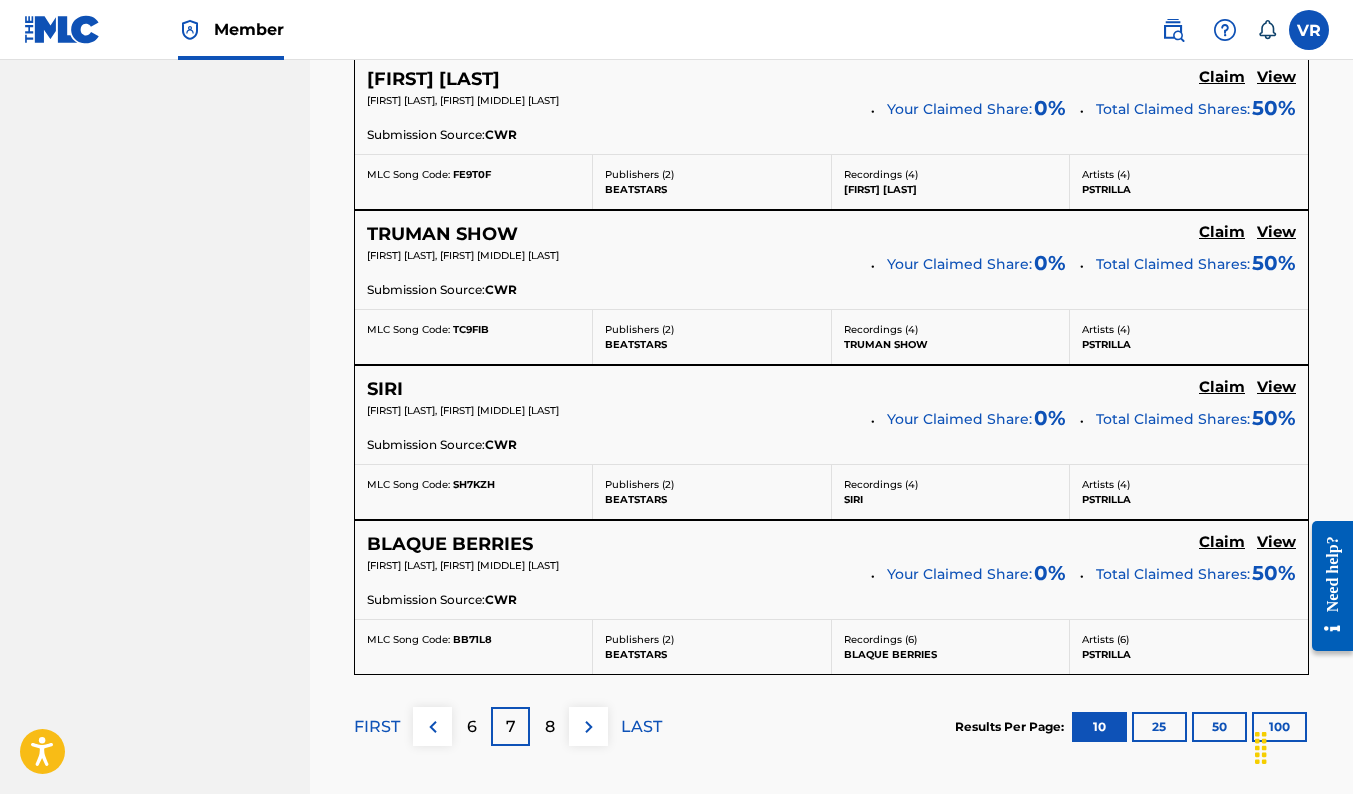 scroll, scrollTop: 1894, scrollLeft: 0, axis: vertical 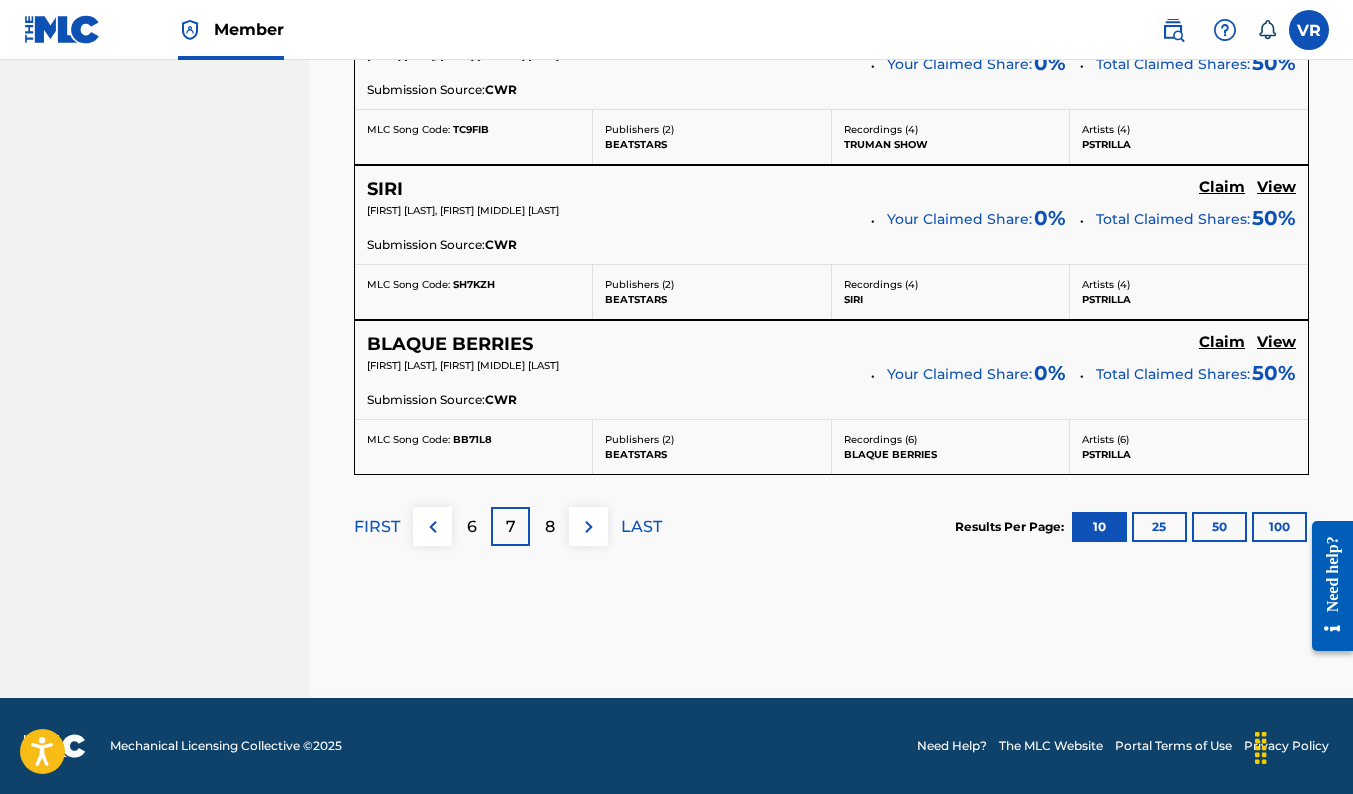 click on "8" at bounding box center (550, 527) 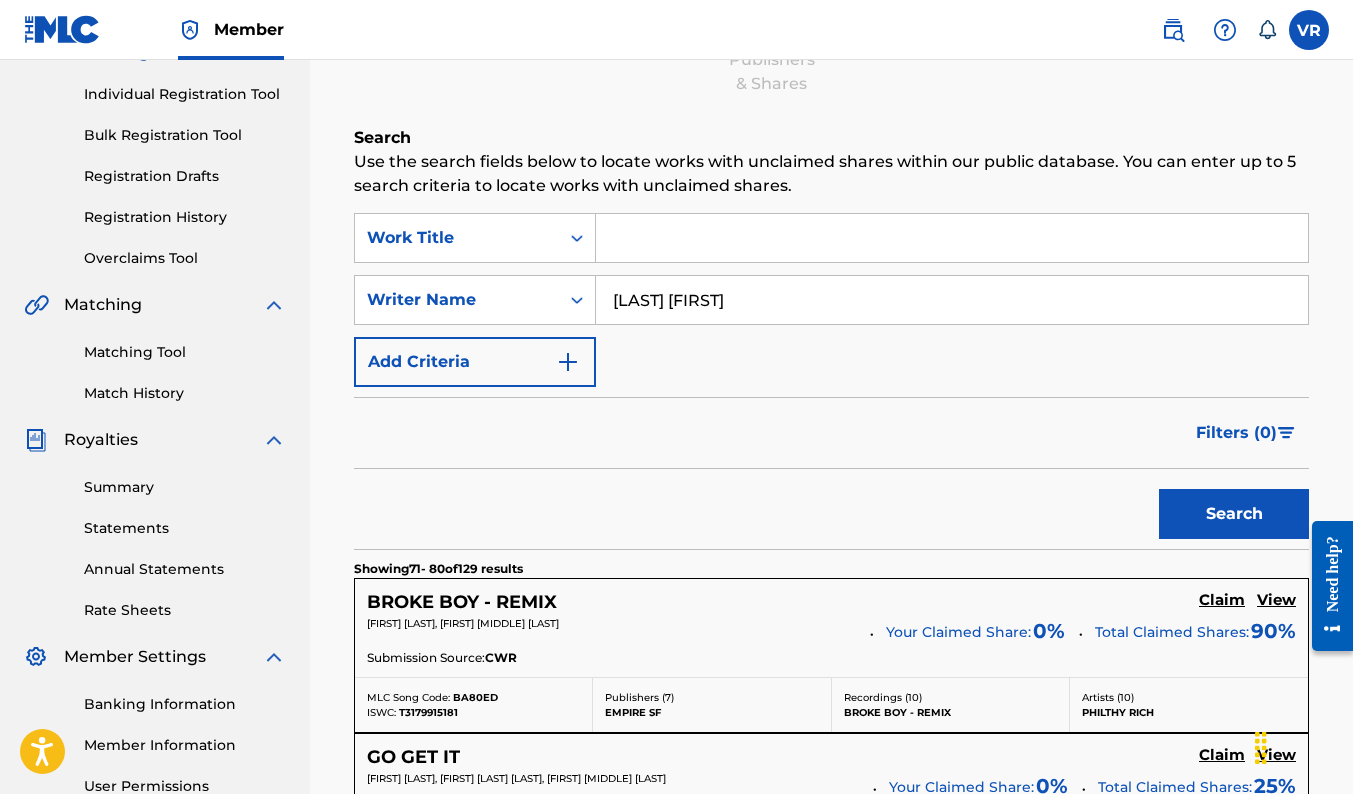 scroll, scrollTop: 194, scrollLeft: 0, axis: vertical 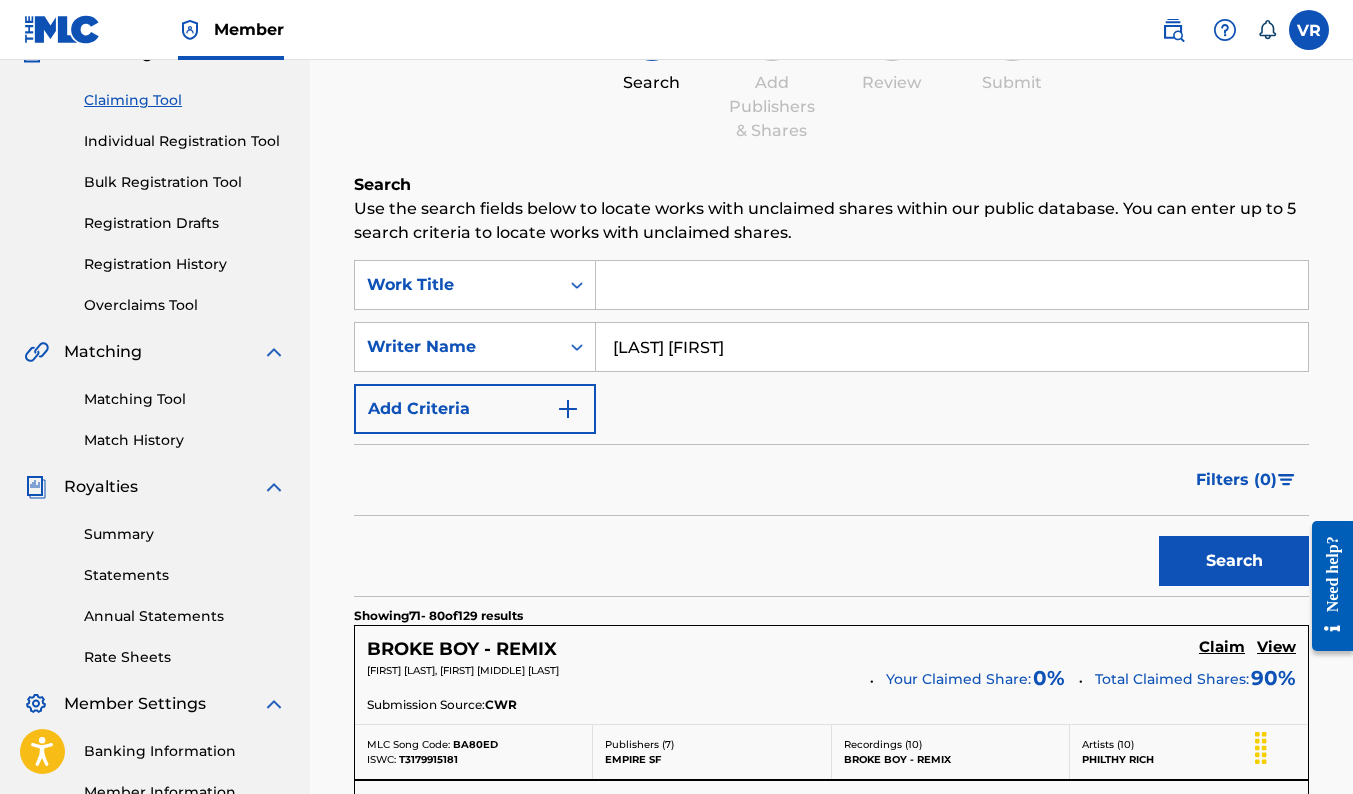 click at bounding box center (952, 285) 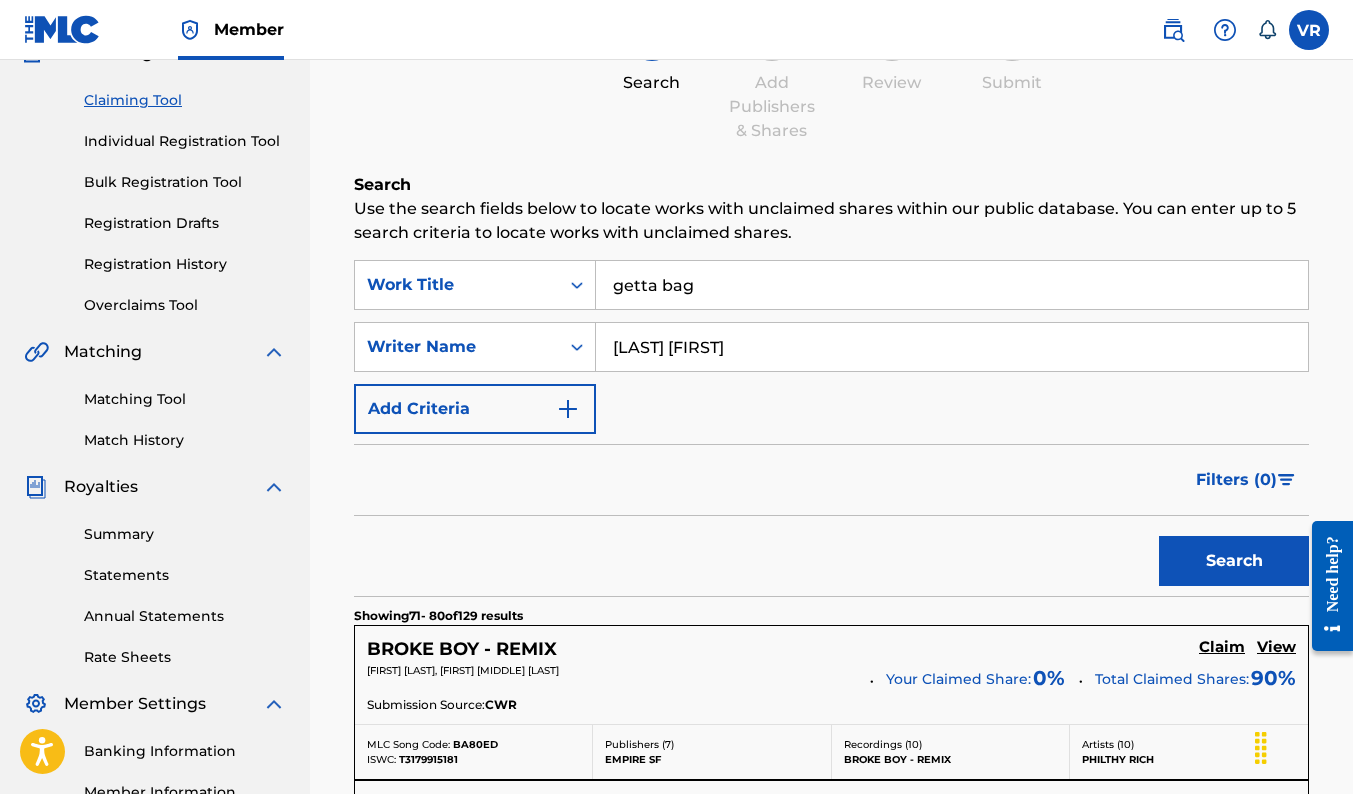 click on "Search" at bounding box center (1234, 561) 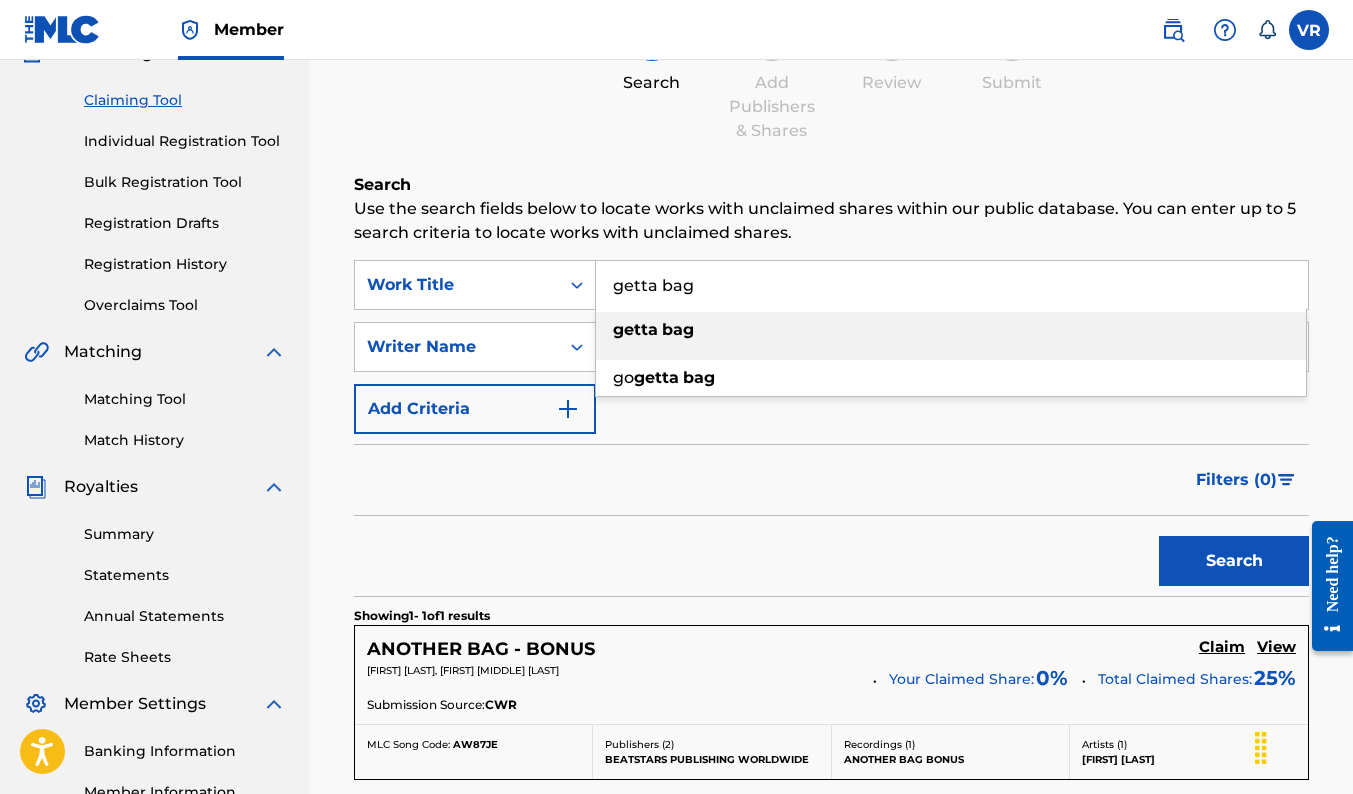 drag, startPoint x: 714, startPoint y: 292, endPoint x: 601, endPoint y: 297, distance: 113.110565 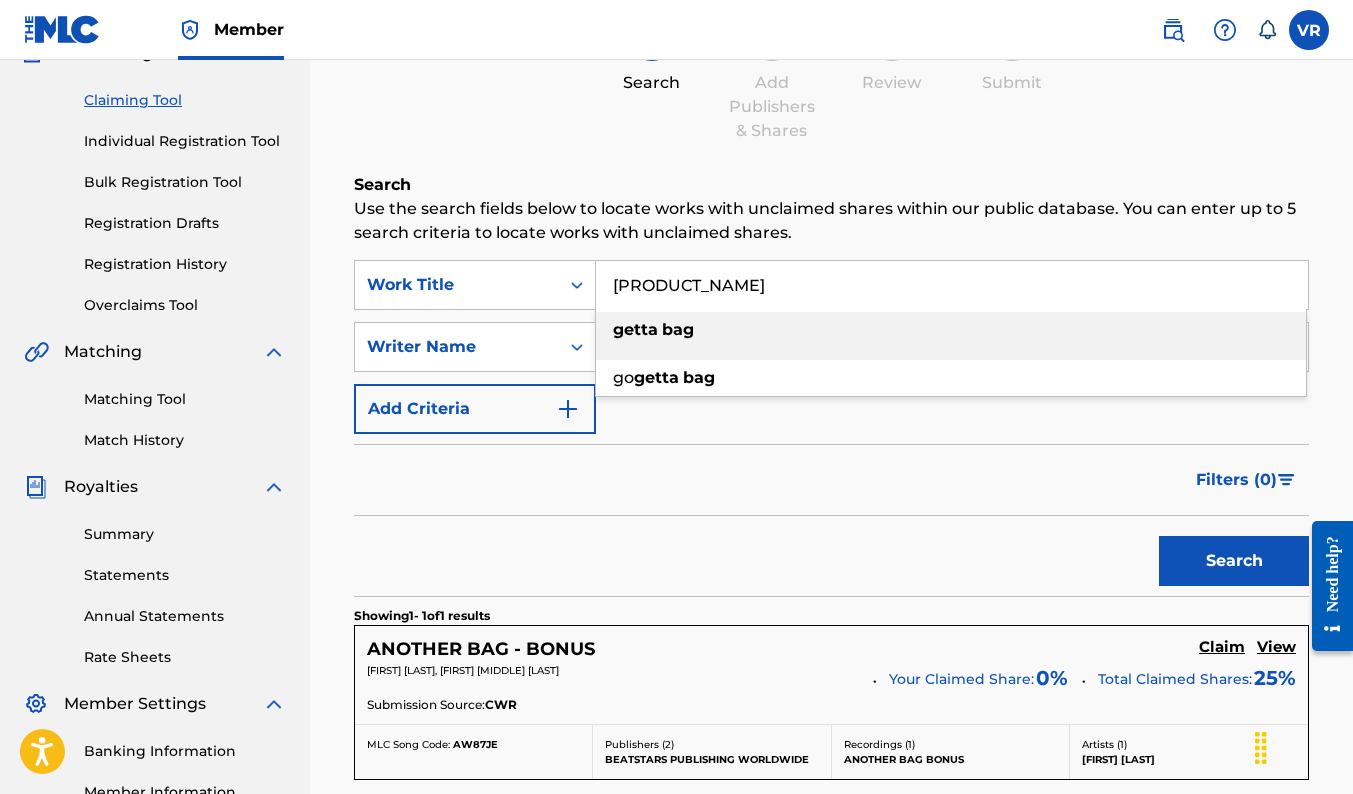 type on "Bag Getta" 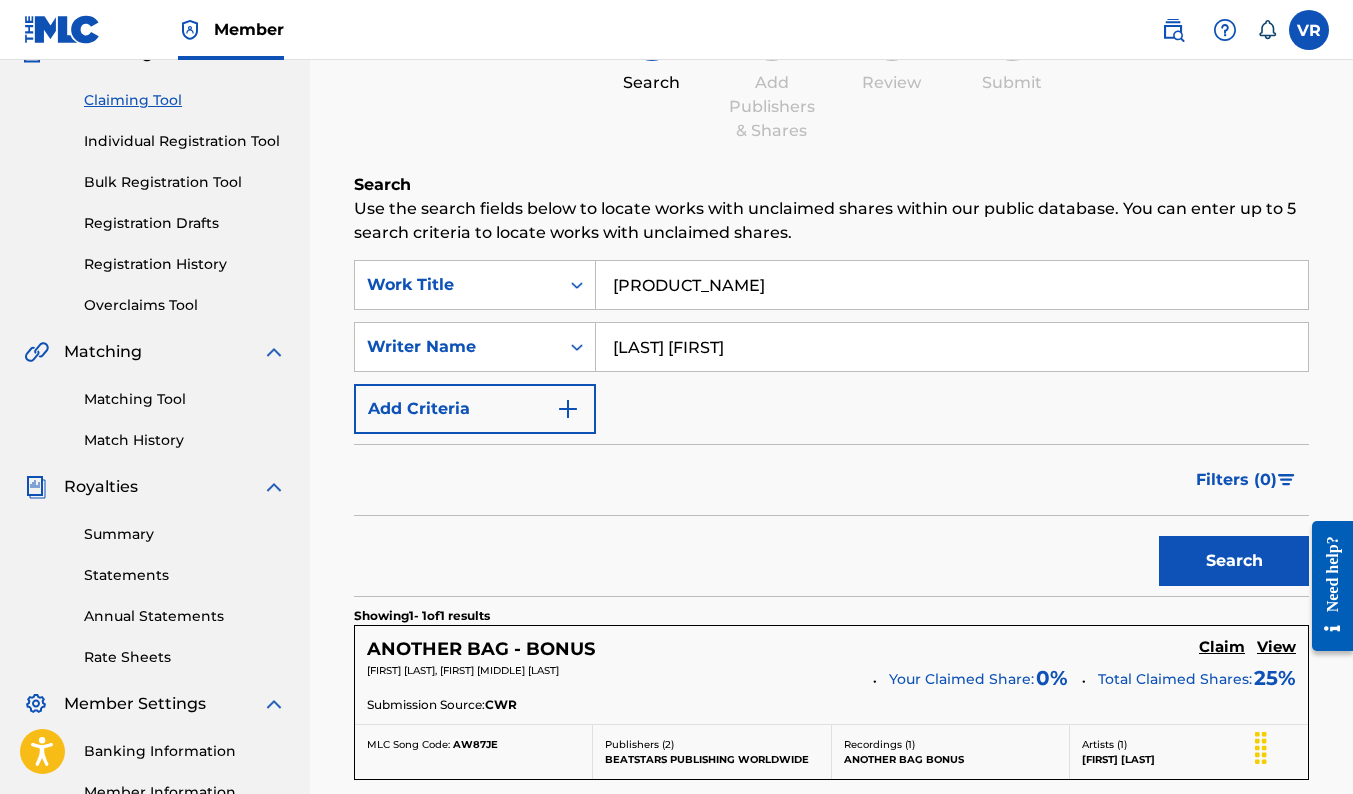 click on "Search" at bounding box center (1234, 561) 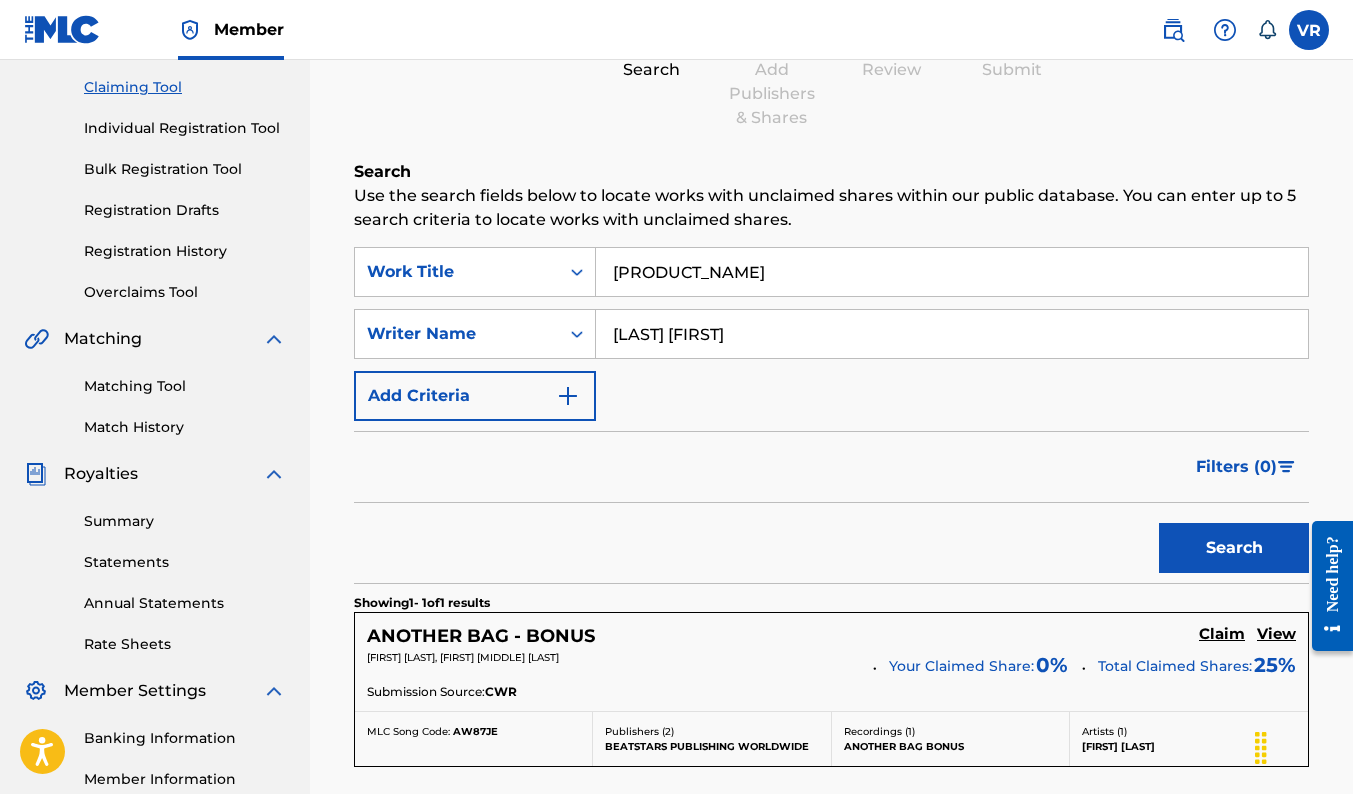 scroll, scrollTop: 190, scrollLeft: 0, axis: vertical 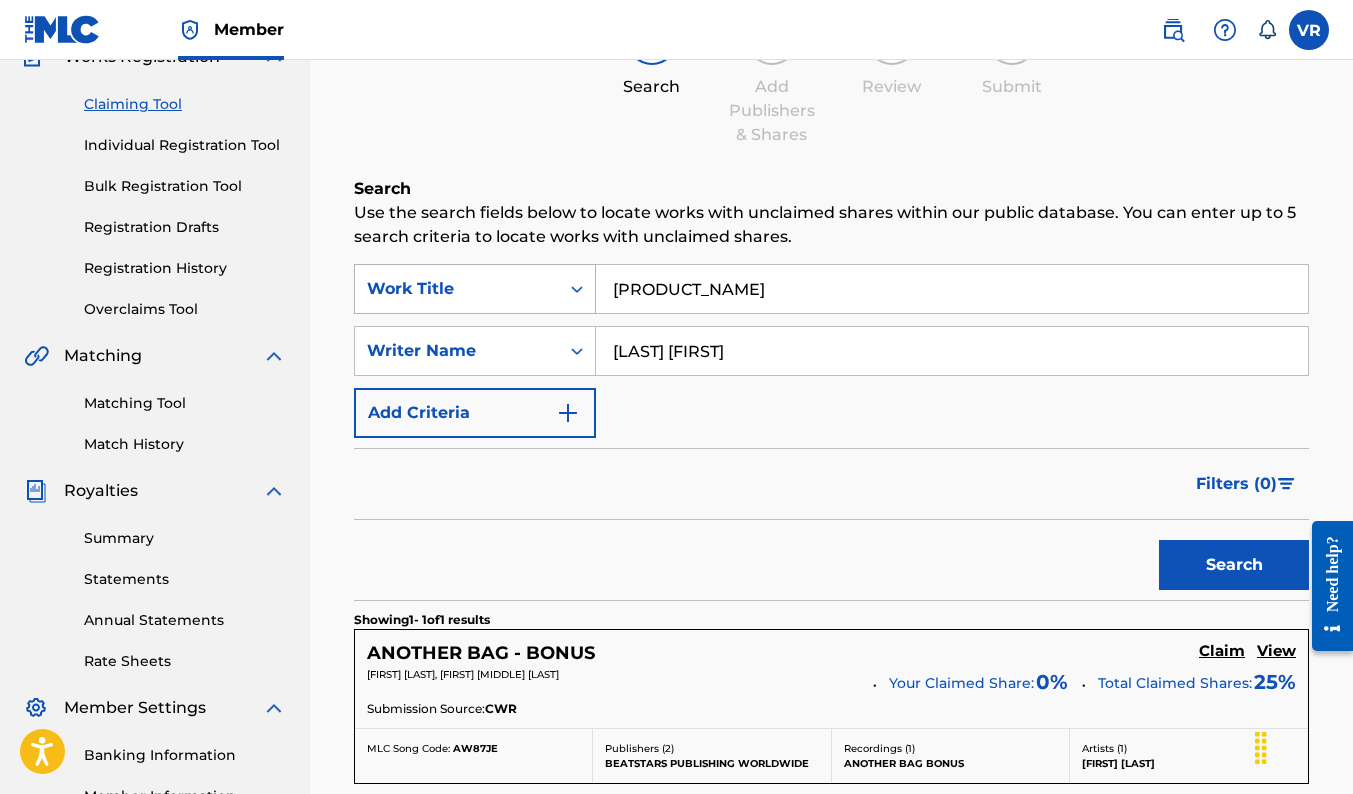 drag, startPoint x: 705, startPoint y: 283, endPoint x: 570, endPoint y: 301, distance: 136.19472 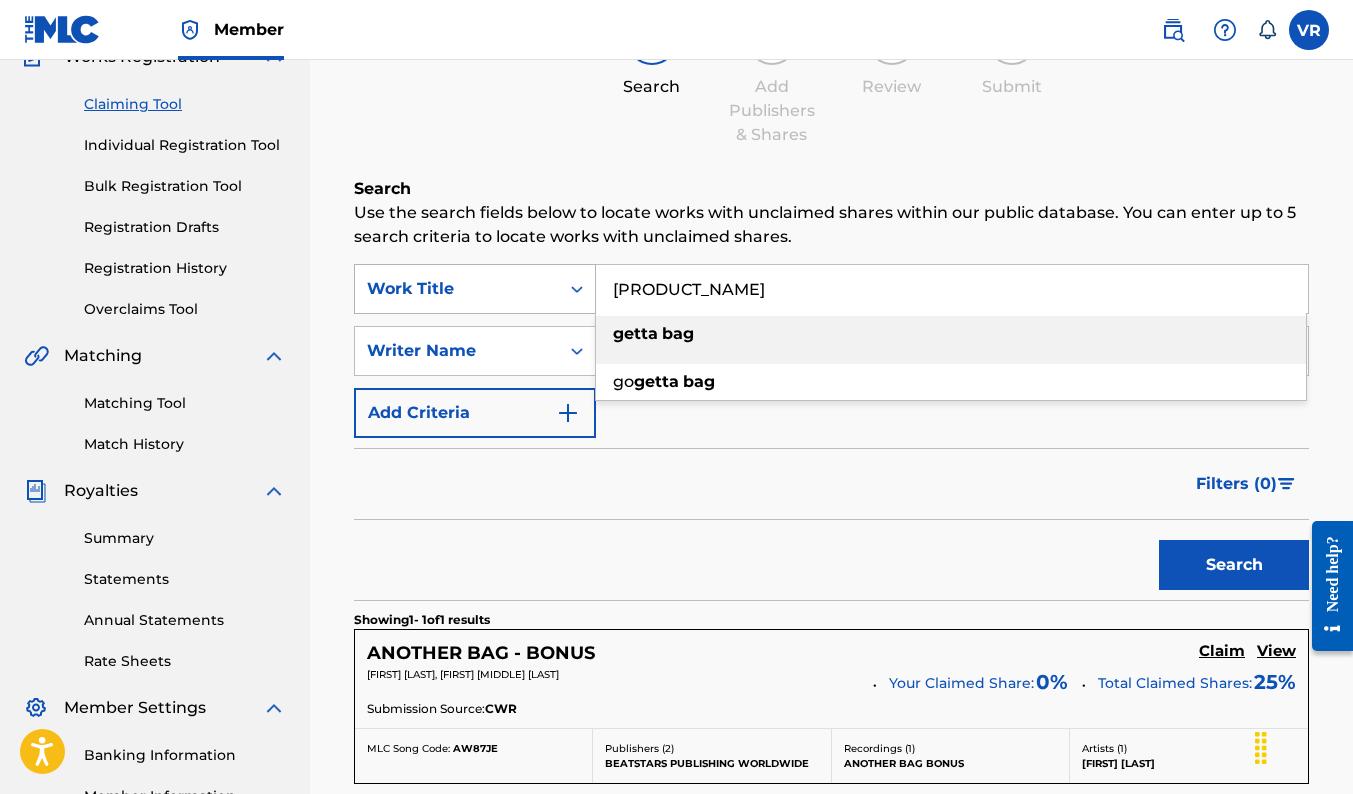 type 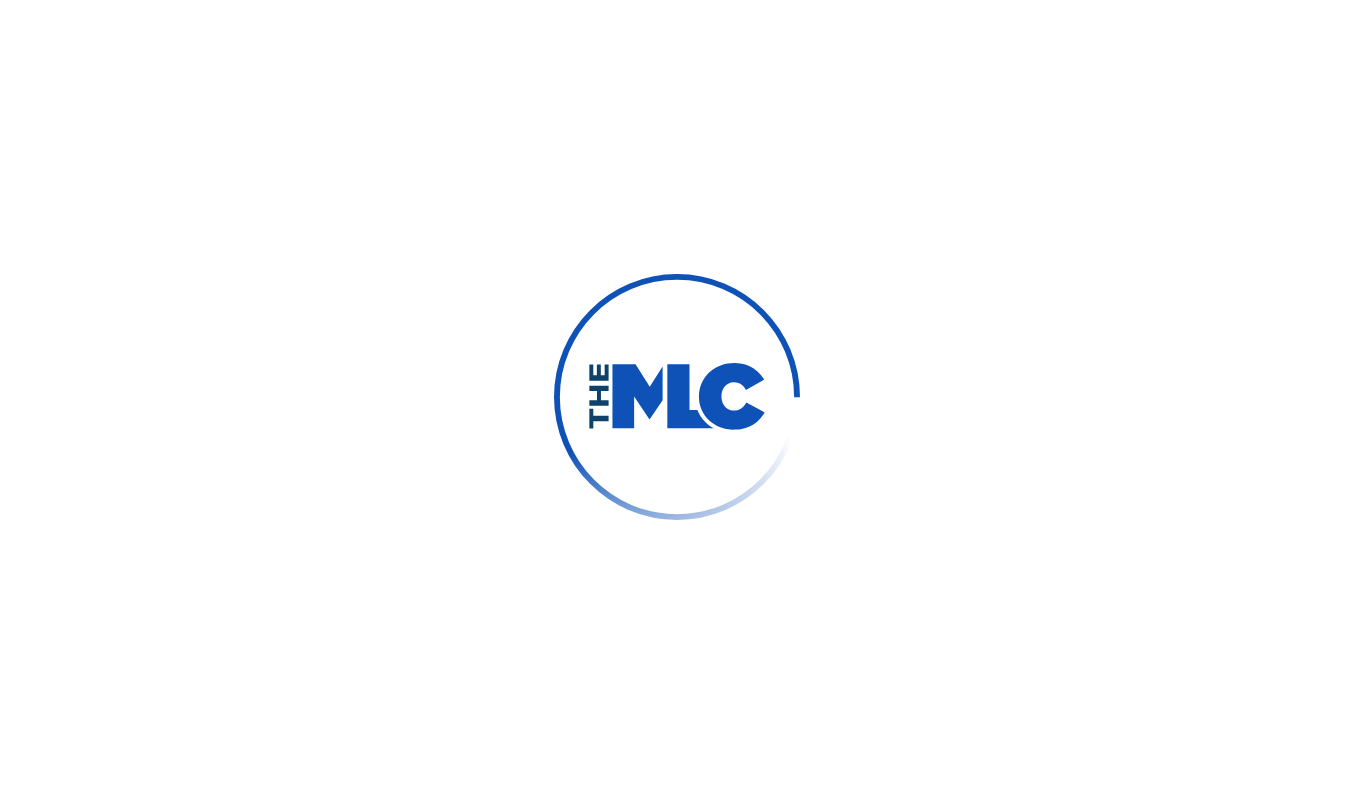 scroll, scrollTop: 0, scrollLeft: 0, axis: both 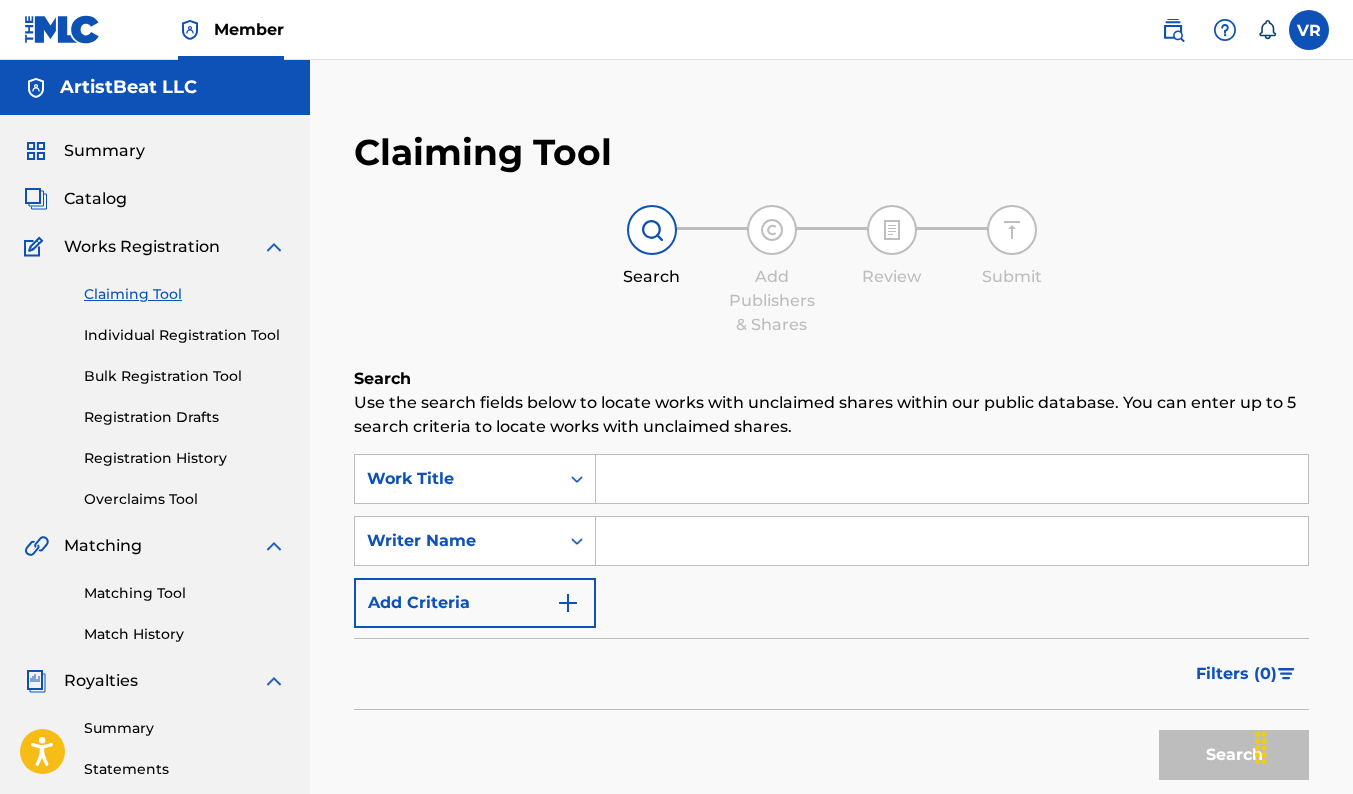 click at bounding box center (952, 541) 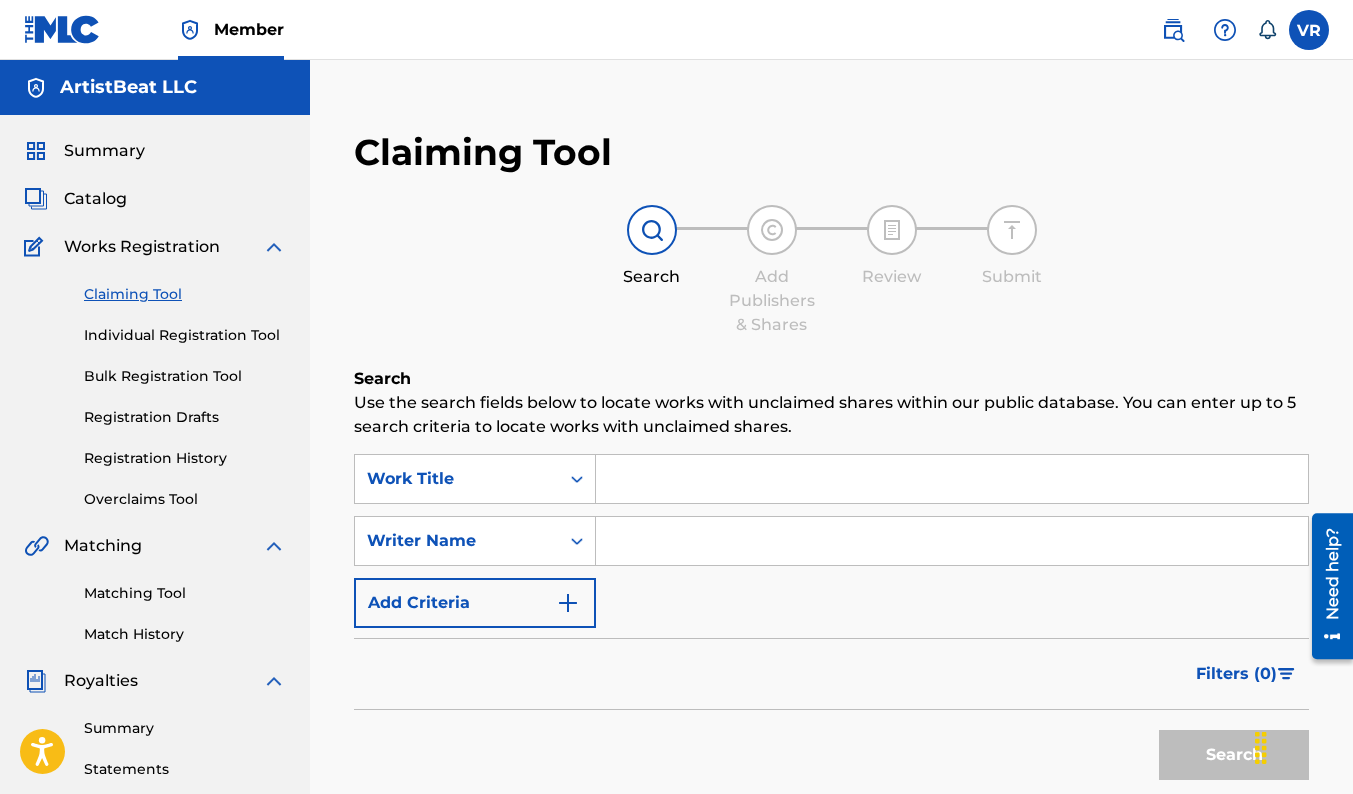 scroll, scrollTop: 300, scrollLeft: 0, axis: vertical 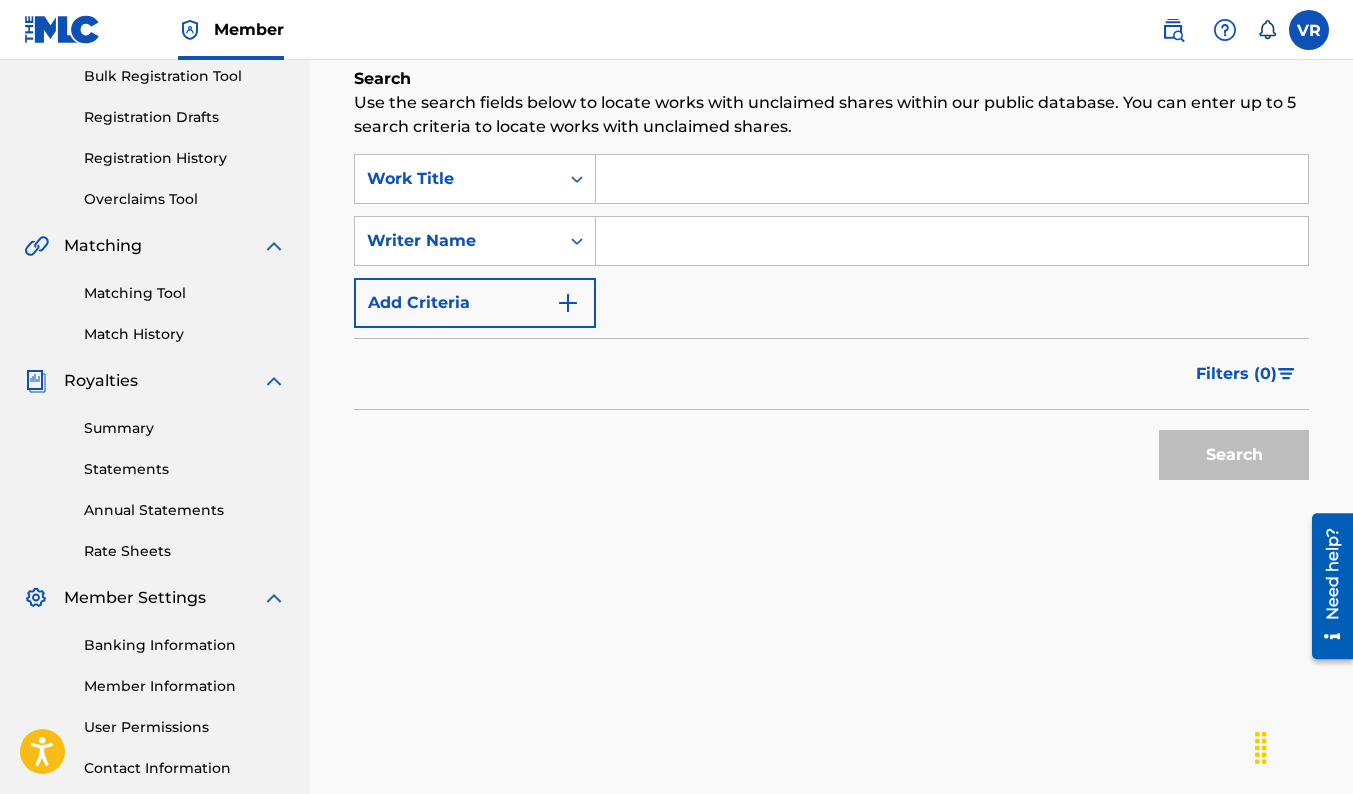 paste on "[FIRST] [LAST]" 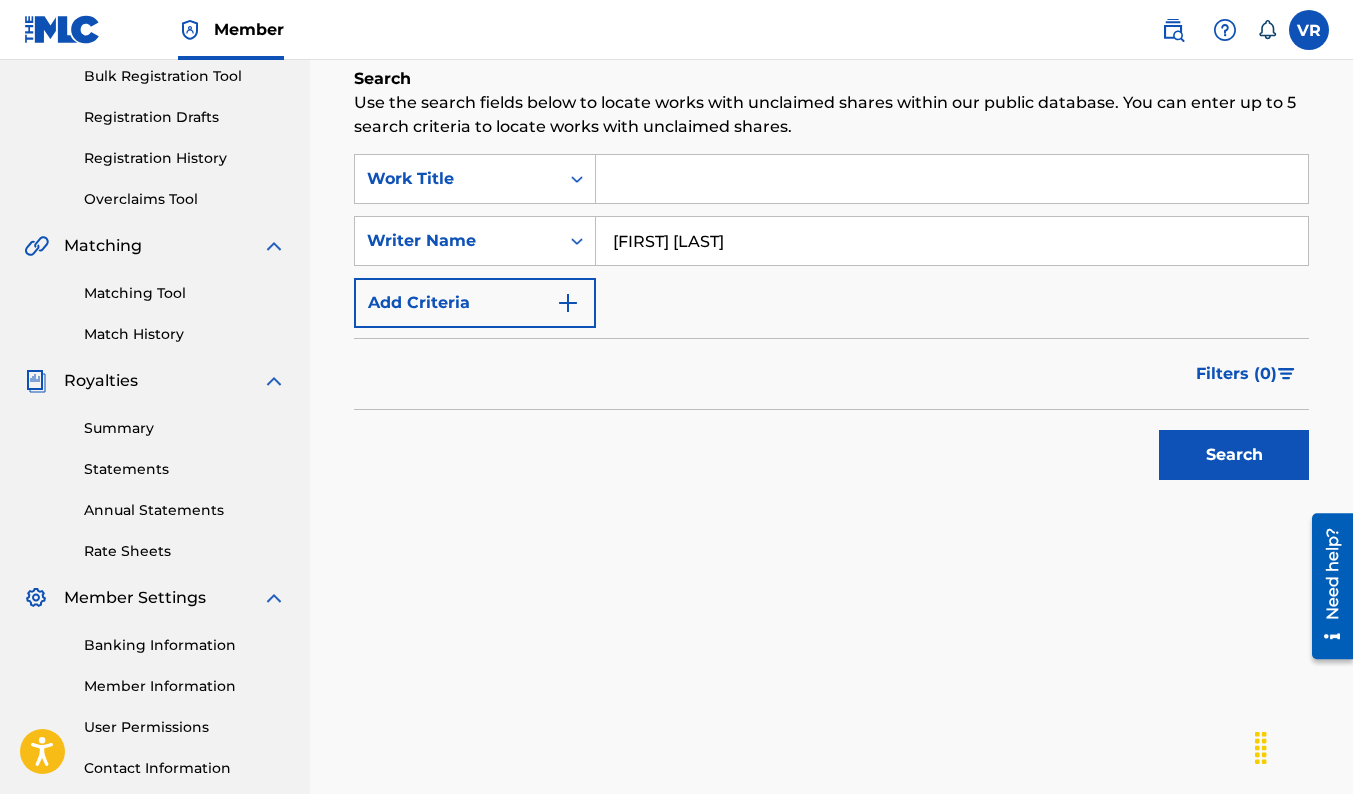 type on "[FIRST] [LAST]" 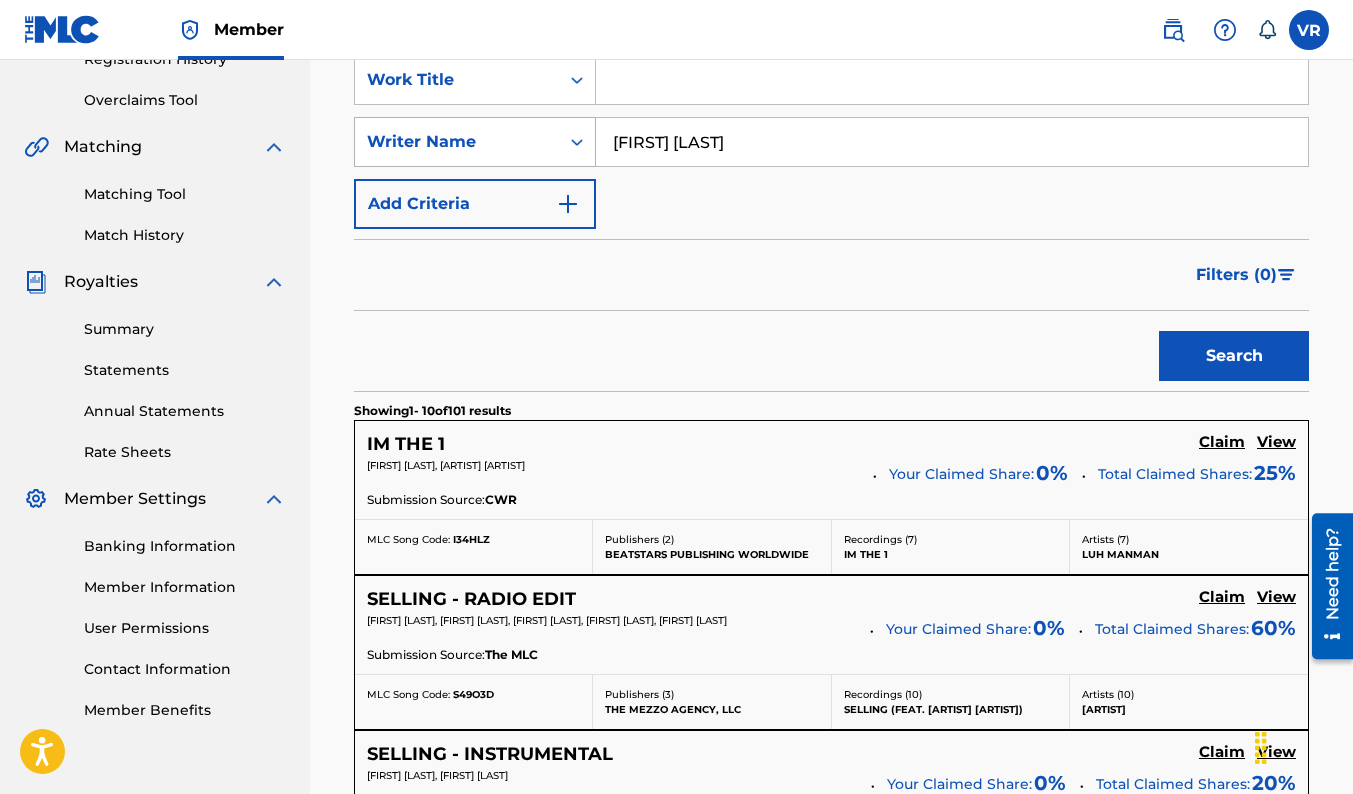 scroll, scrollTop: 400, scrollLeft: 0, axis: vertical 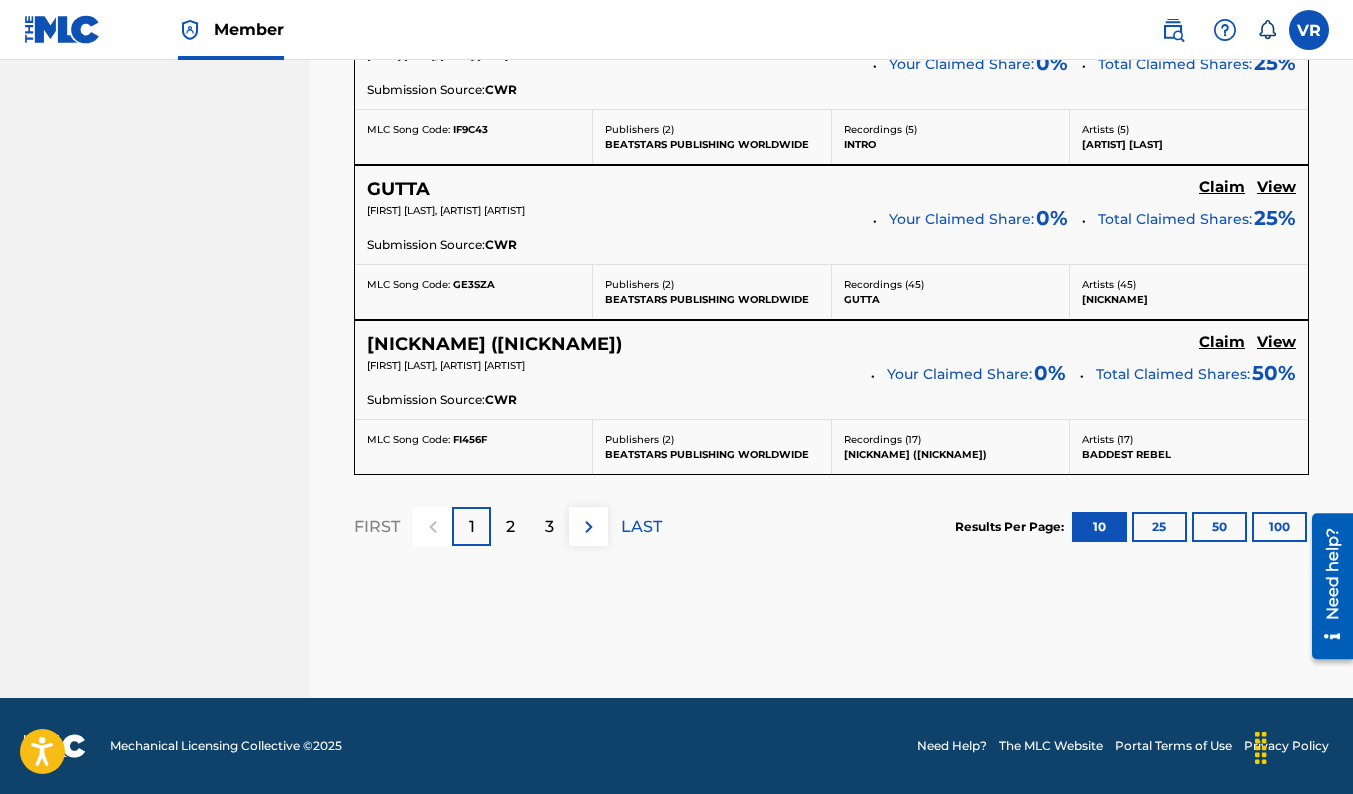 click on "2" at bounding box center (510, 527) 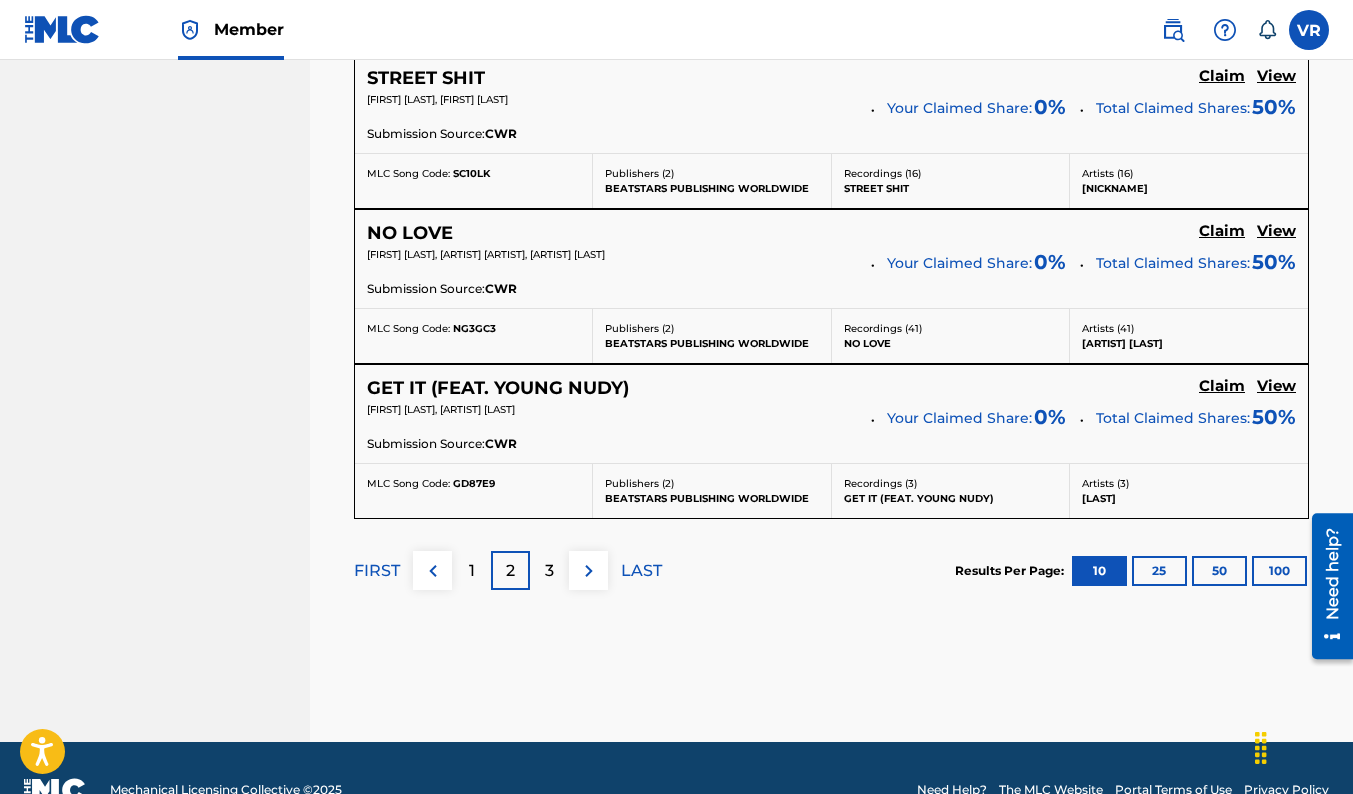 scroll, scrollTop: 1894, scrollLeft: 0, axis: vertical 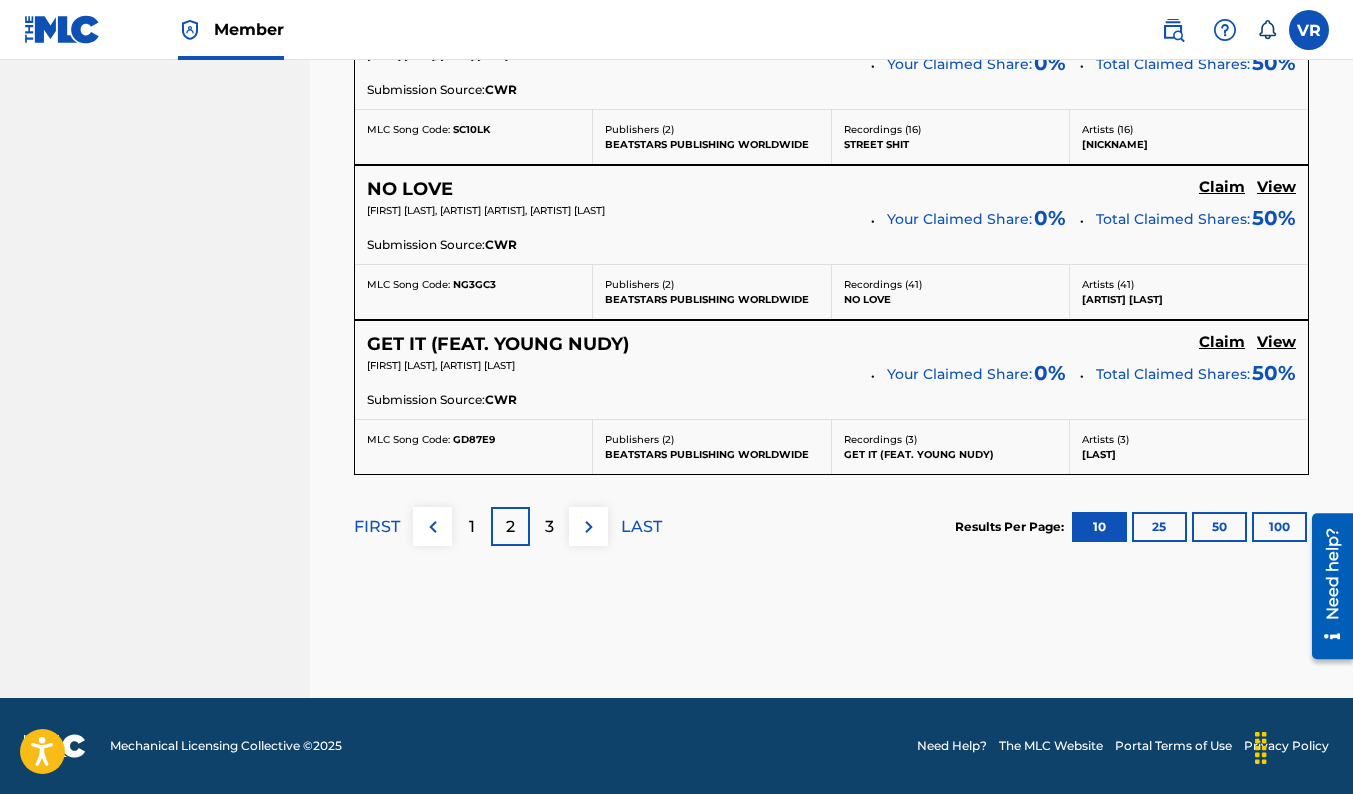click on "100" at bounding box center [1279, 527] 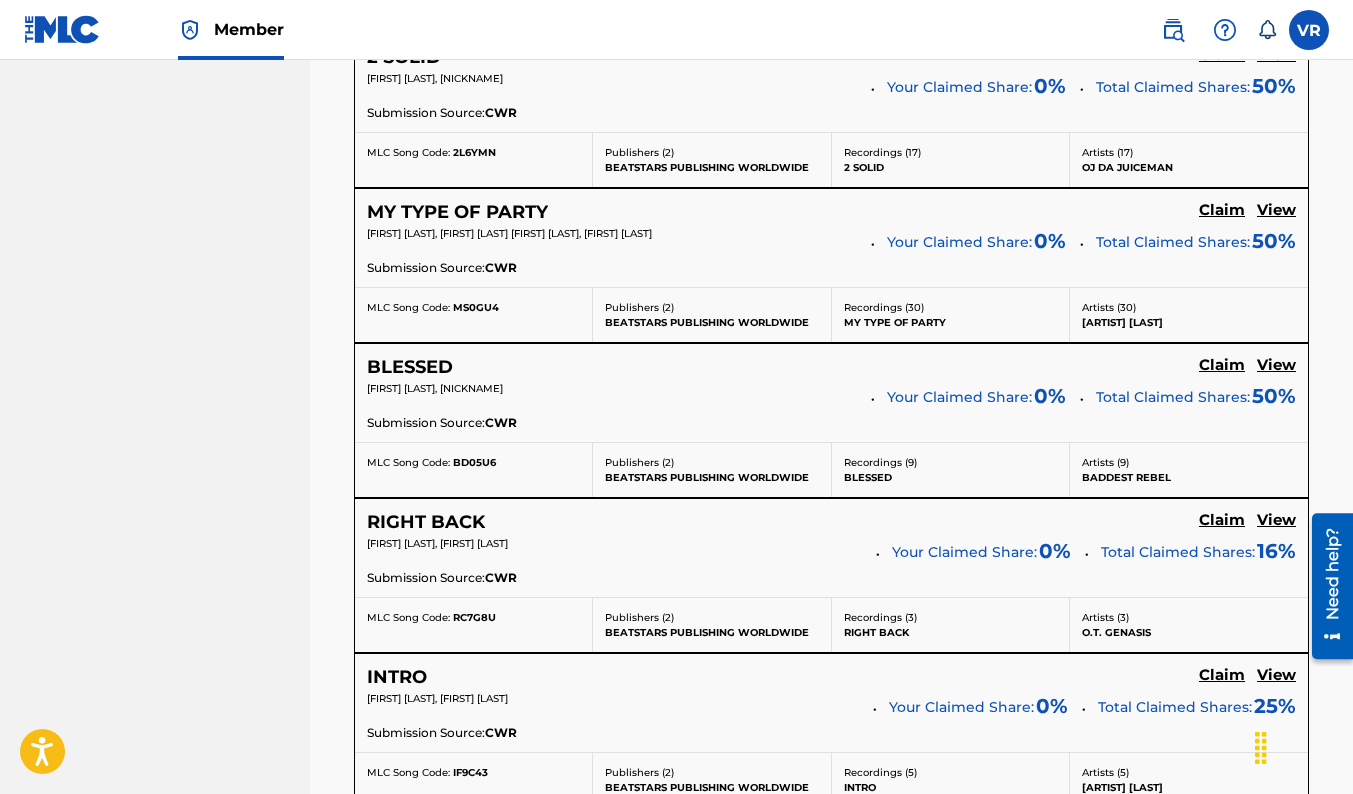 scroll, scrollTop: 1851, scrollLeft: 0, axis: vertical 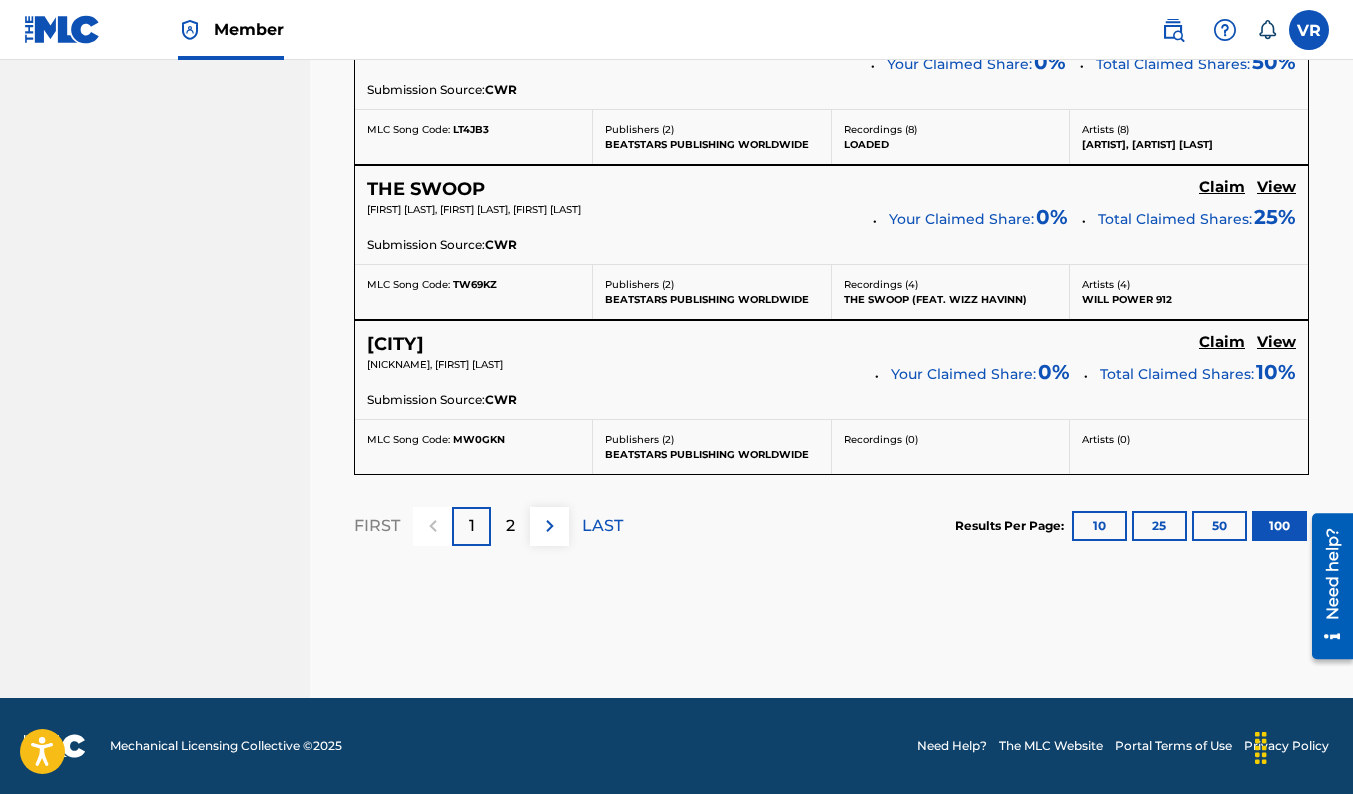 click on "2" at bounding box center (510, 526) 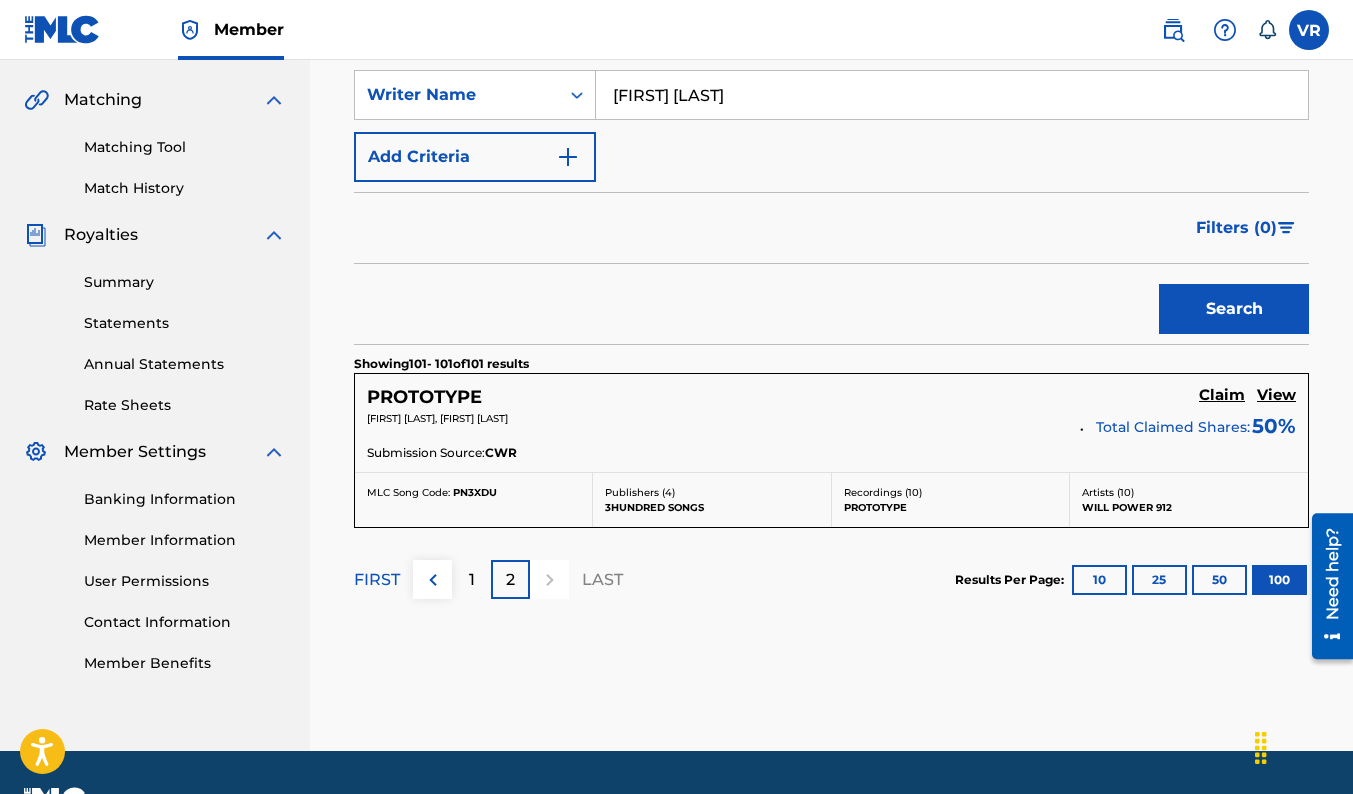 scroll, scrollTop: 499, scrollLeft: 0, axis: vertical 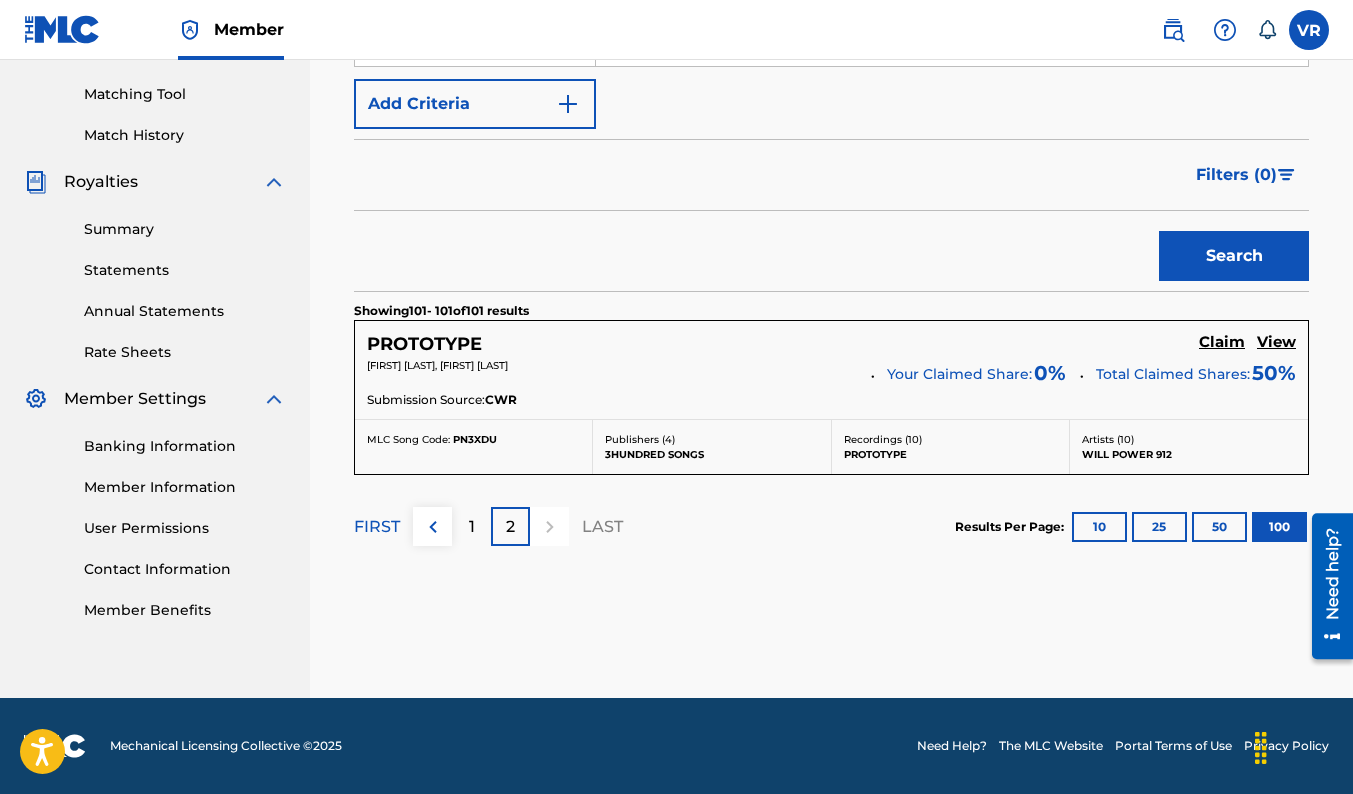 click on "1" at bounding box center [472, 527] 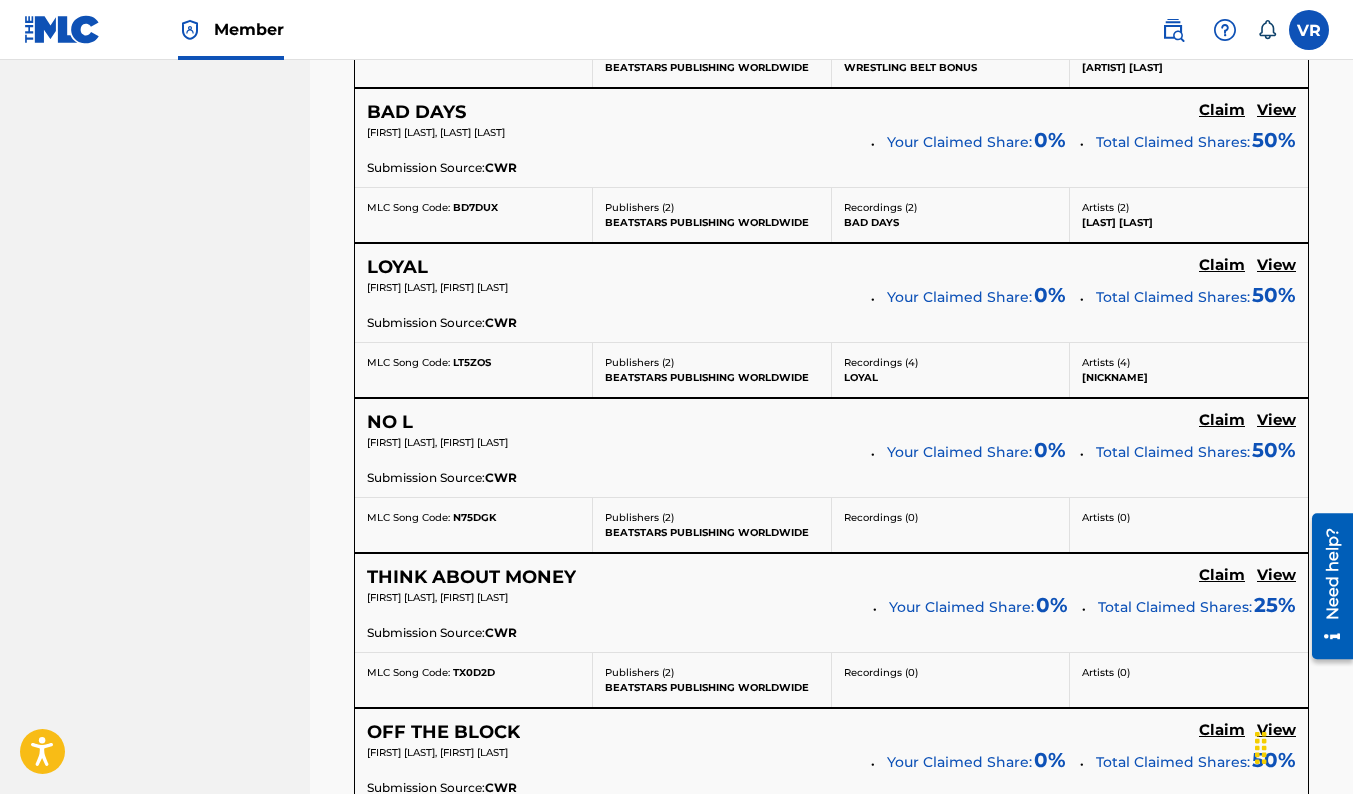 scroll, scrollTop: 14351, scrollLeft: 0, axis: vertical 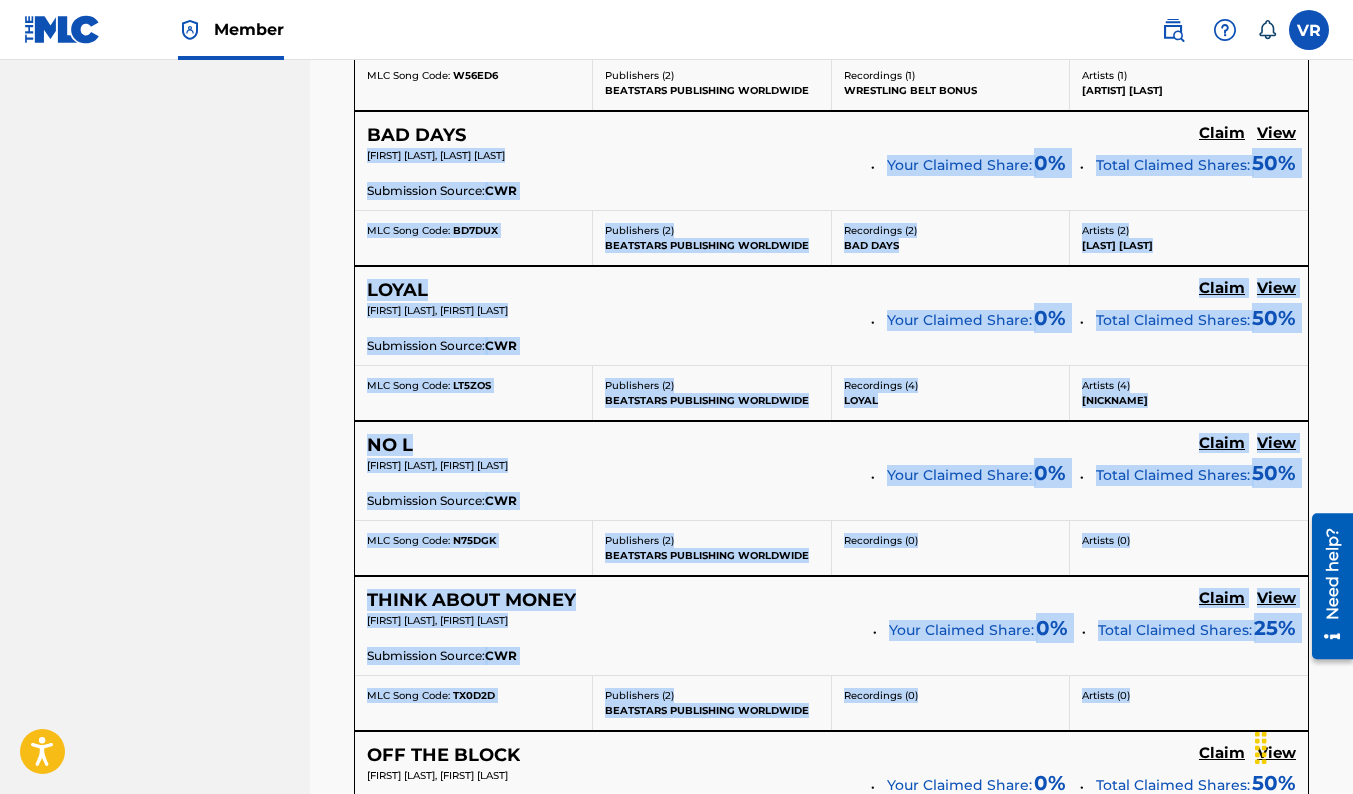 drag, startPoint x: 46, startPoint y: 105, endPoint x: 1356, endPoint y: 122, distance: 1310.1104 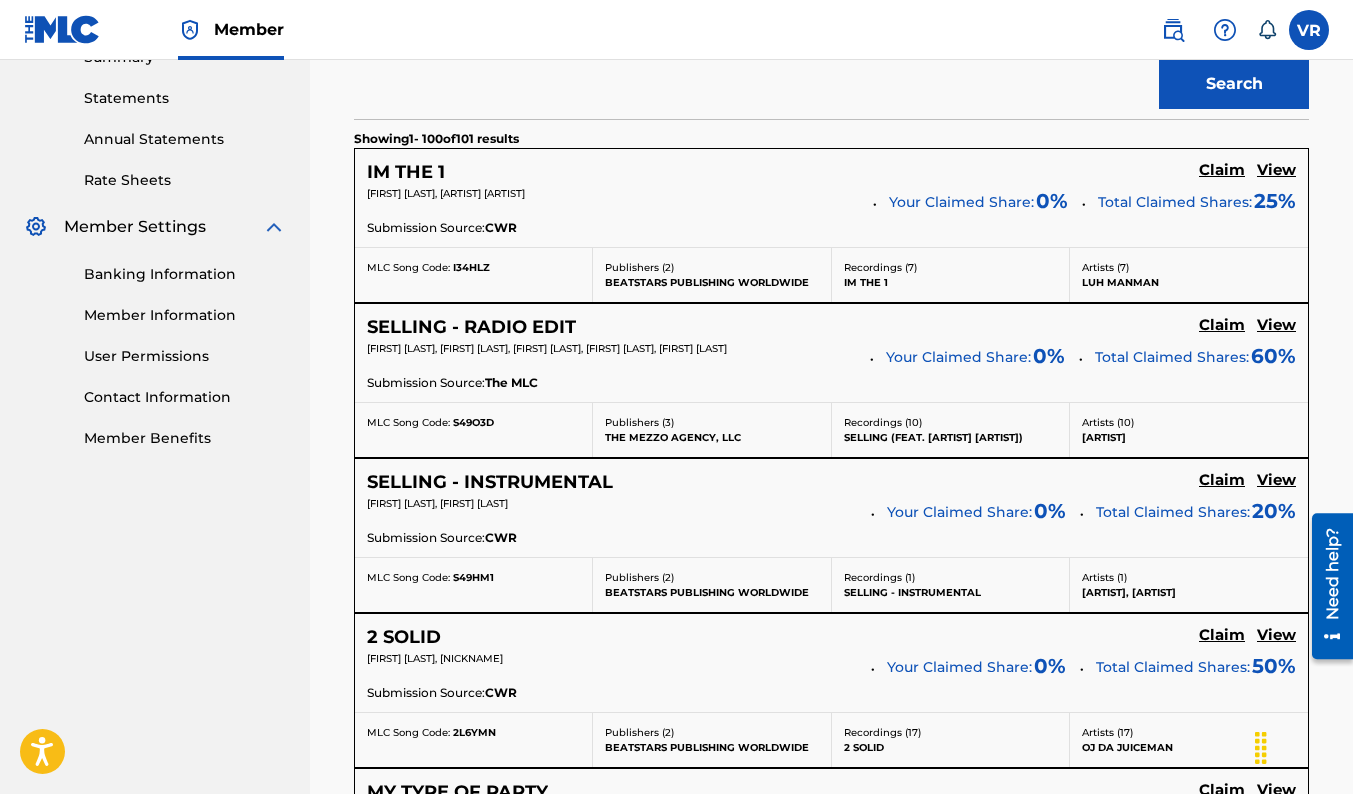 scroll, scrollTop: 325, scrollLeft: 0, axis: vertical 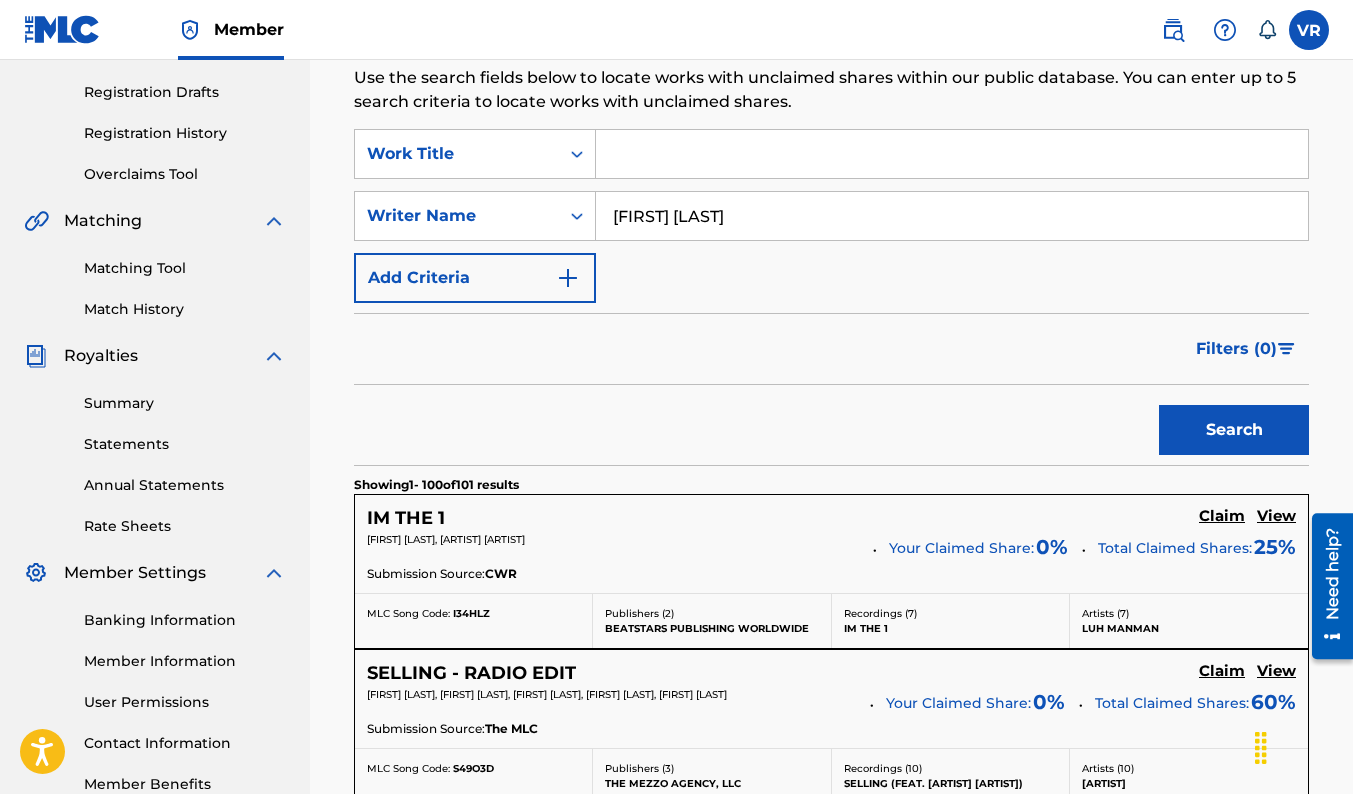 click at bounding box center [952, 154] 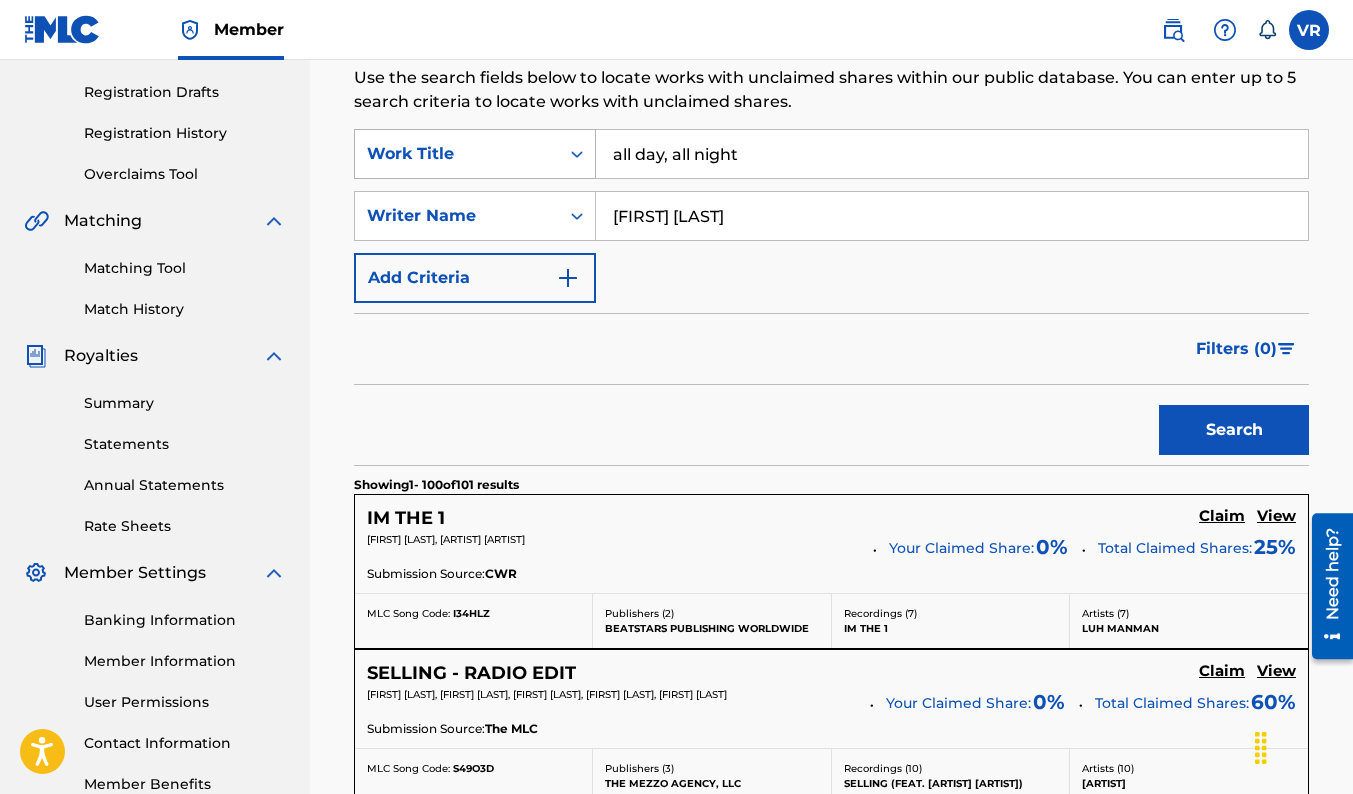 drag, startPoint x: 770, startPoint y: 154, endPoint x: 448, endPoint y: 172, distance: 322.50272 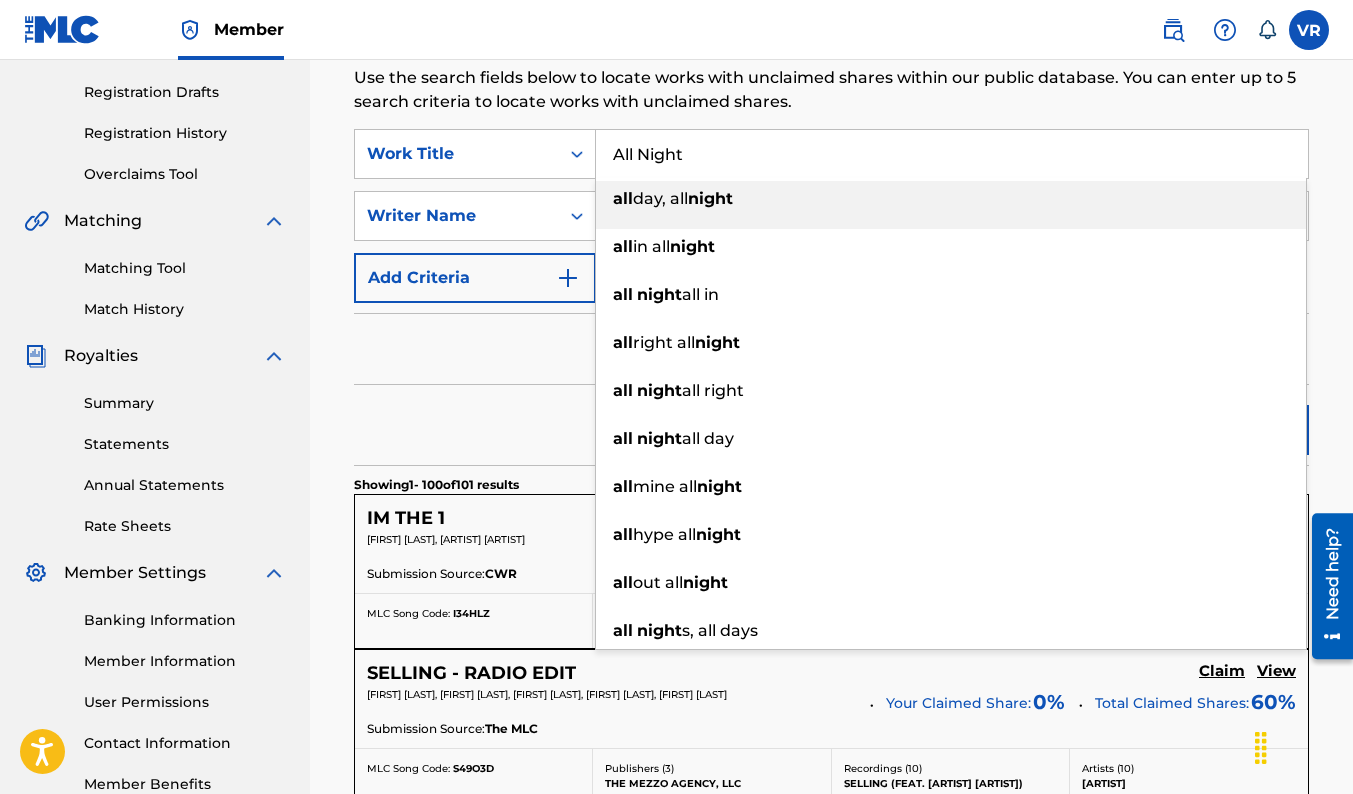 type on "All Night" 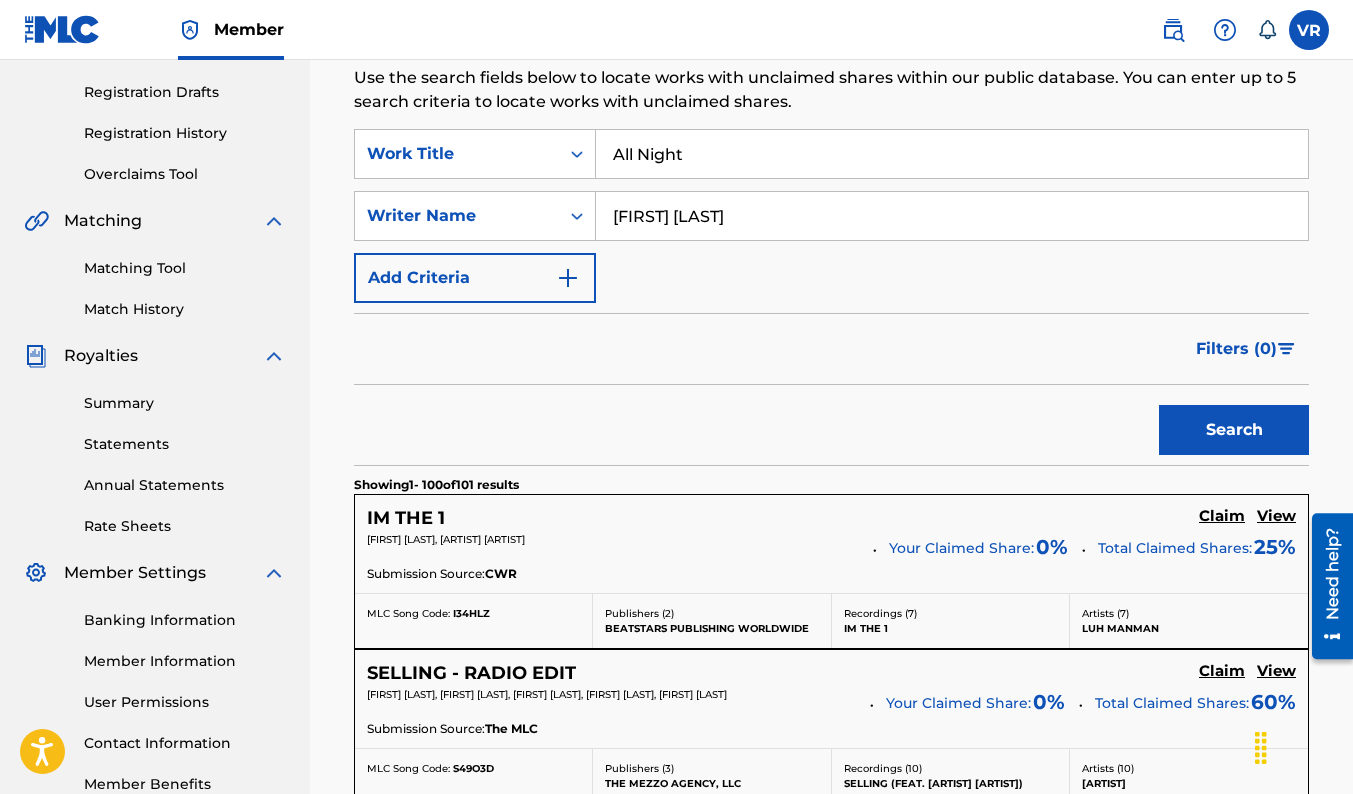 click on "Search" at bounding box center (831, 425) 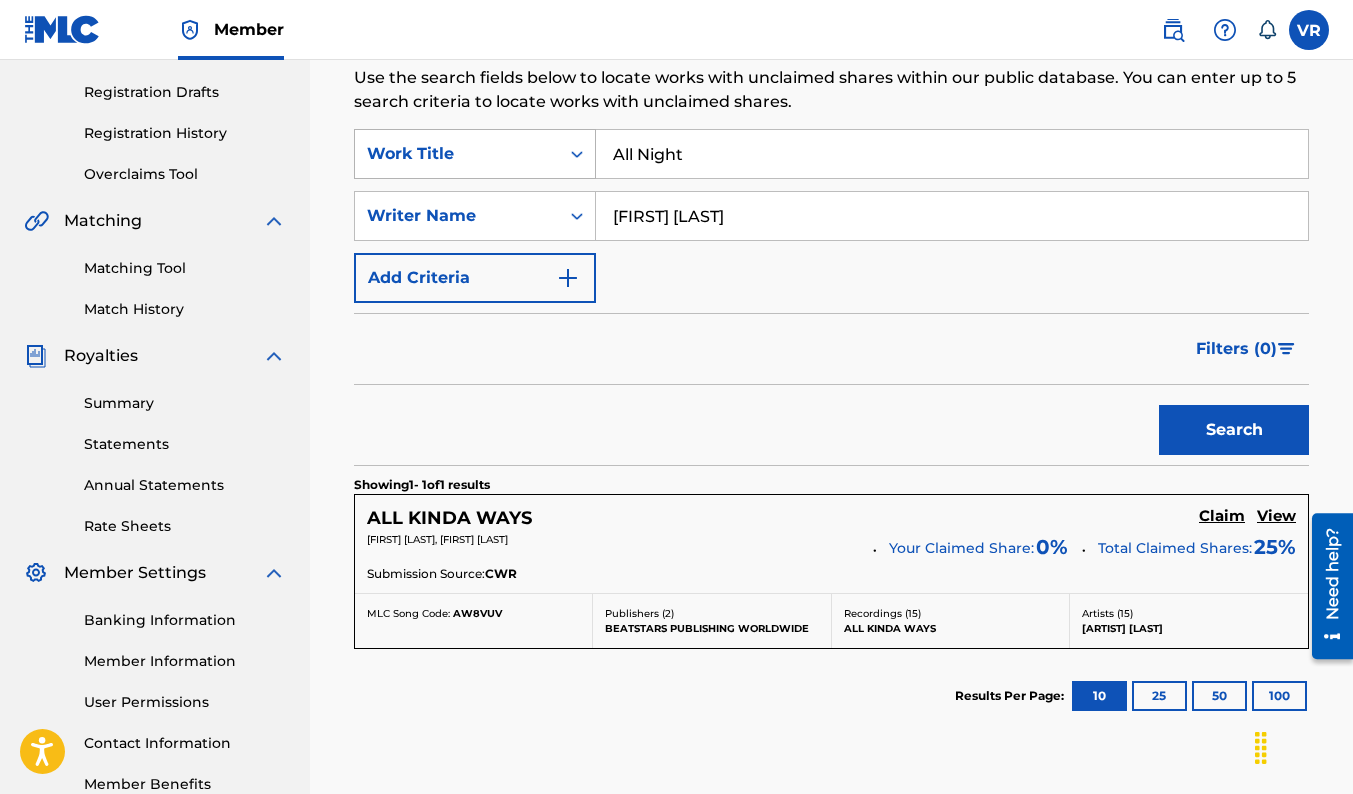 click 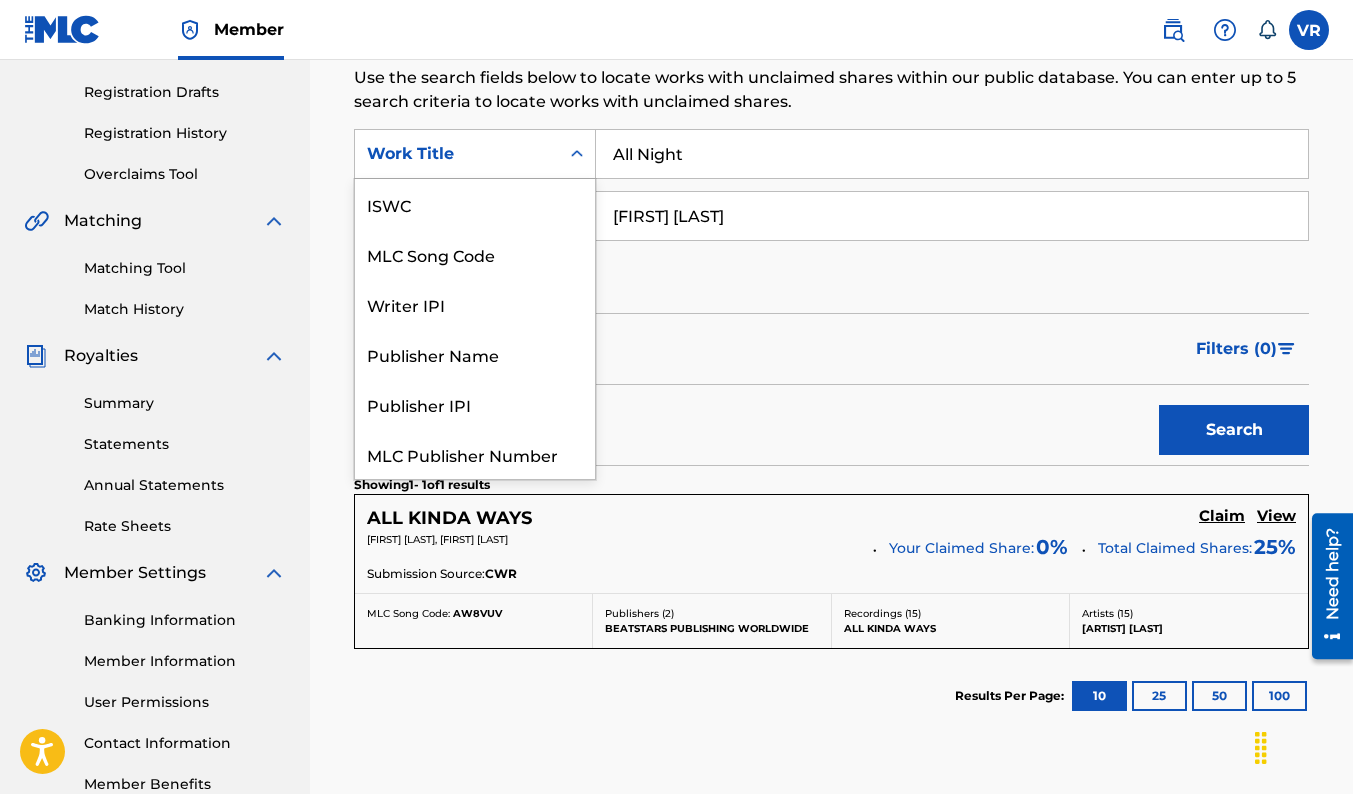 scroll, scrollTop: 50, scrollLeft: 0, axis: vertical 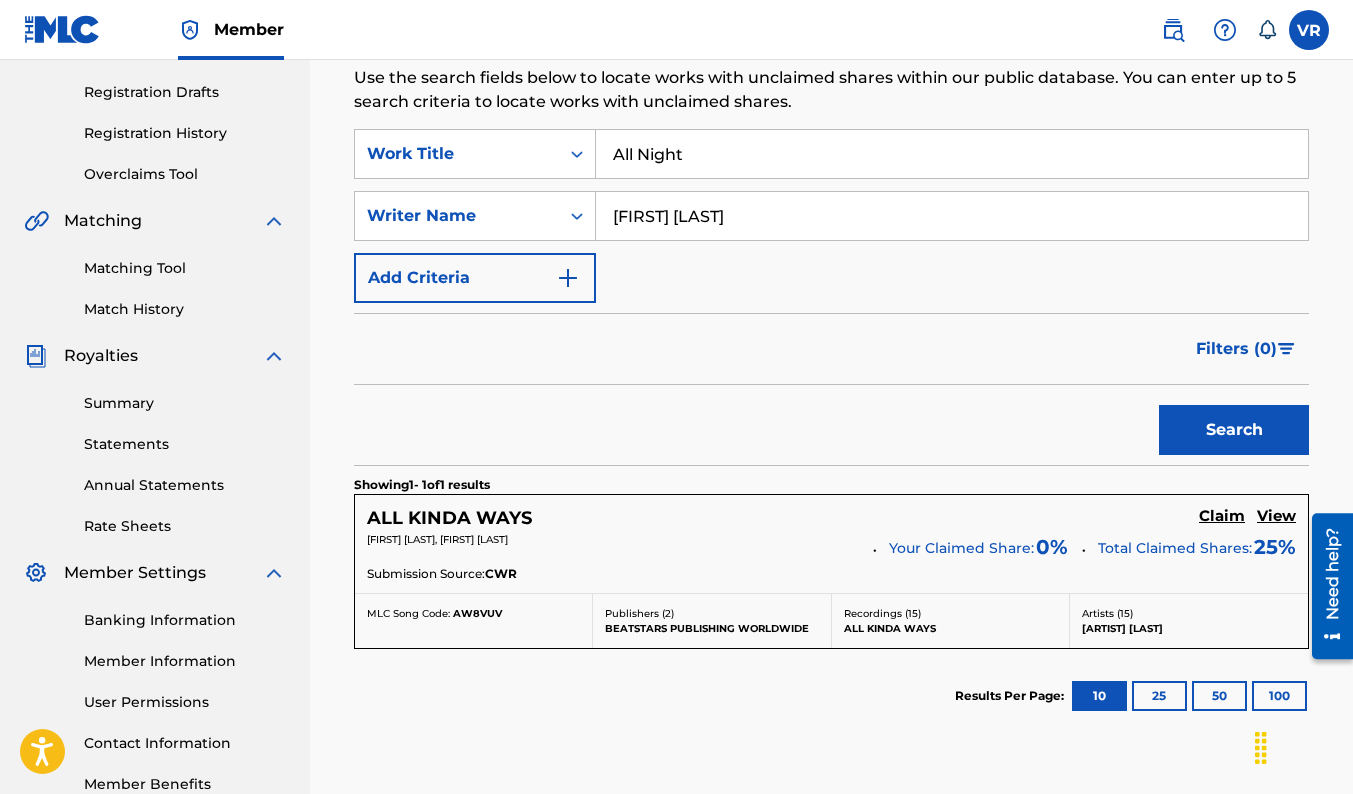 click 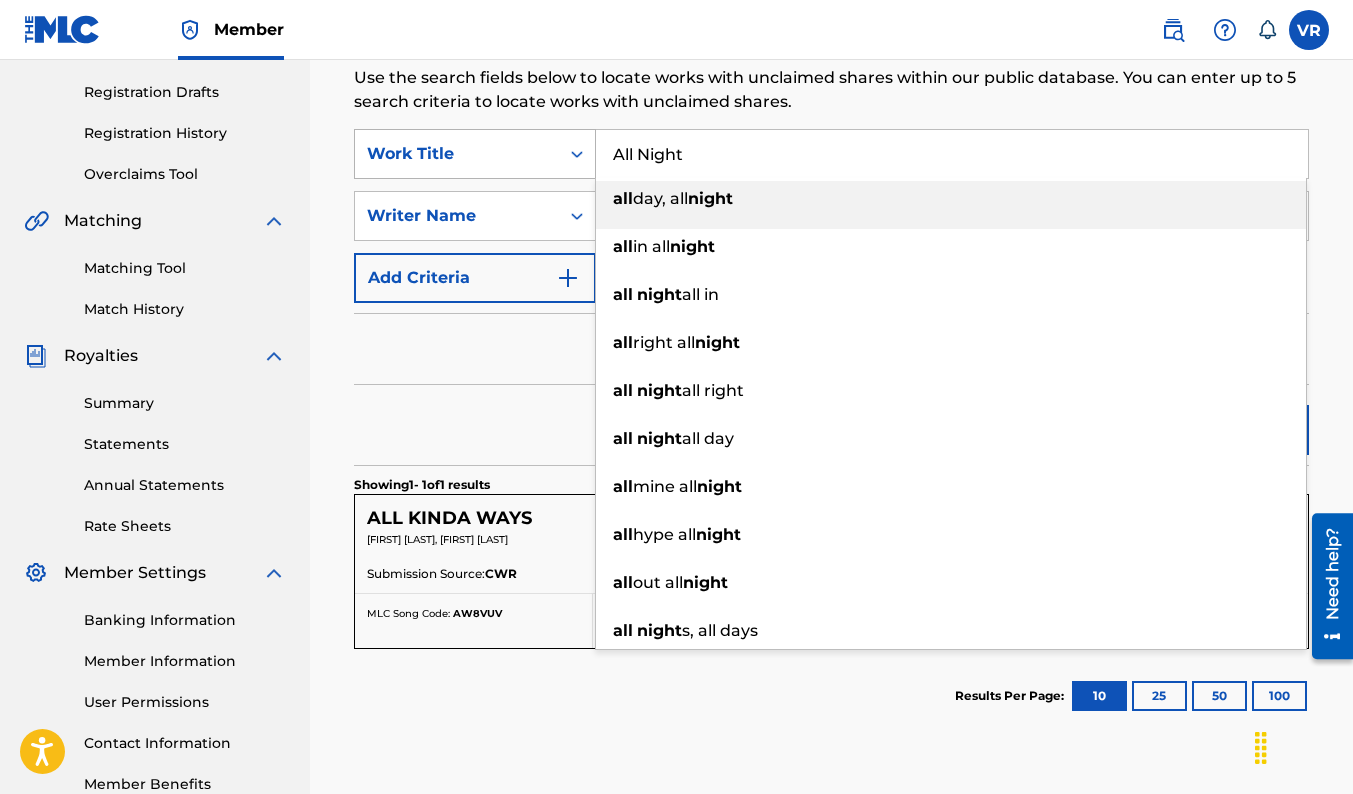 drag, startPoint x: 685, startPoint y: 151, endPoint x: 557, endPoint y: 158, distance: 128.19127 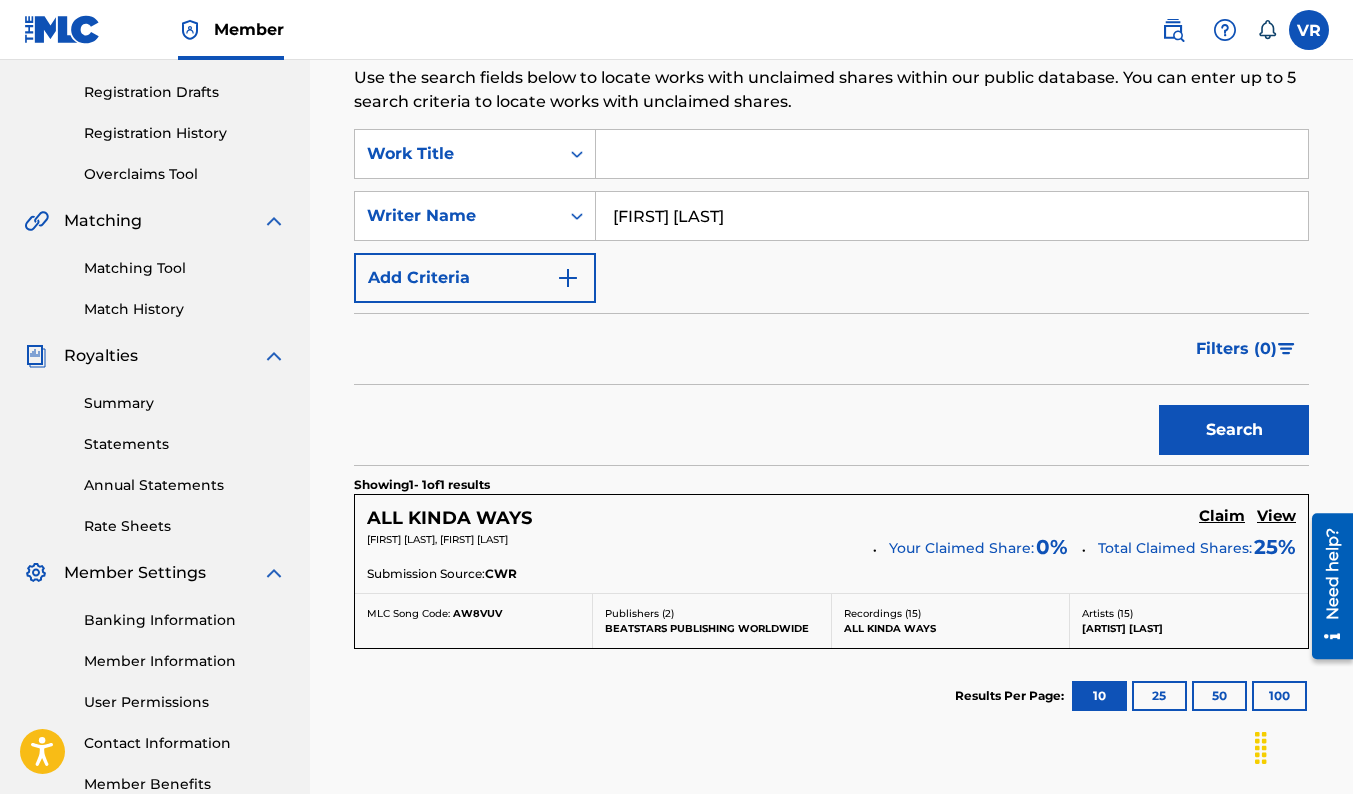 type 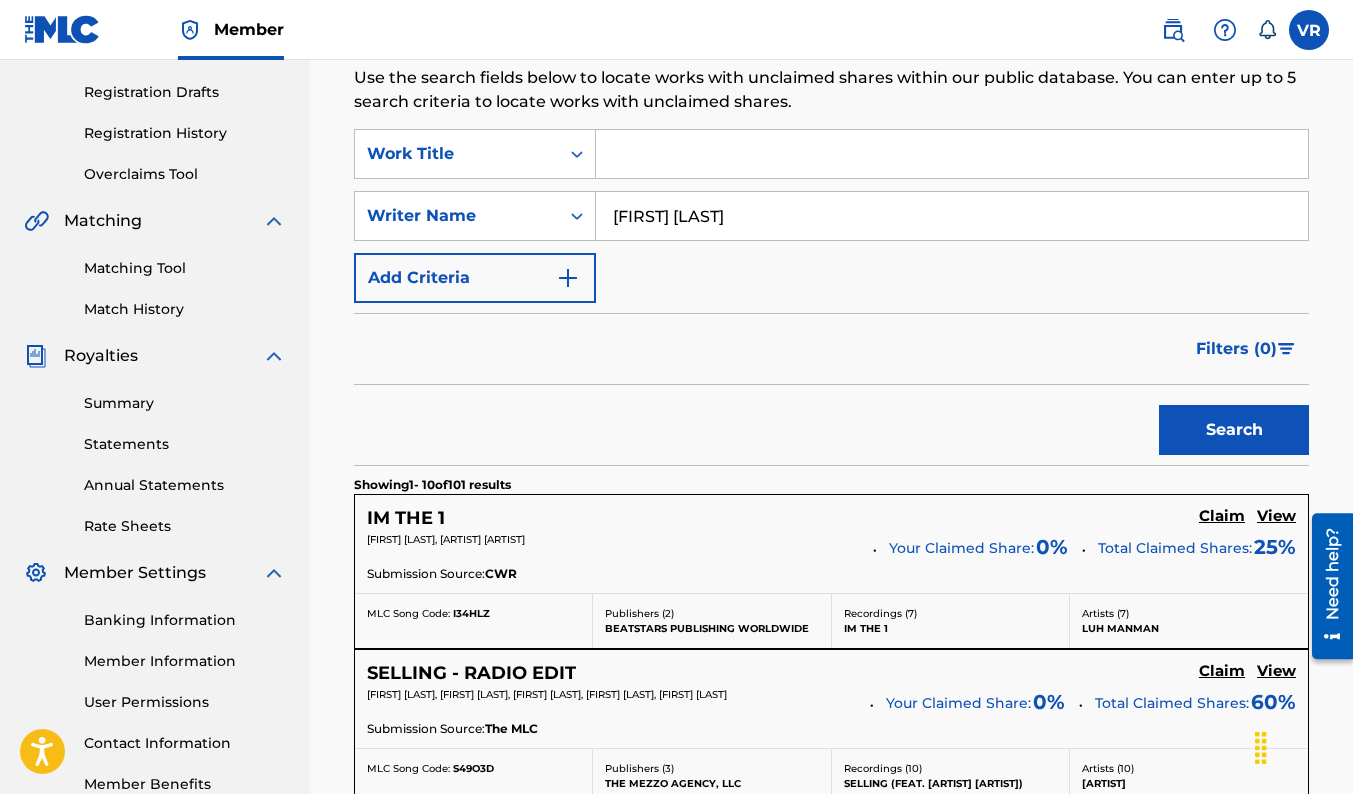 drag, startPoint x: 724, startPoint y: 217, endPoint x: 821, endPoint y: 218, distance: 97.00516 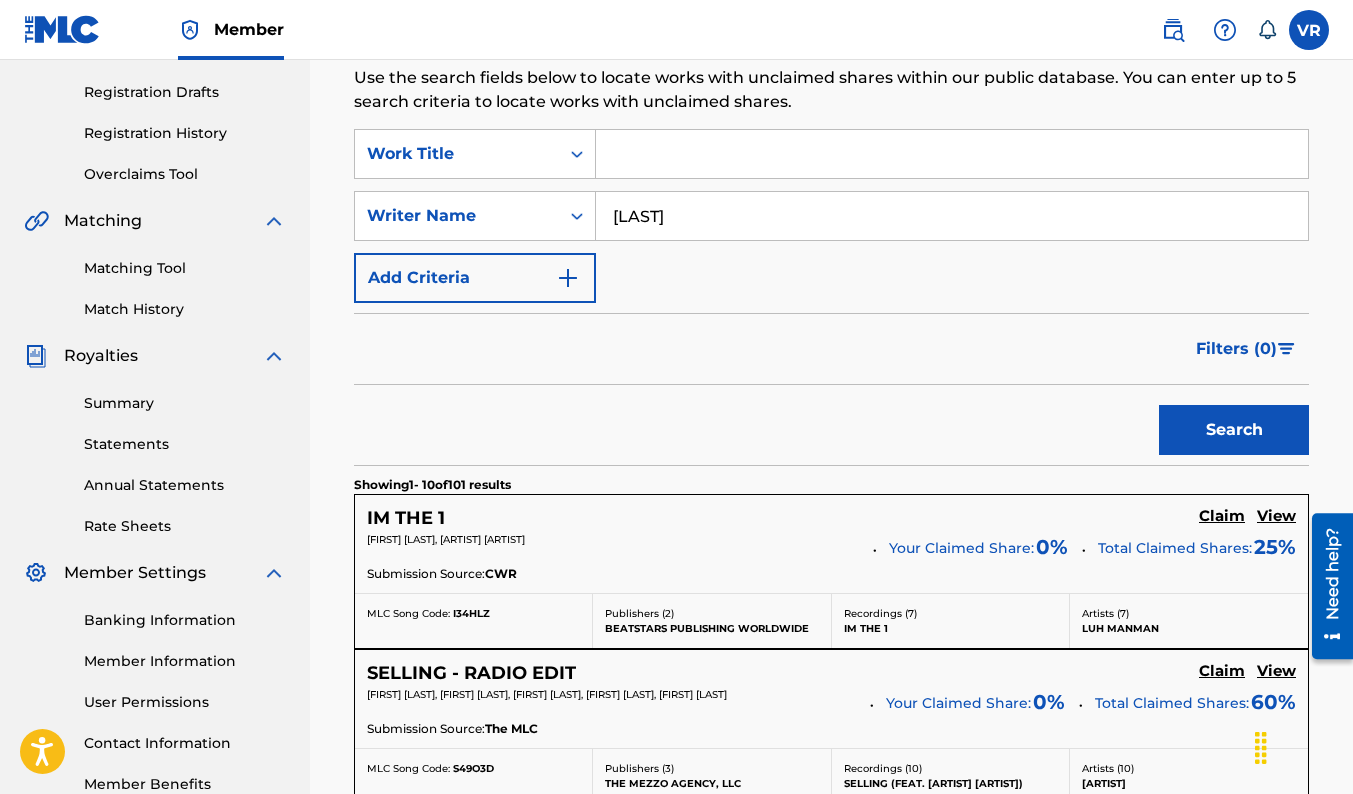 click on "Search" at bounding box center [831, 425] 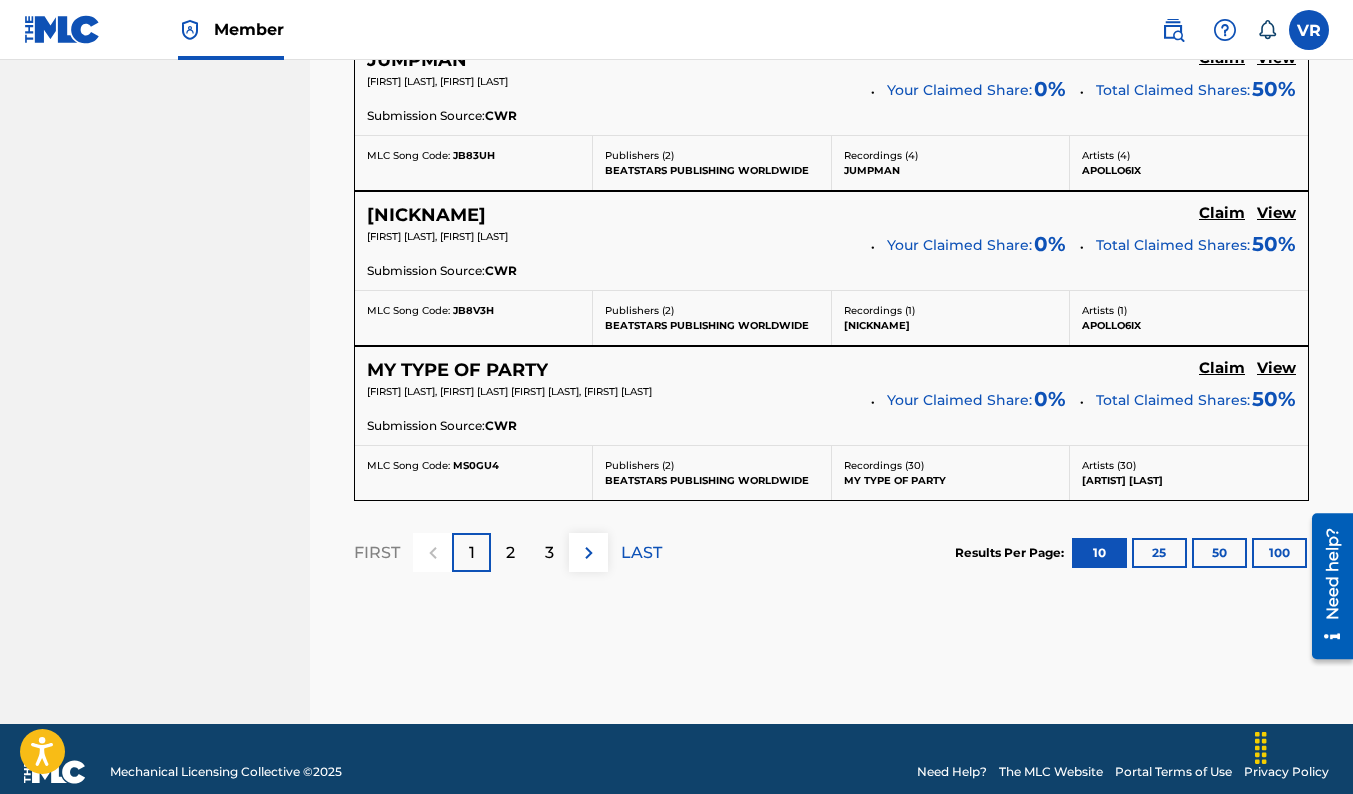 scroll, scrollTop: 1899, scrollLeft: 0, axis: vertical 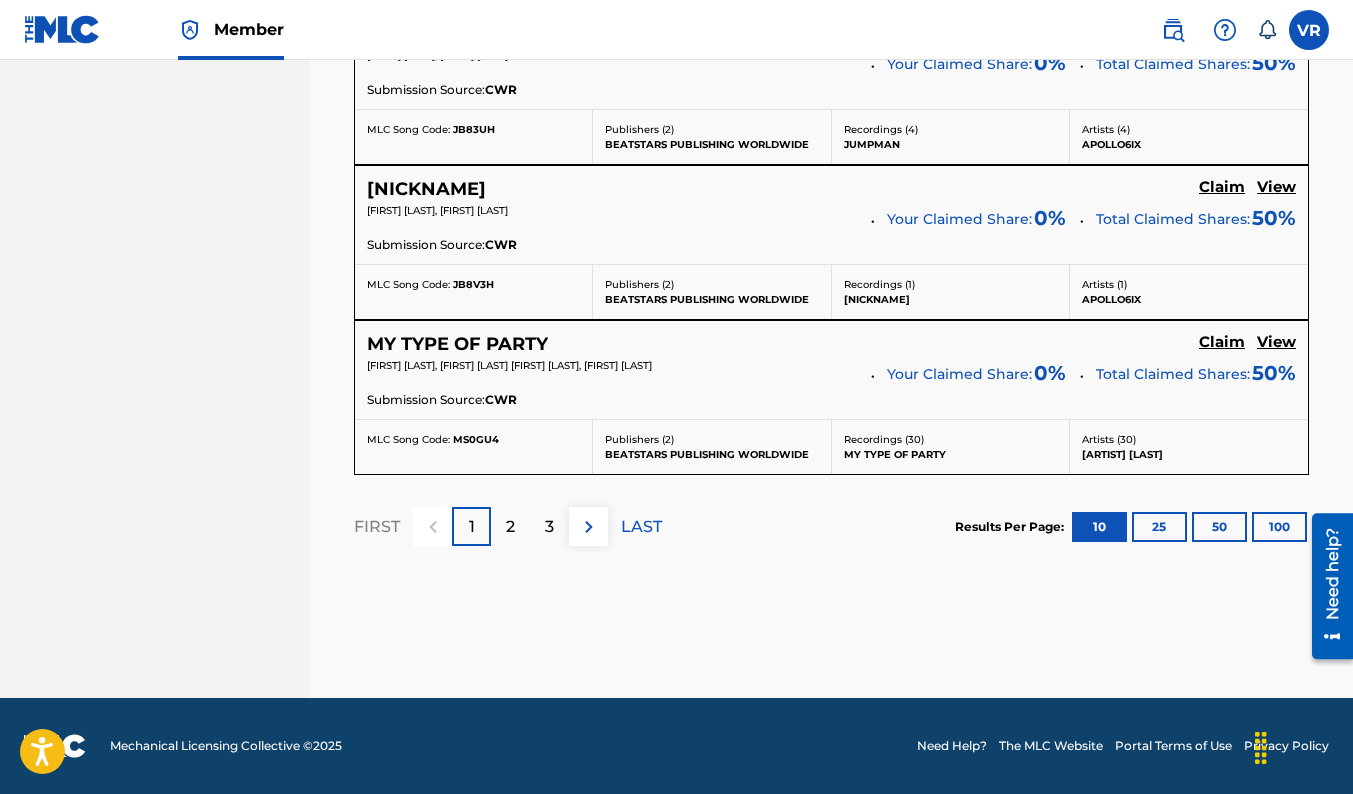 click on "100" at bounding box center (1279, 527) 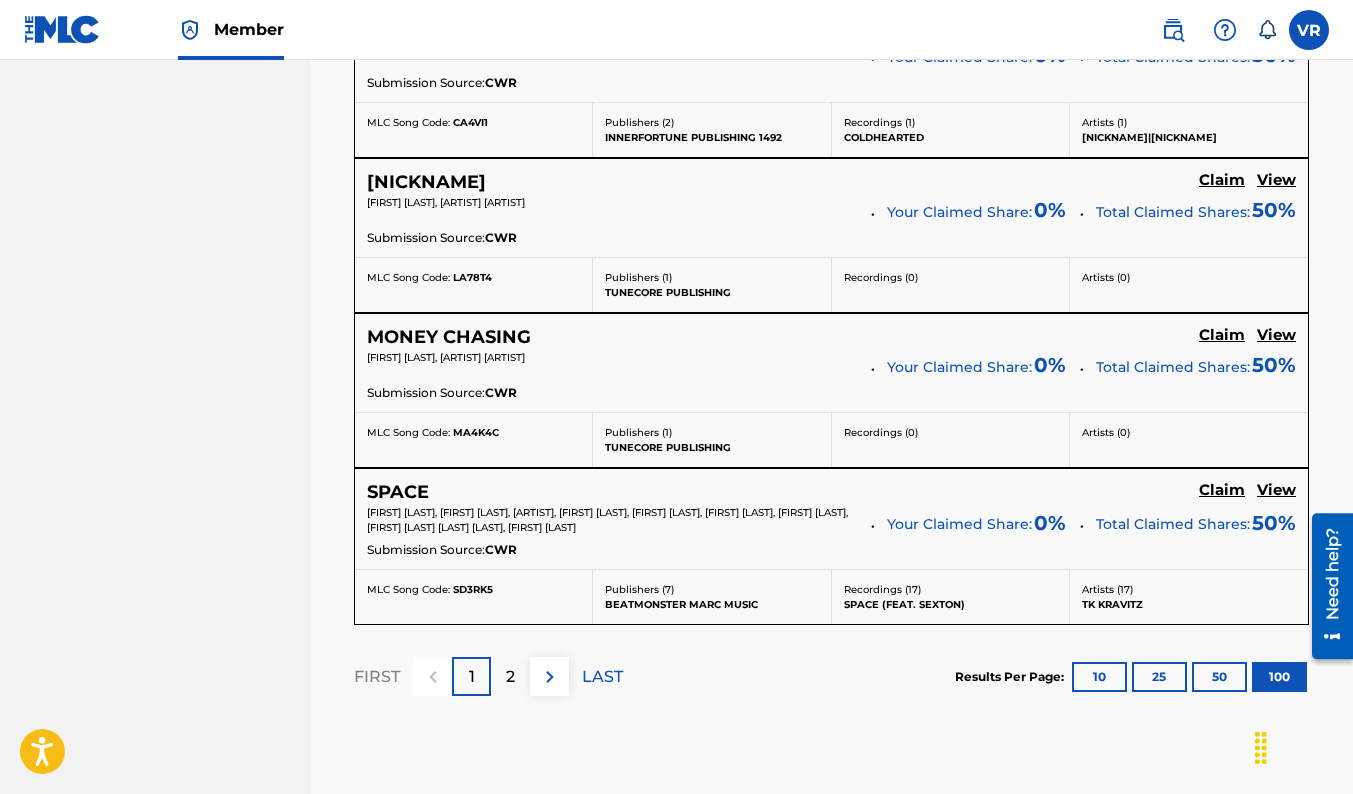scroll, scrollTop: 15799, scrollLeft: 0, axis: vertical 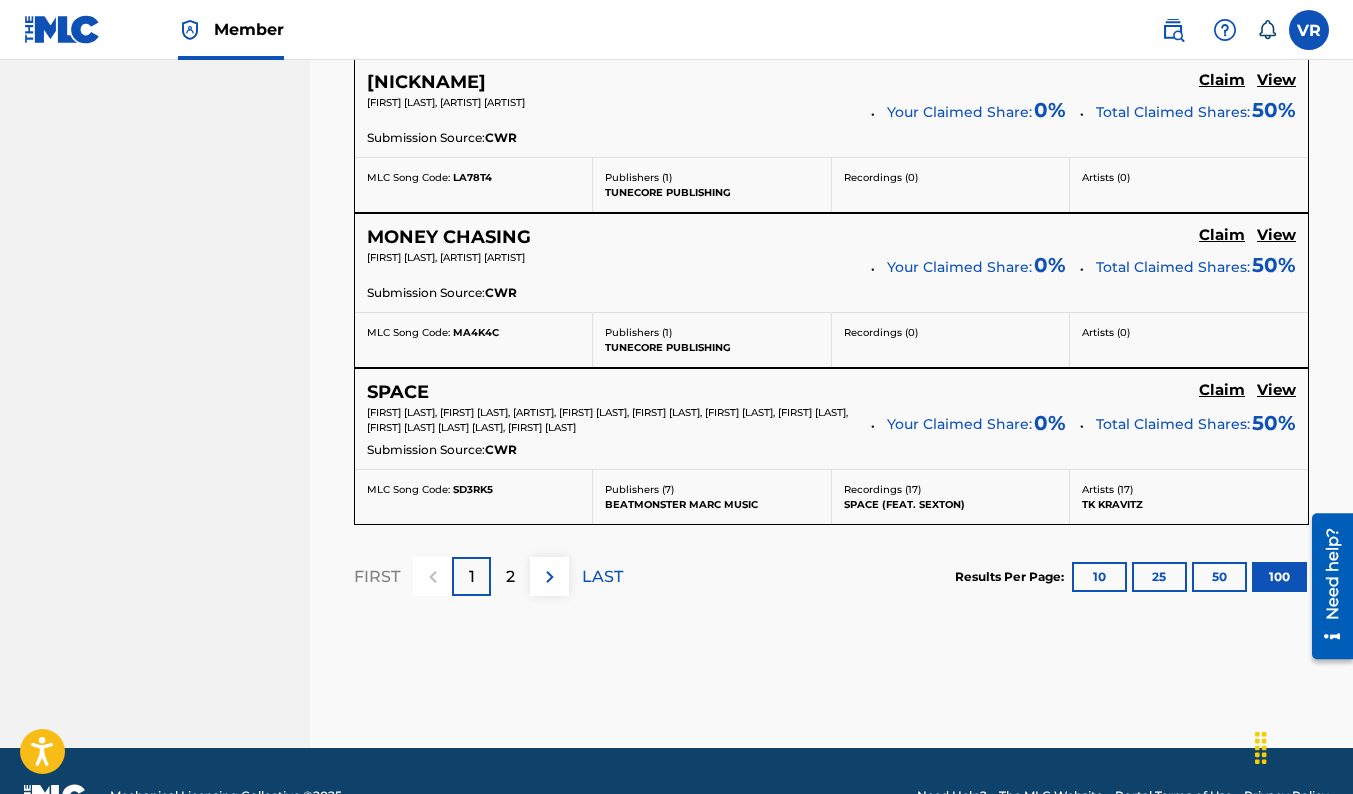 click on "2" at bounding box center (510, 576) 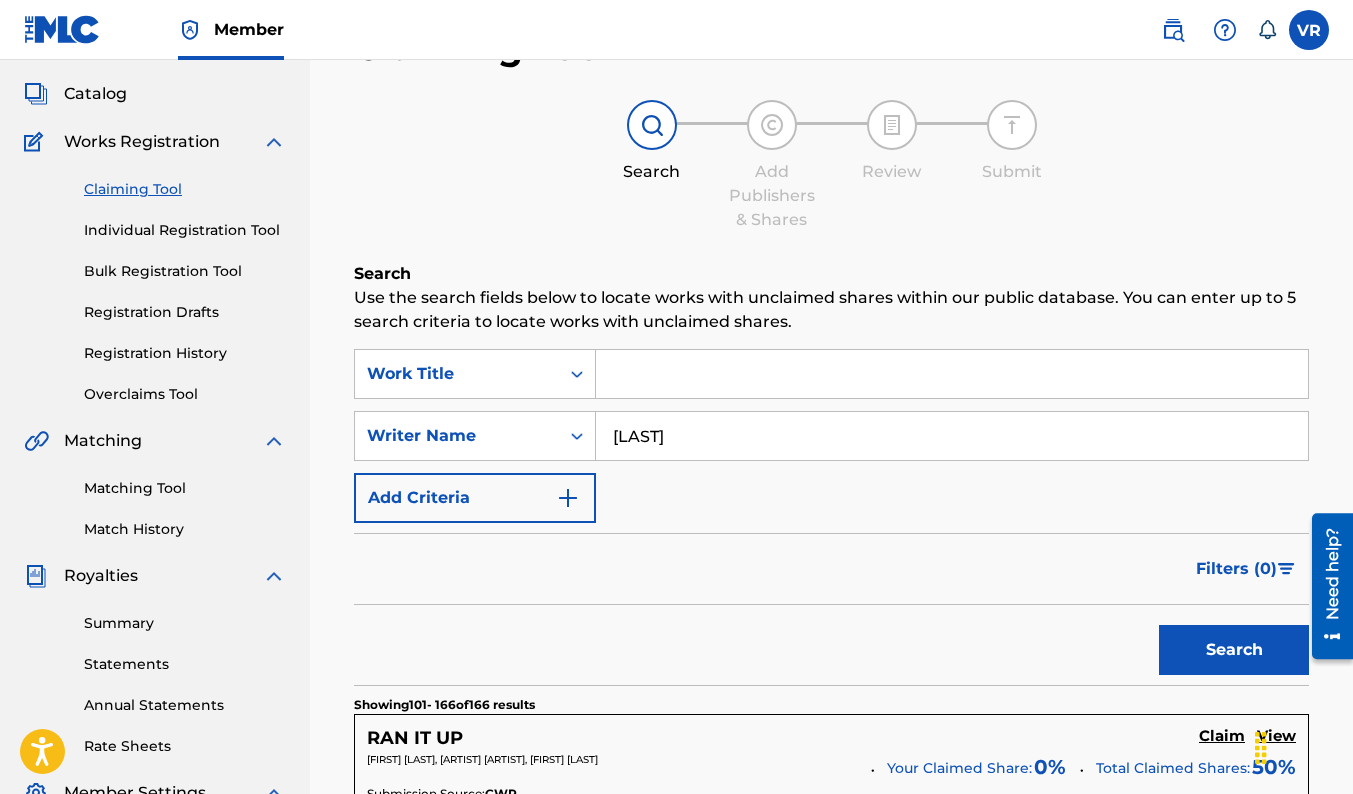 scroll, scrollTop: 605, scrollLeft: 0, axis: vertical 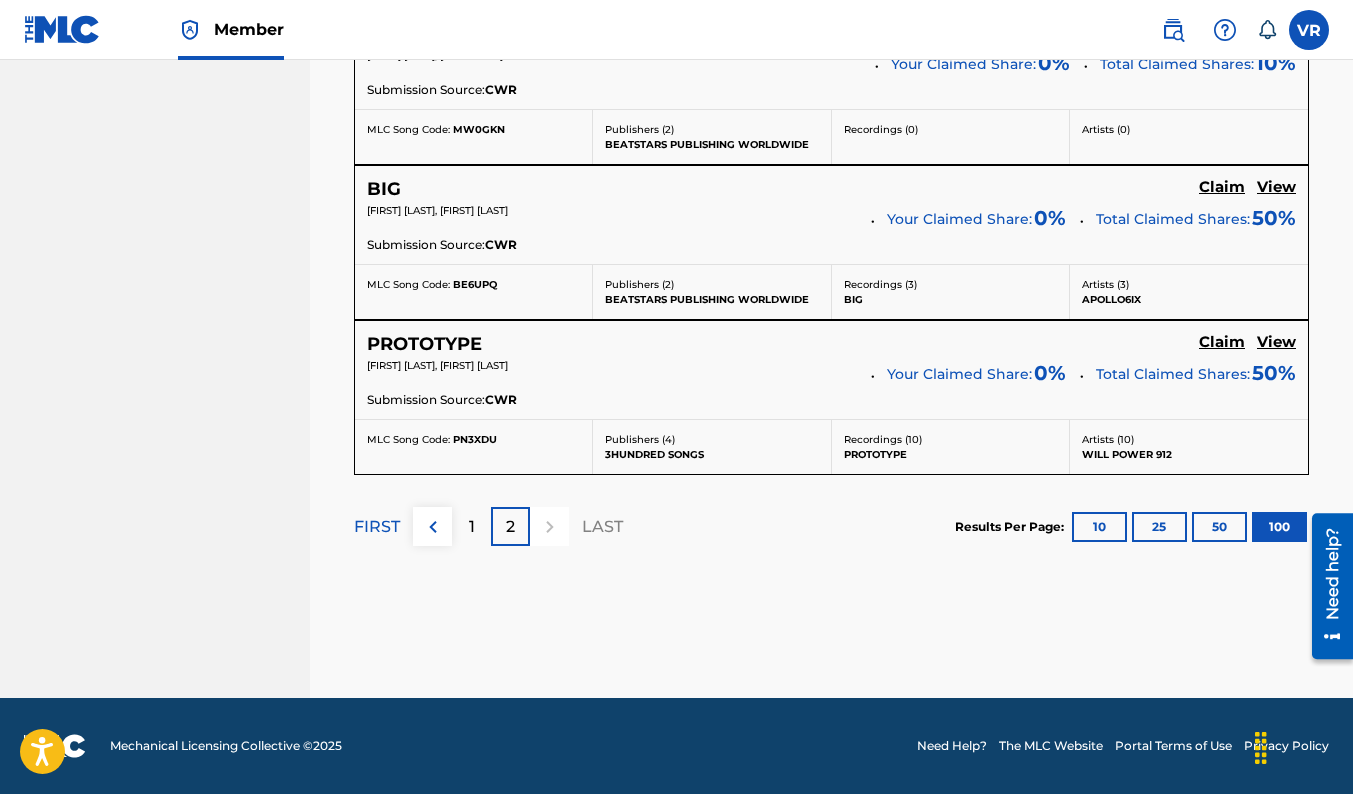 click on "1" at bounding box center [471, 526] 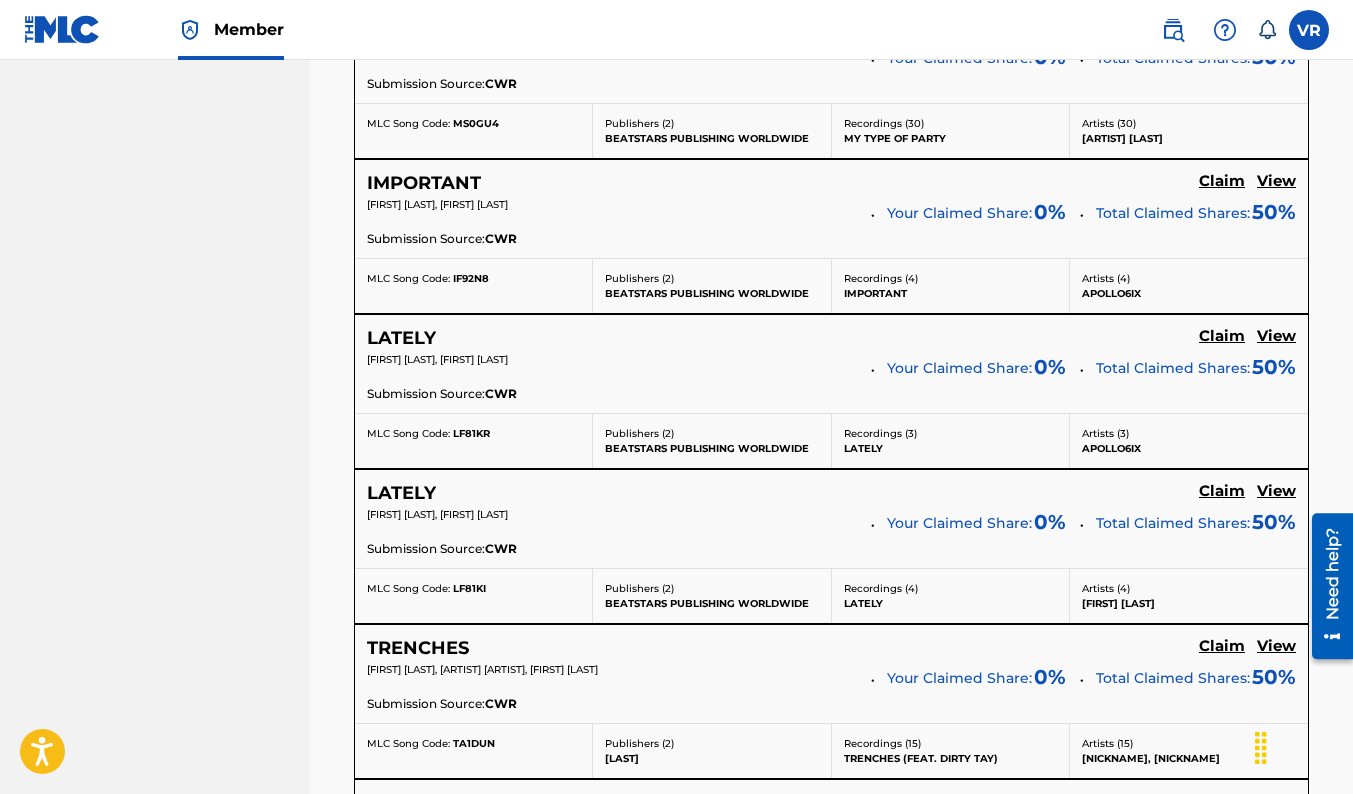 scroll, scrollTop: 2400, scrollLeft: 0, axis: vertical 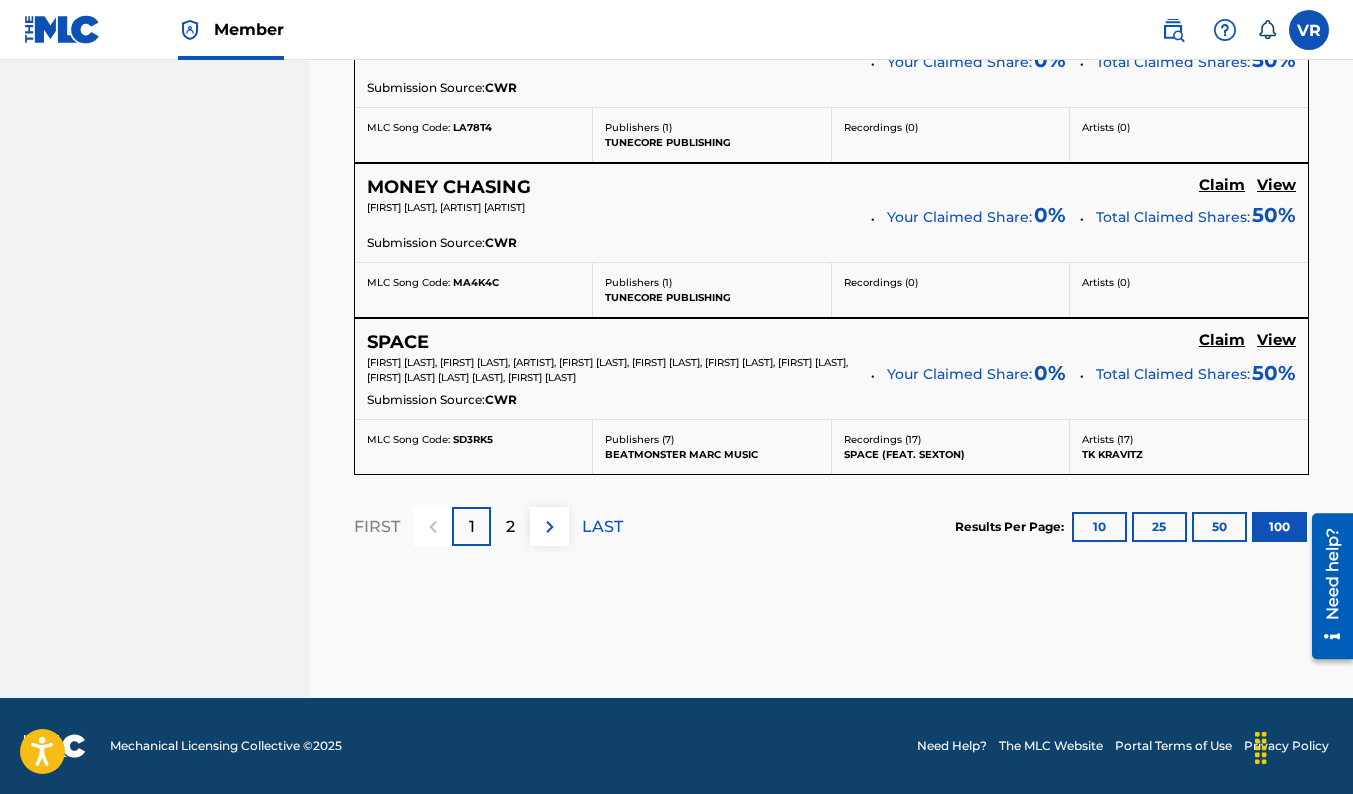click on "2" at bounding box center (510, 527) 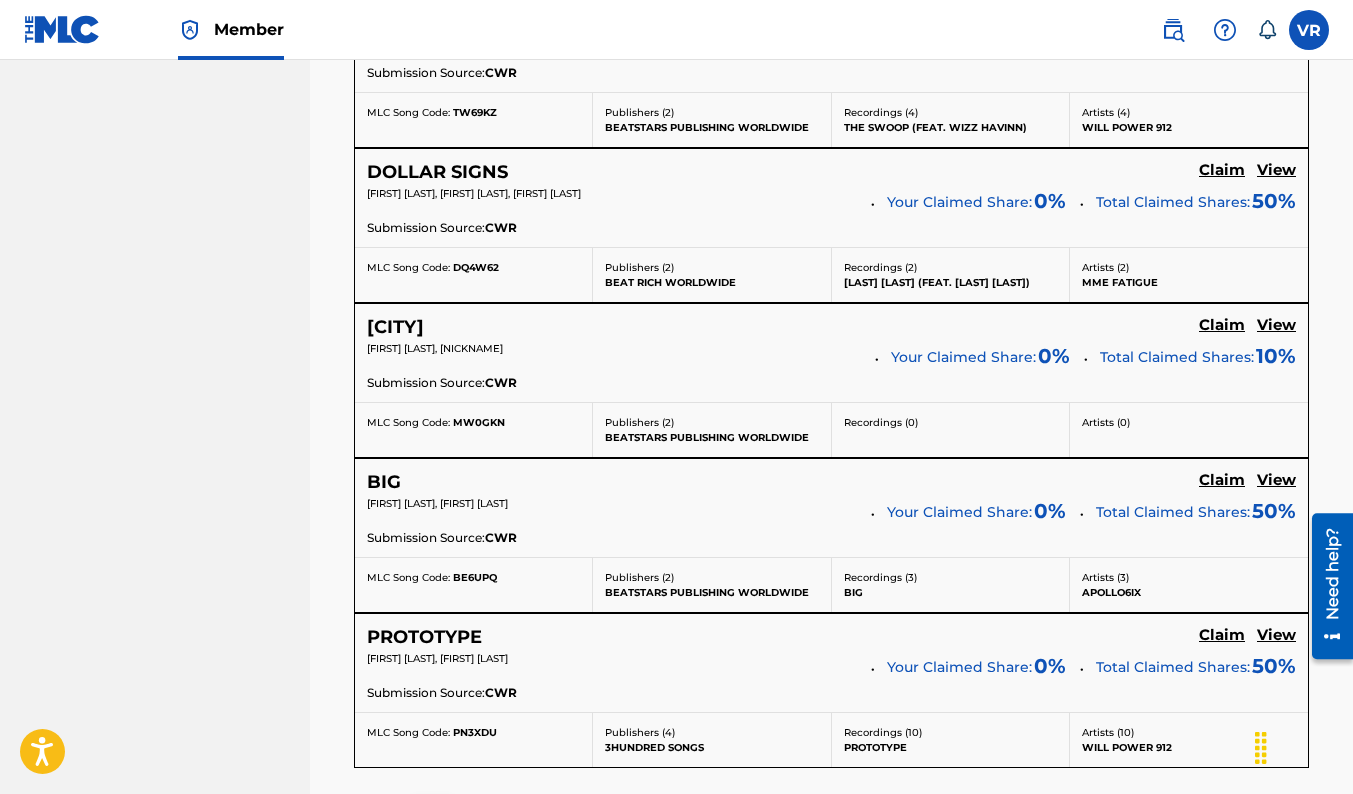 scroll, scrollTop: 10405, scrollLeft: 0, axis: vertical 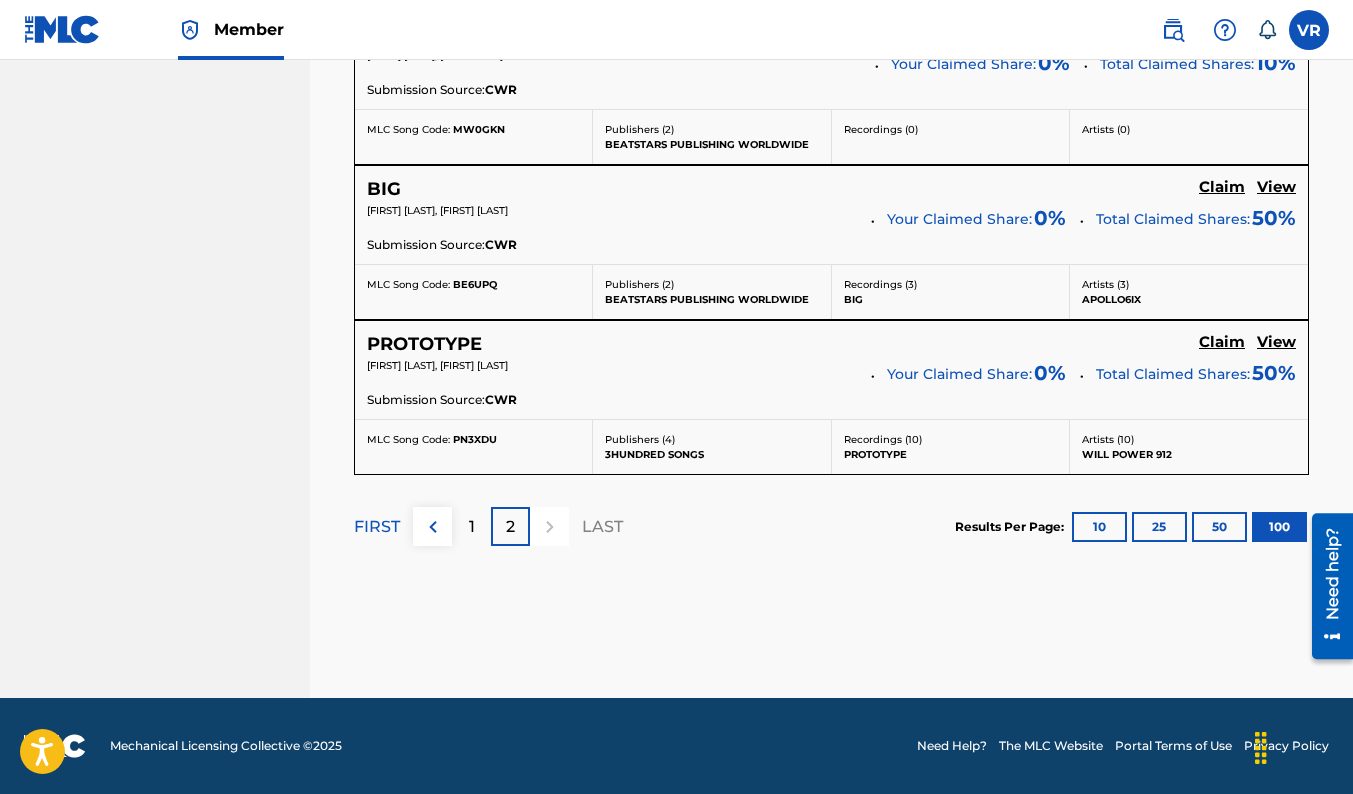 click on "1" at bounding box center [472, 527] 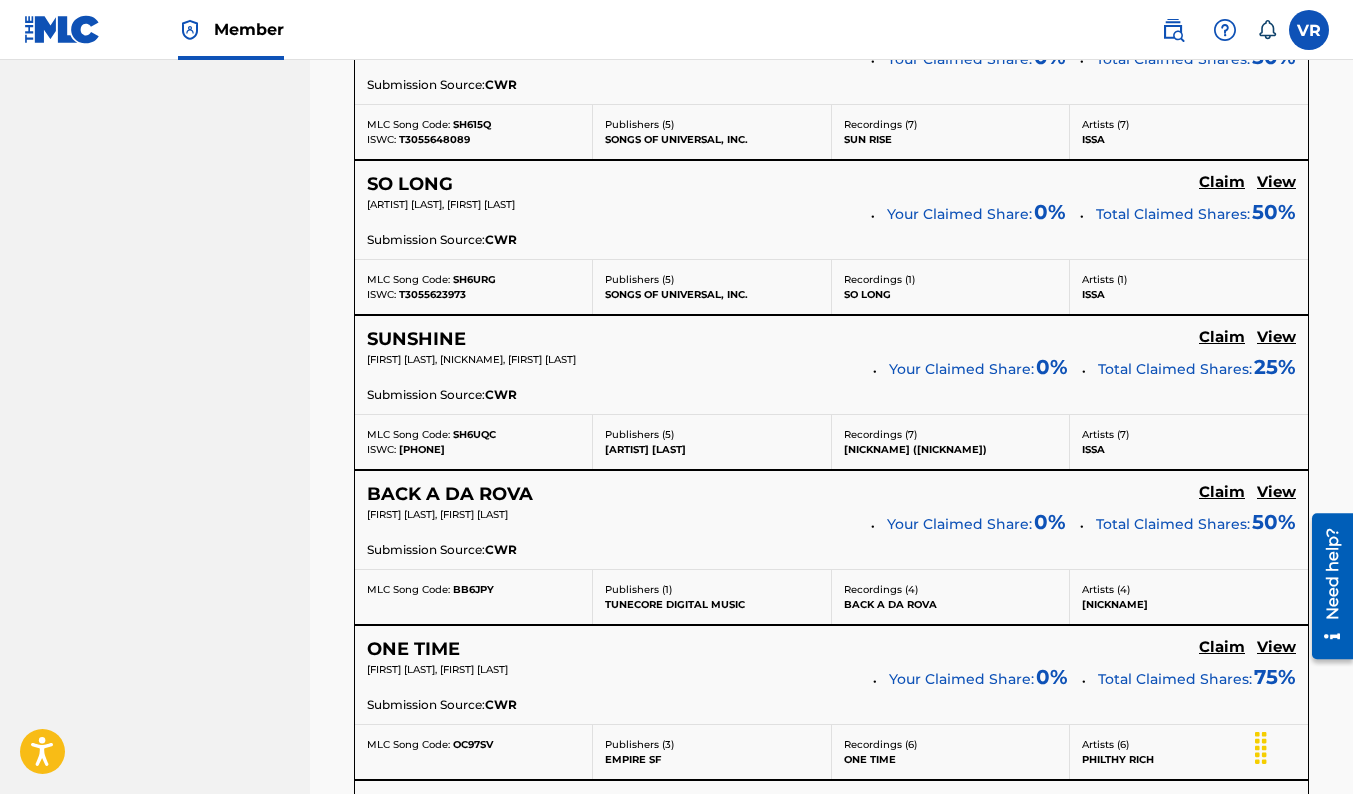 scroll, scrollTop: 11205, scrollLeft: 0, axis: vertical 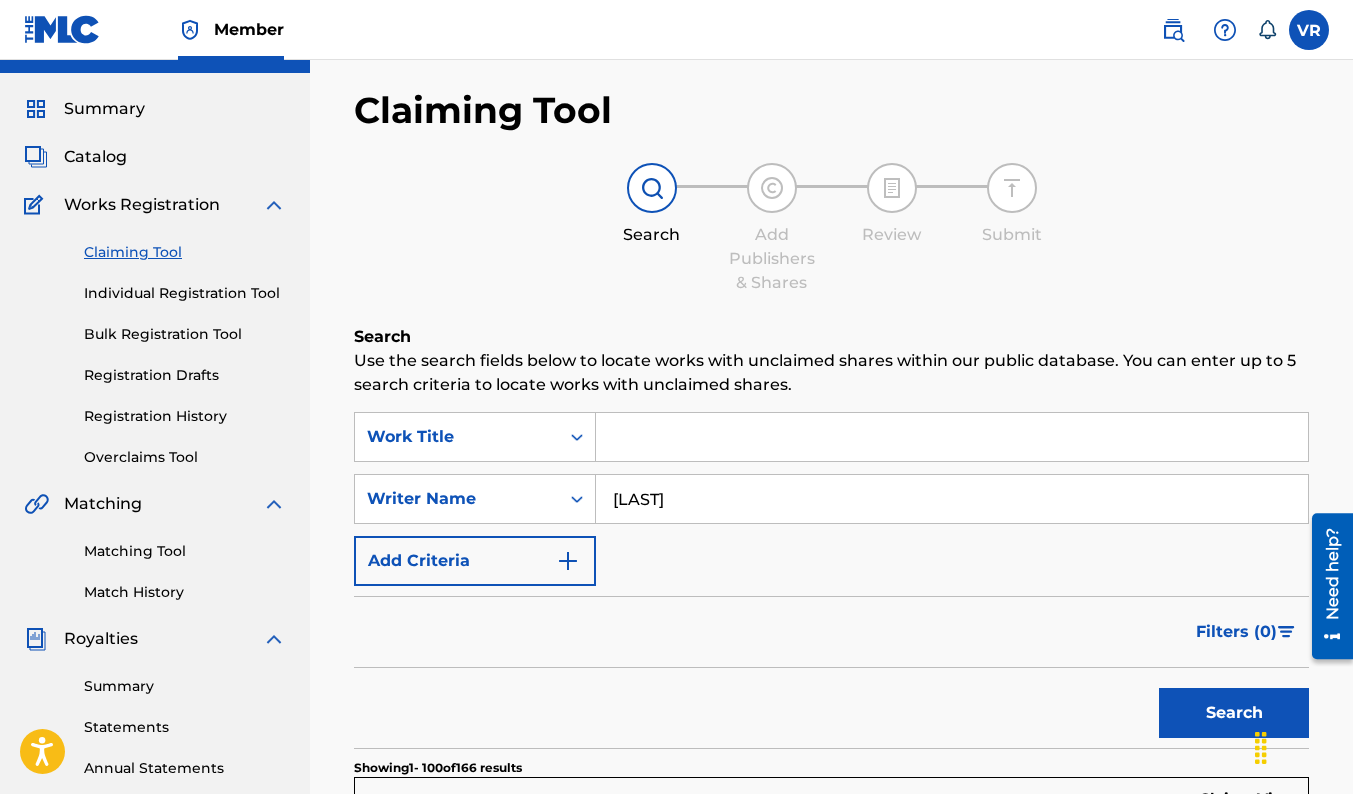 drag, startPoint x: 614, startPoint y: 497, endPoint x: 677, endPoint y: 455, distance: 75.716576 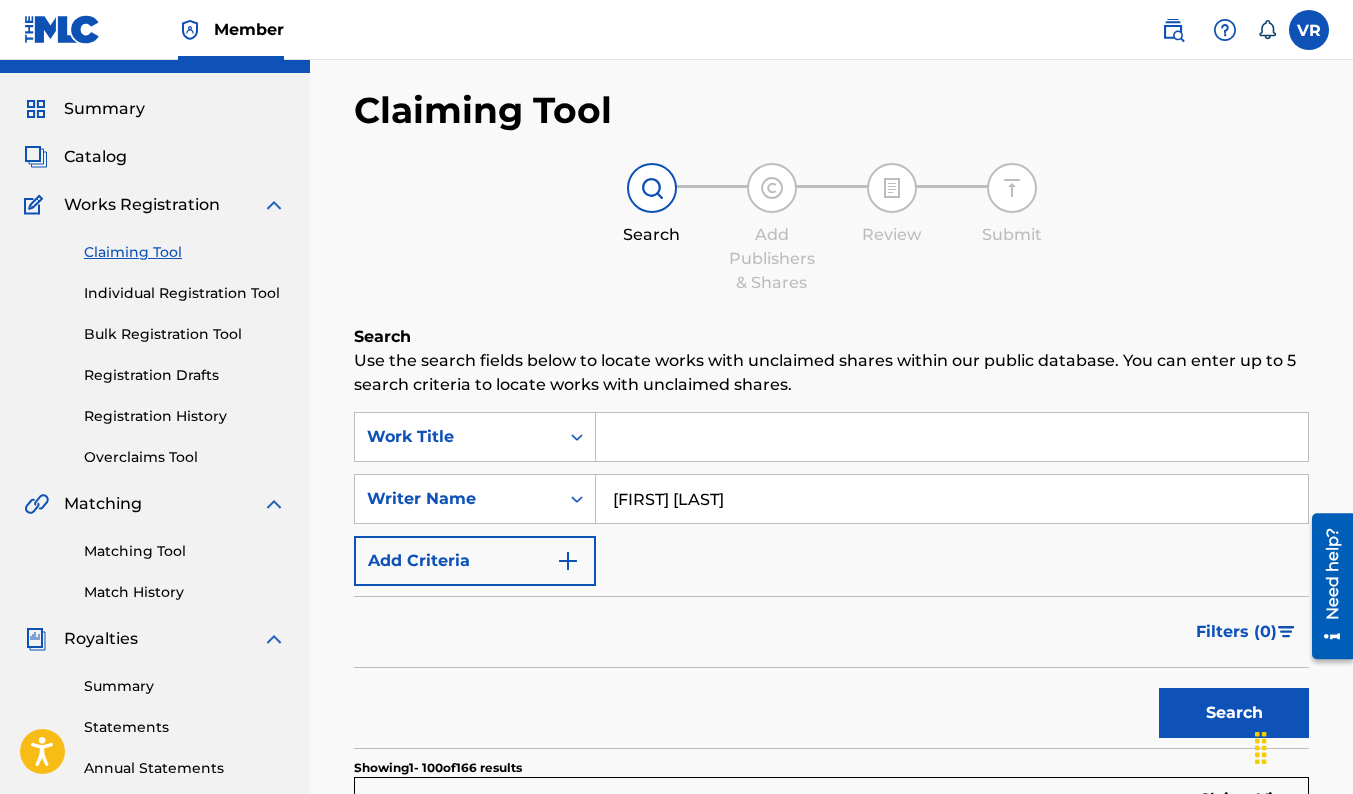 click on "Search" at bounding box center [1234, 713] 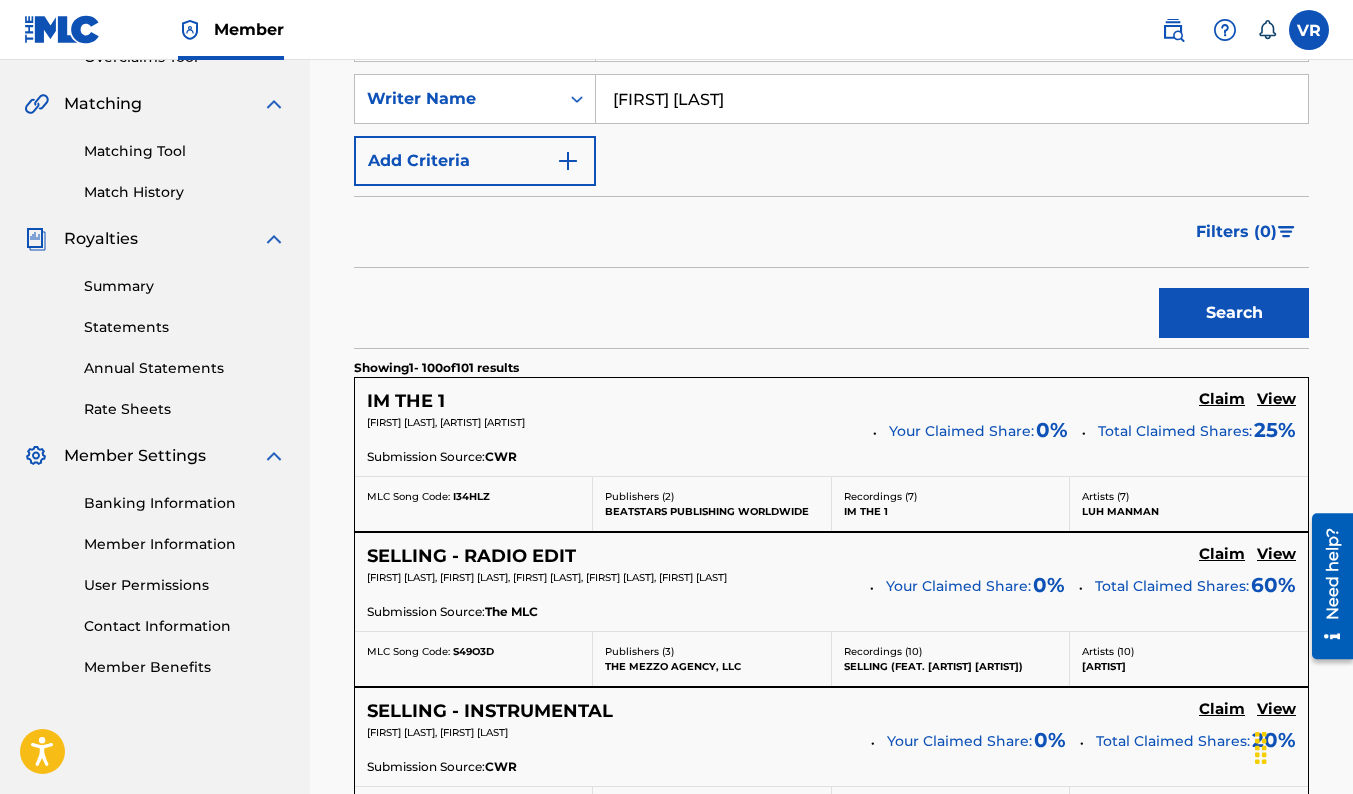 scroll, scrollTop: 142, scrollLeft: 0, axis: vertical 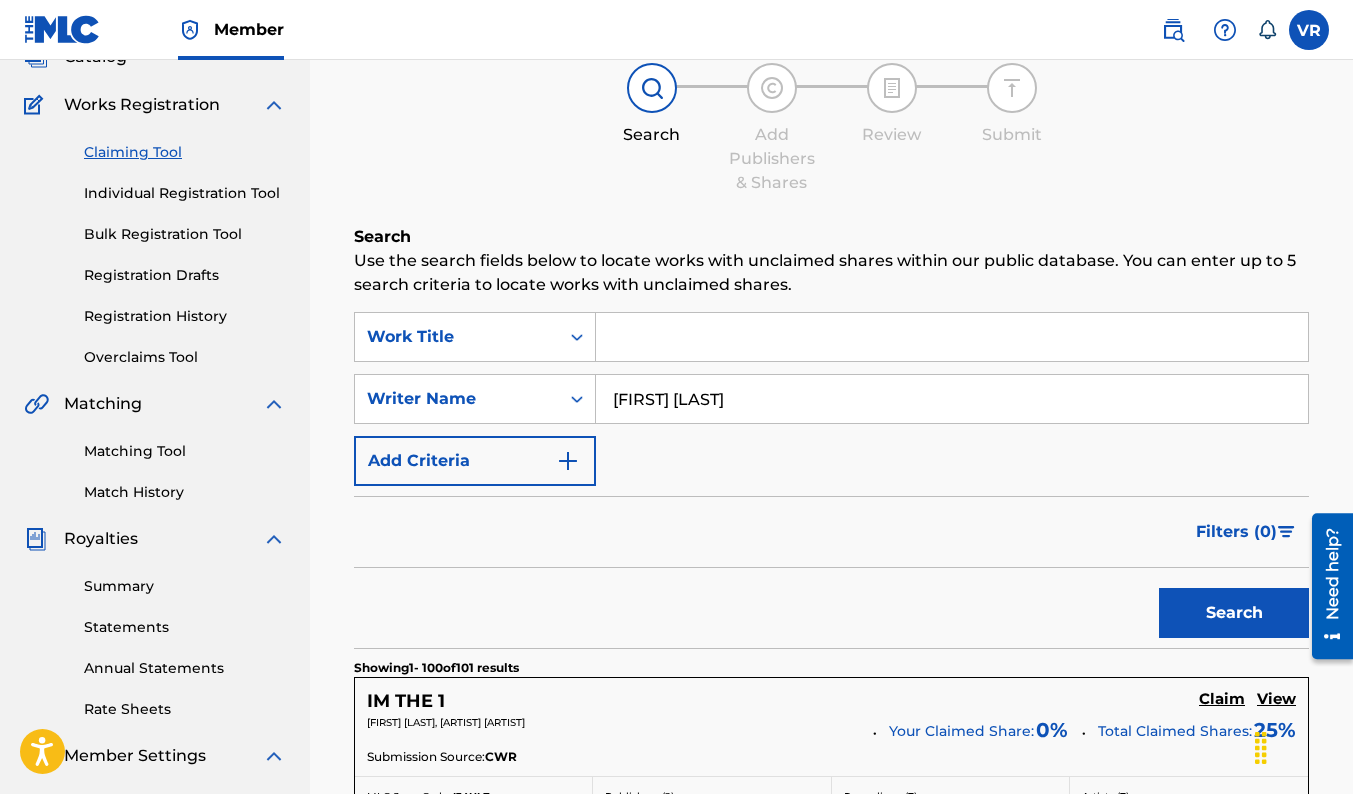 click at bounding box center (952, 337) 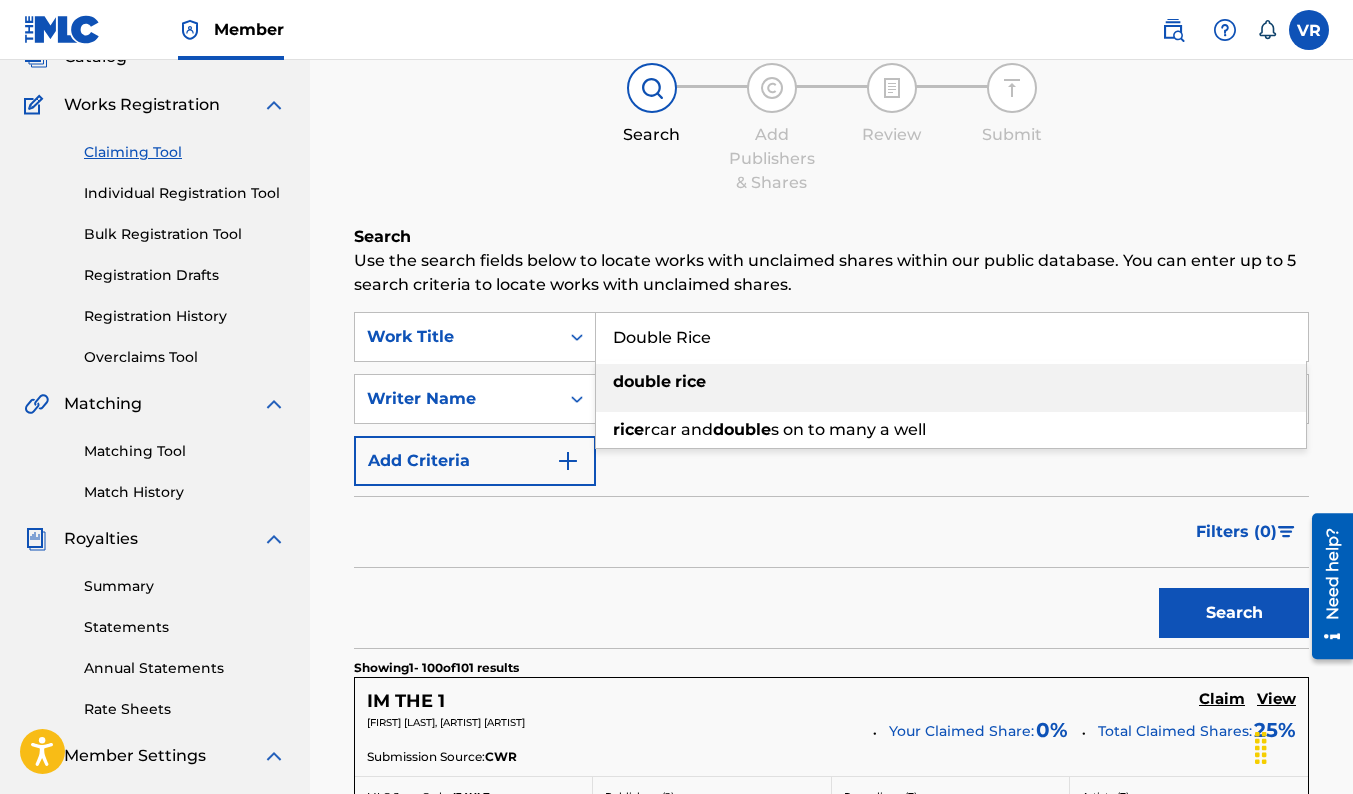 click on "double" at bounding box center [642, 381] 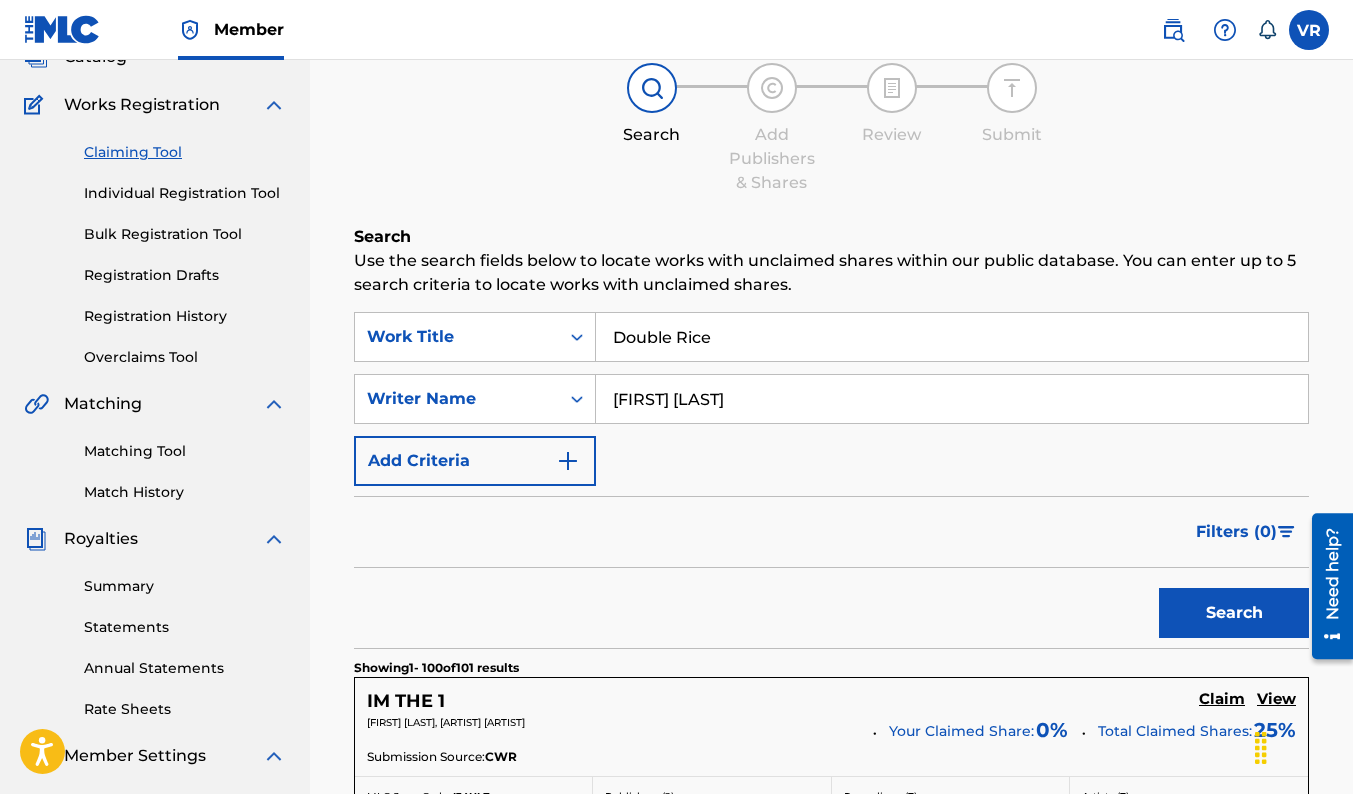 click on "Search" at bounding box center [1234, 613] 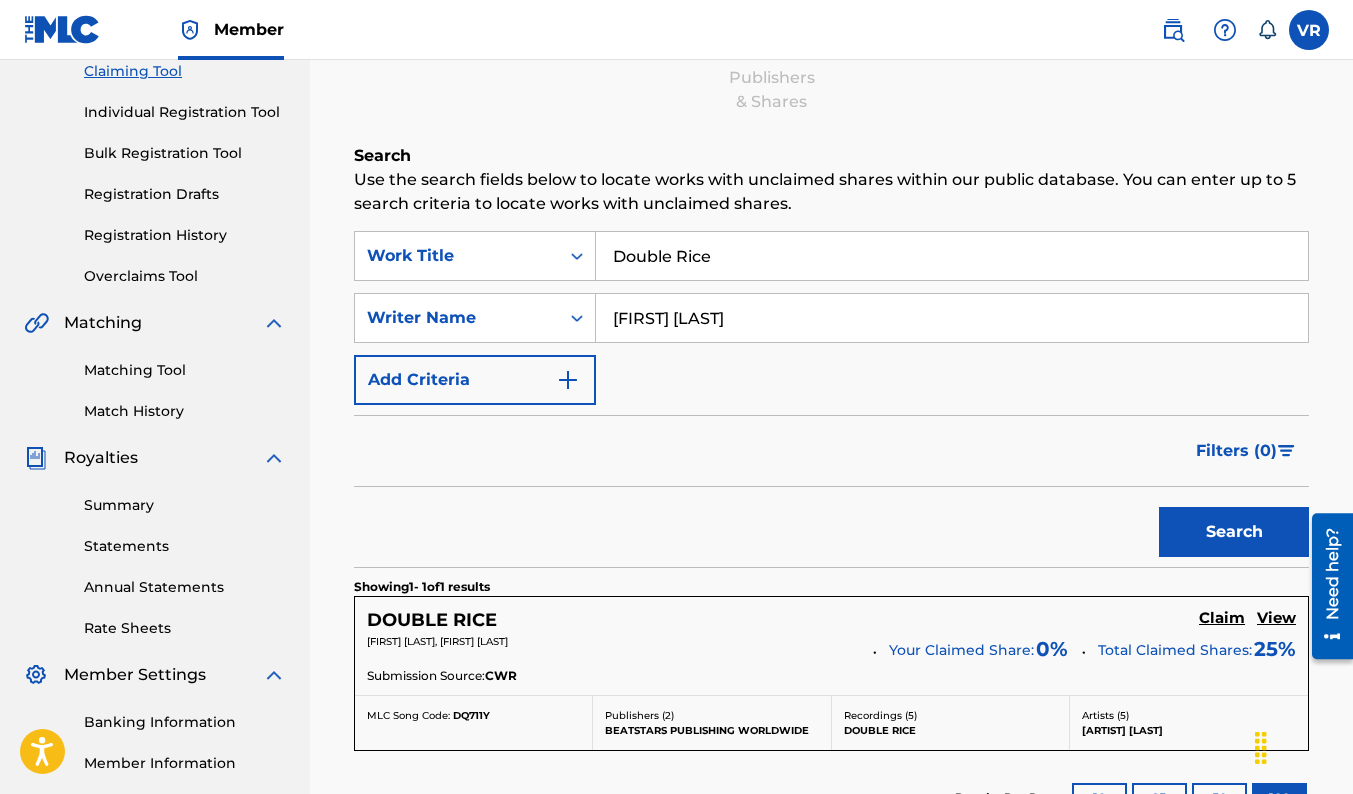 scroll, scrollTop: 342, scrollLeft: 0, axis: vertical 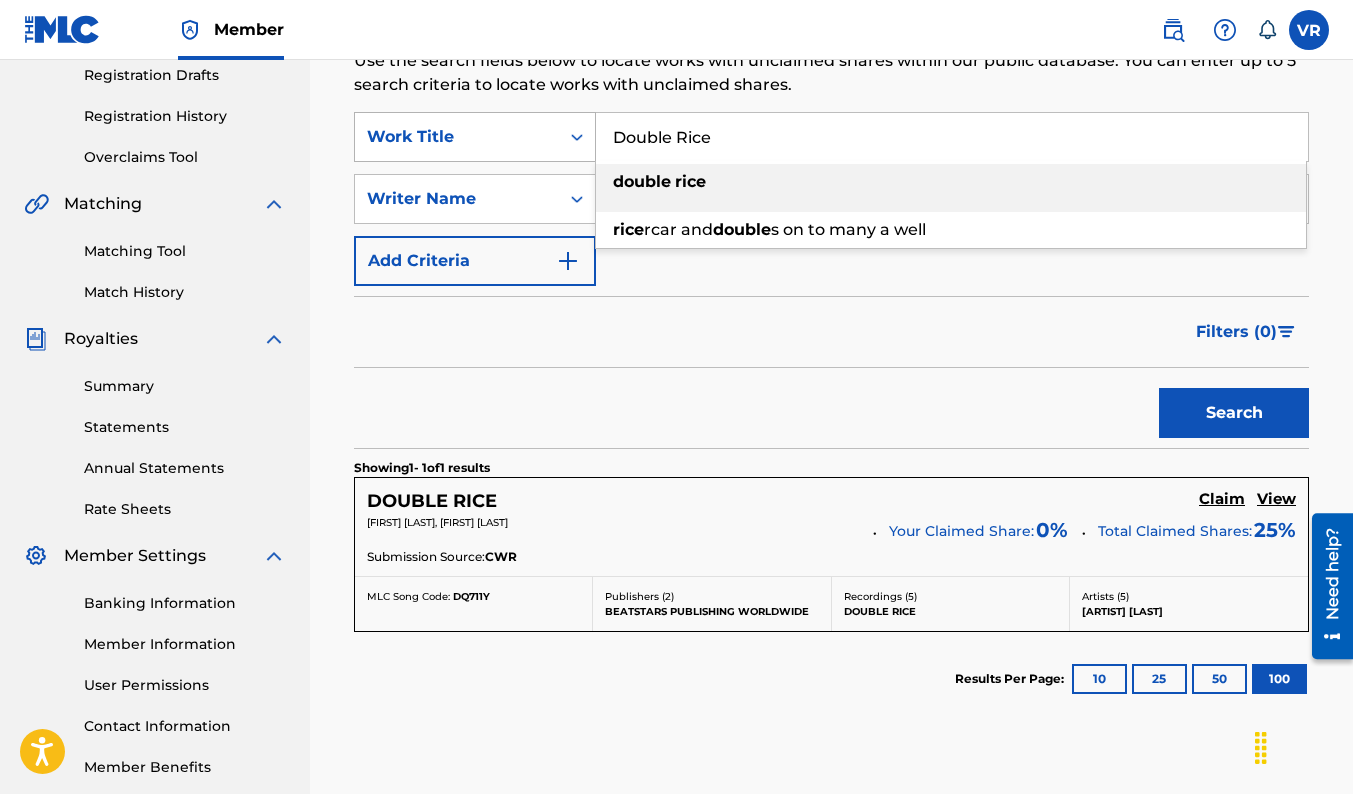drag, startPoint x: 745, startPoint y: 129, endPoint x: 568, endPoint y: 123, distance: 177.10167 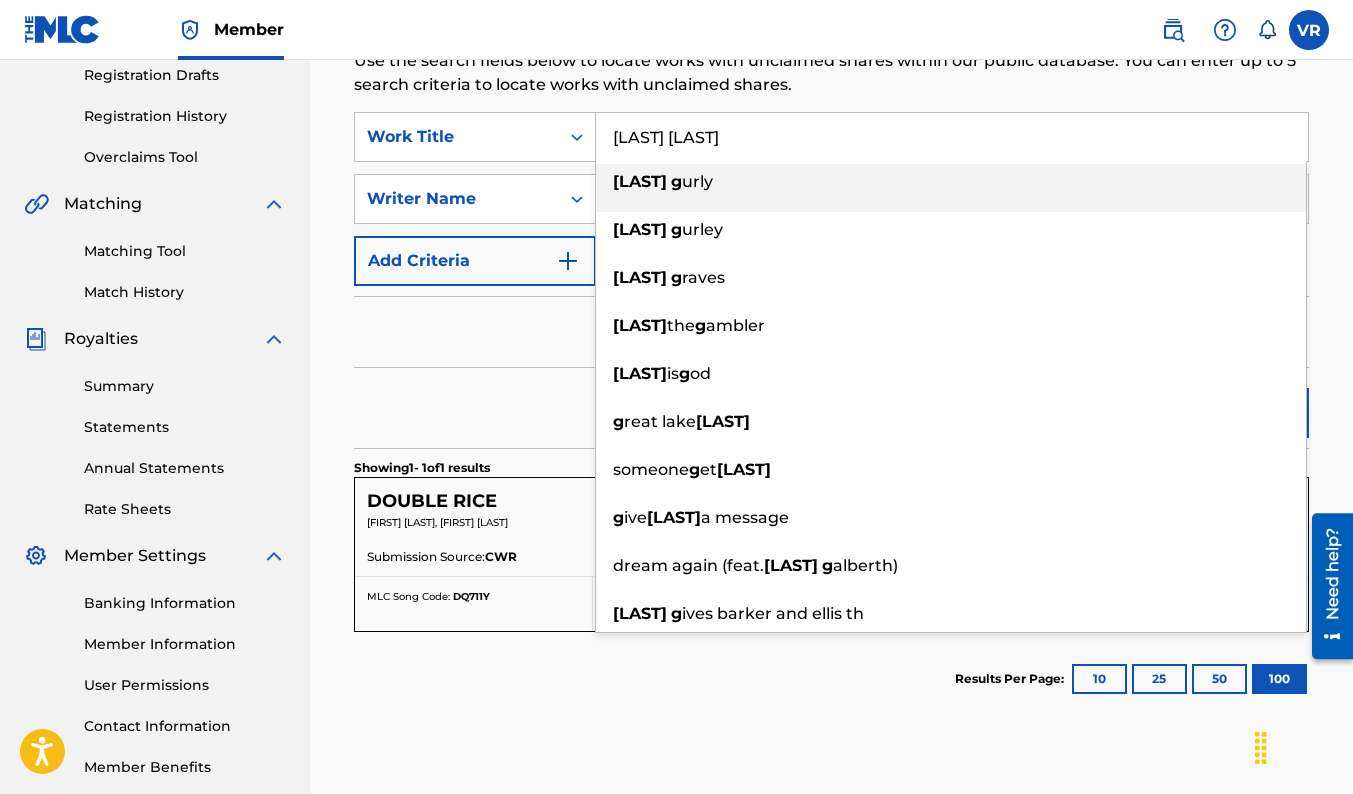 click on "urly" at bounding box center (697, 181) 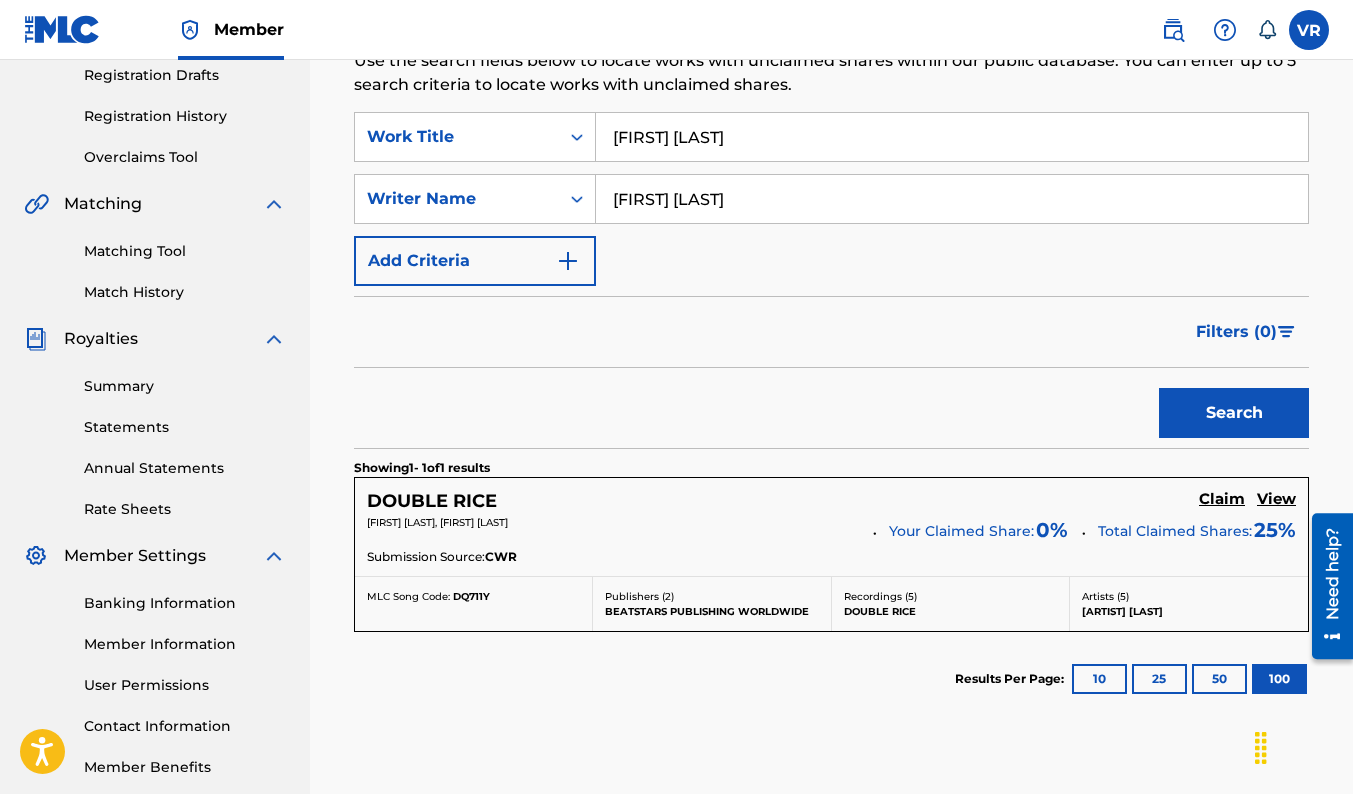 click on "Search" at bounding box center (1234, 413) 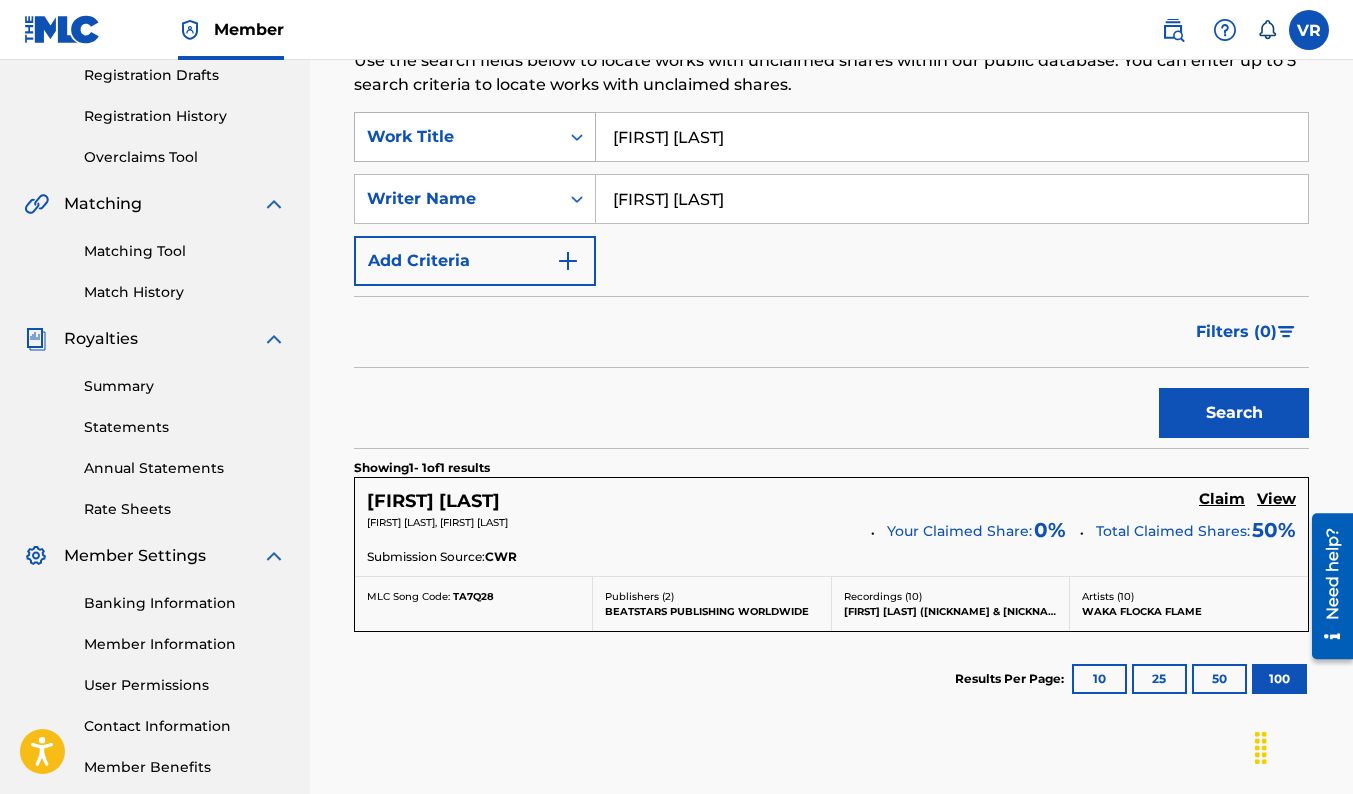 drag, startPoint x: 604, startPoint y: 147, endPoint x: 488, endPoint y: 150, distance: 116.03879 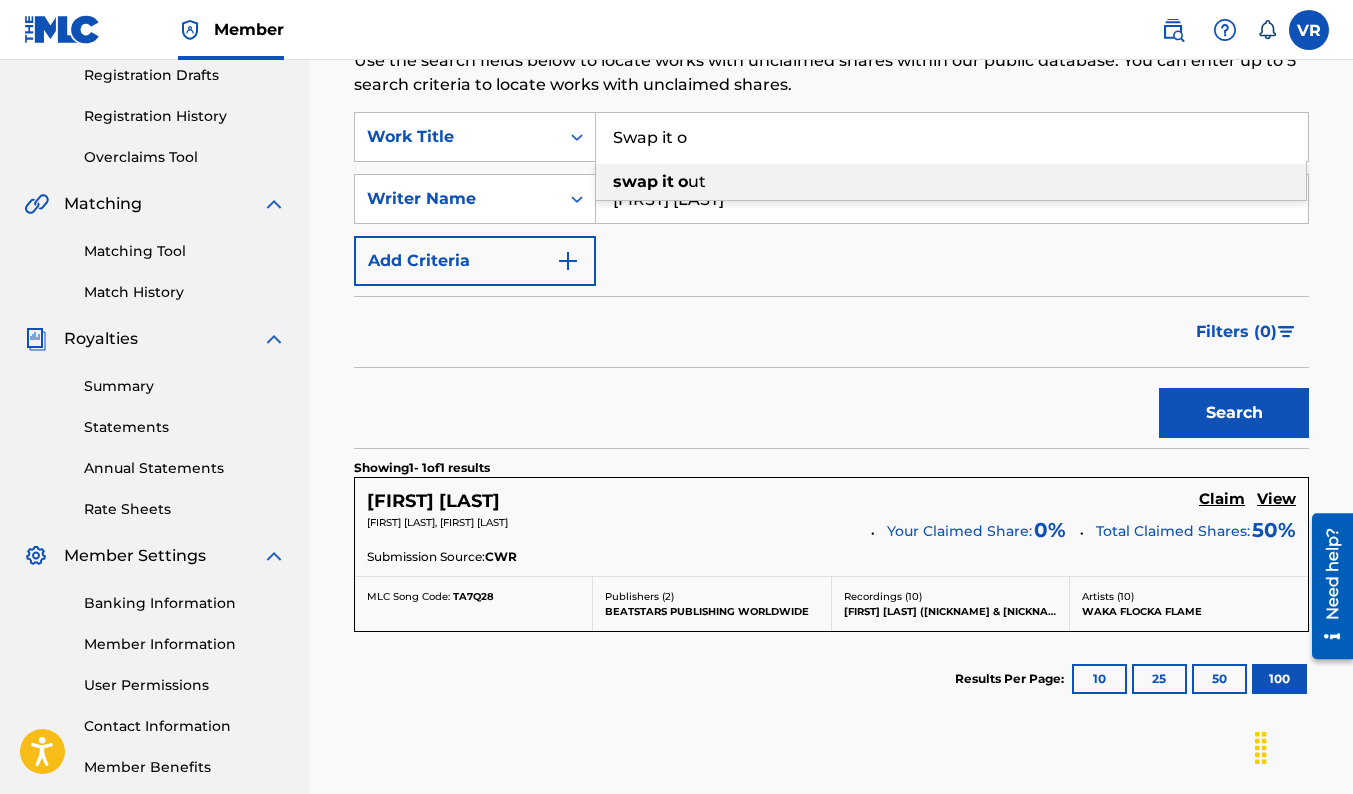 click on "swap   it   o ut" at bounding box center [951, 182] 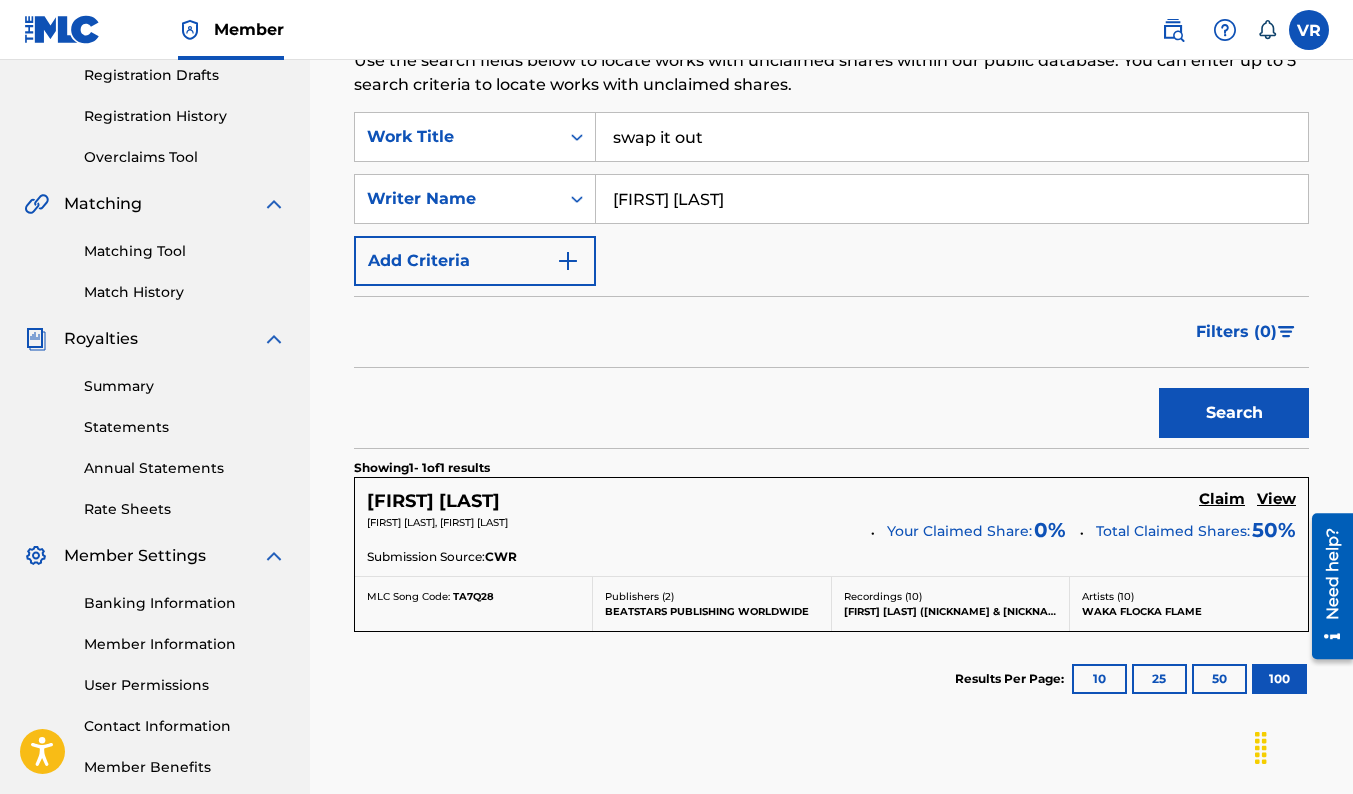 click on "Search" at bounding box center (1234, 413) 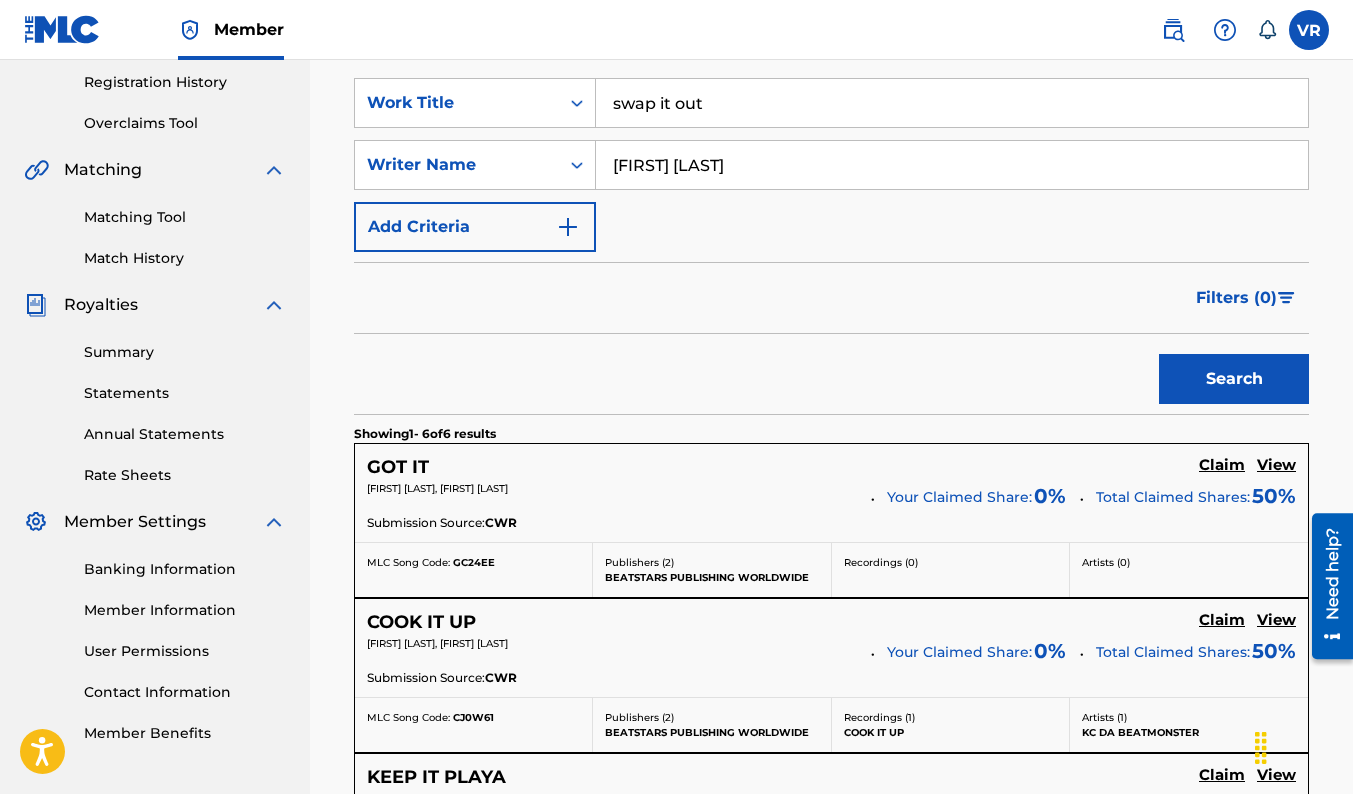 scroll, scrollTop: 342, scrollLeft: 0, axis: vertical 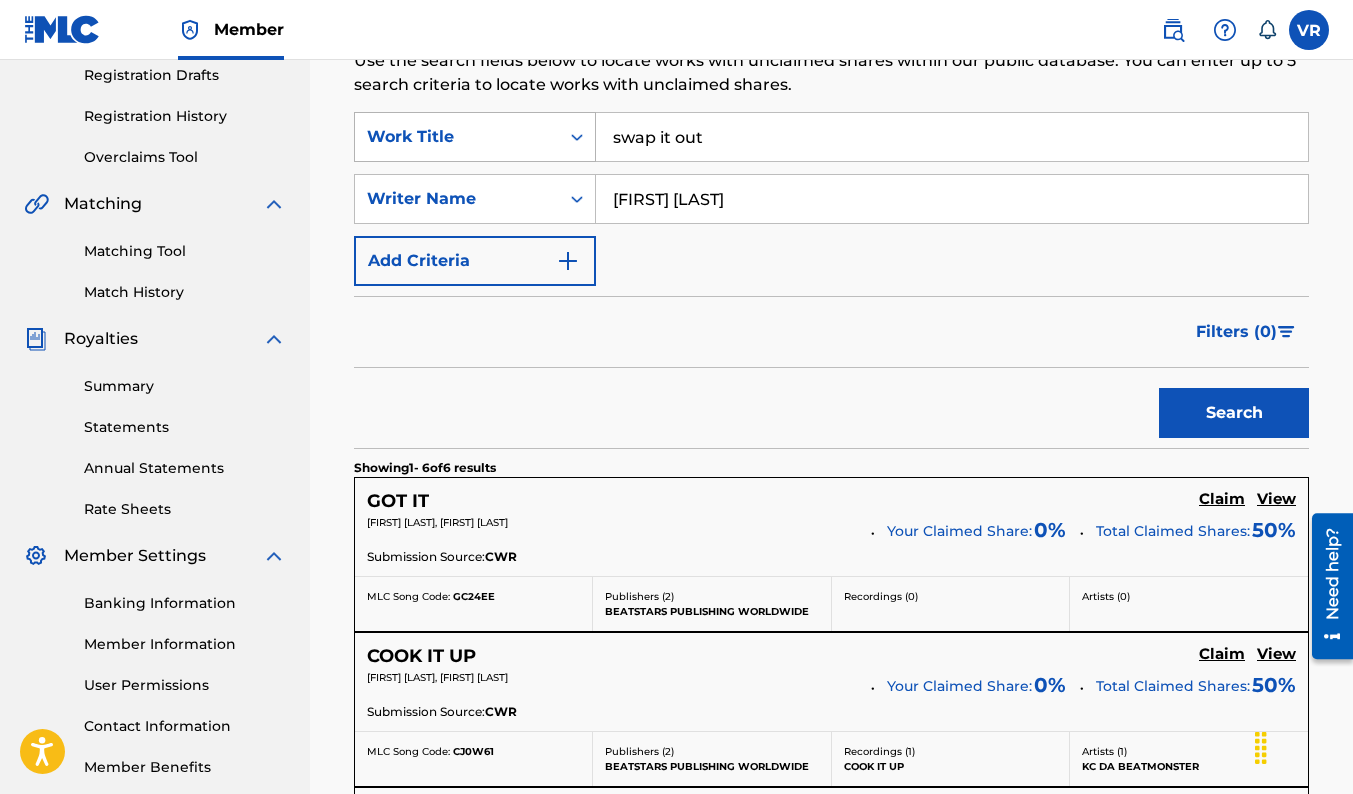 drag, startPoint x: 770, startPoint y: 128, endPoint x: 553, endPoint y: 142, distance: 217.45114 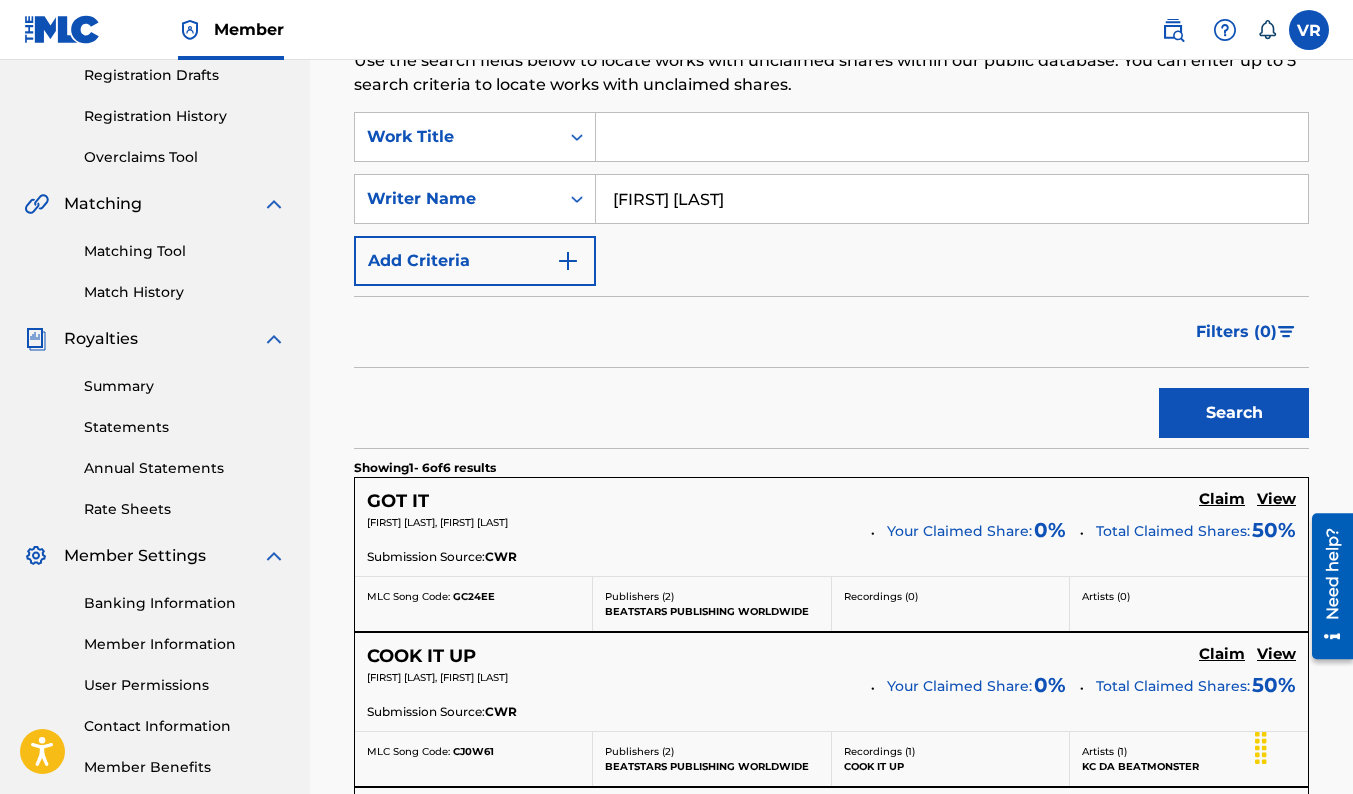 type 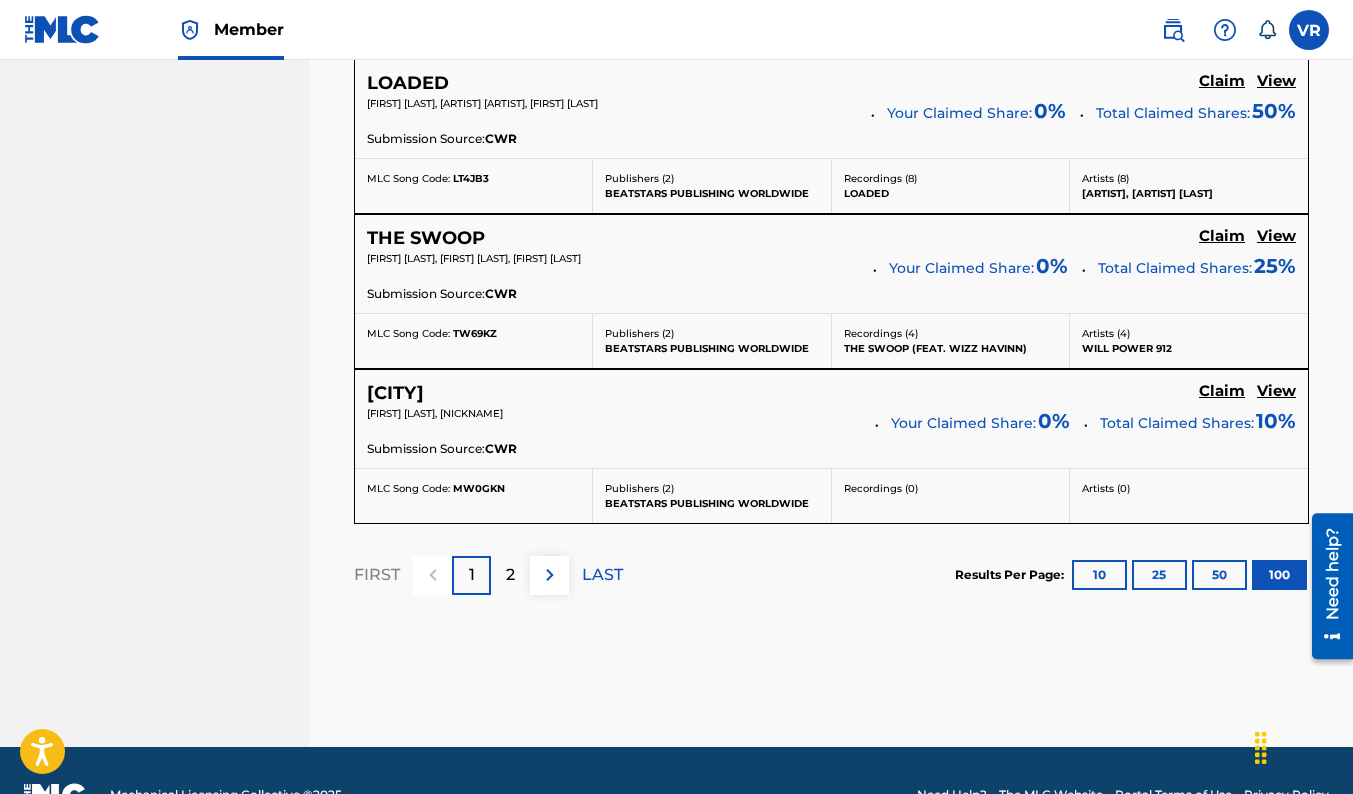 scroll, scrollTop: 15800, scrollLeft: 0, axis: vertical 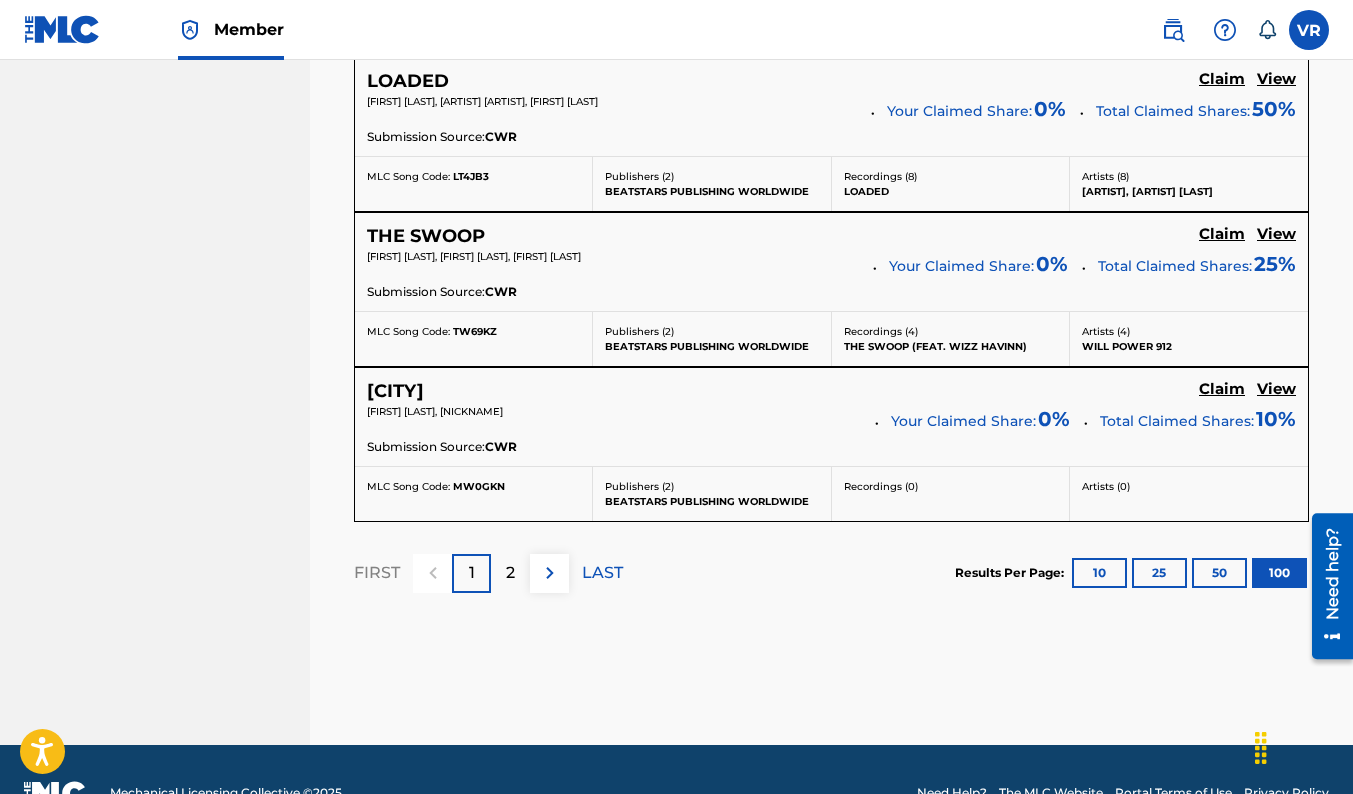 click on "2" at bounding box center [510, 573] 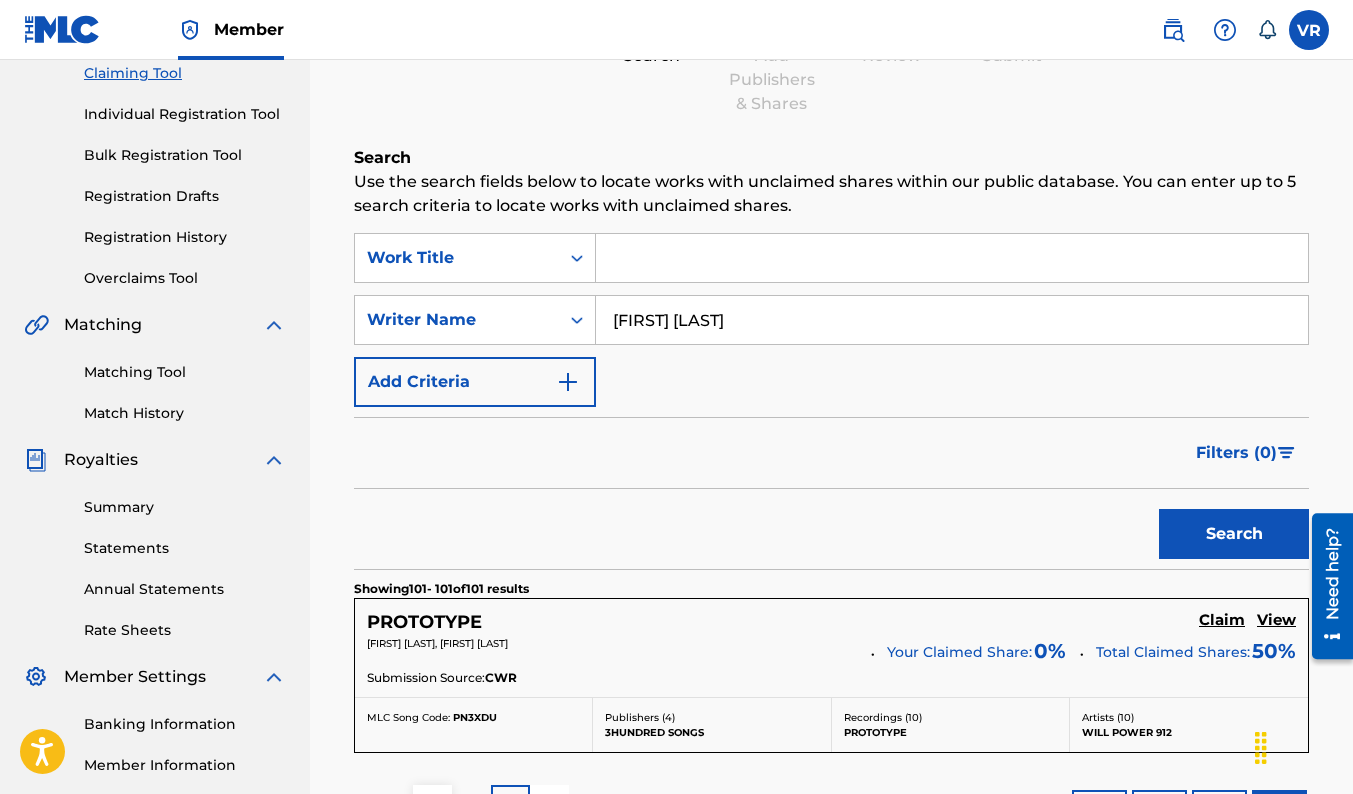 scroll, scrollTop: 99, scrollLeft: 0, axis: vertical 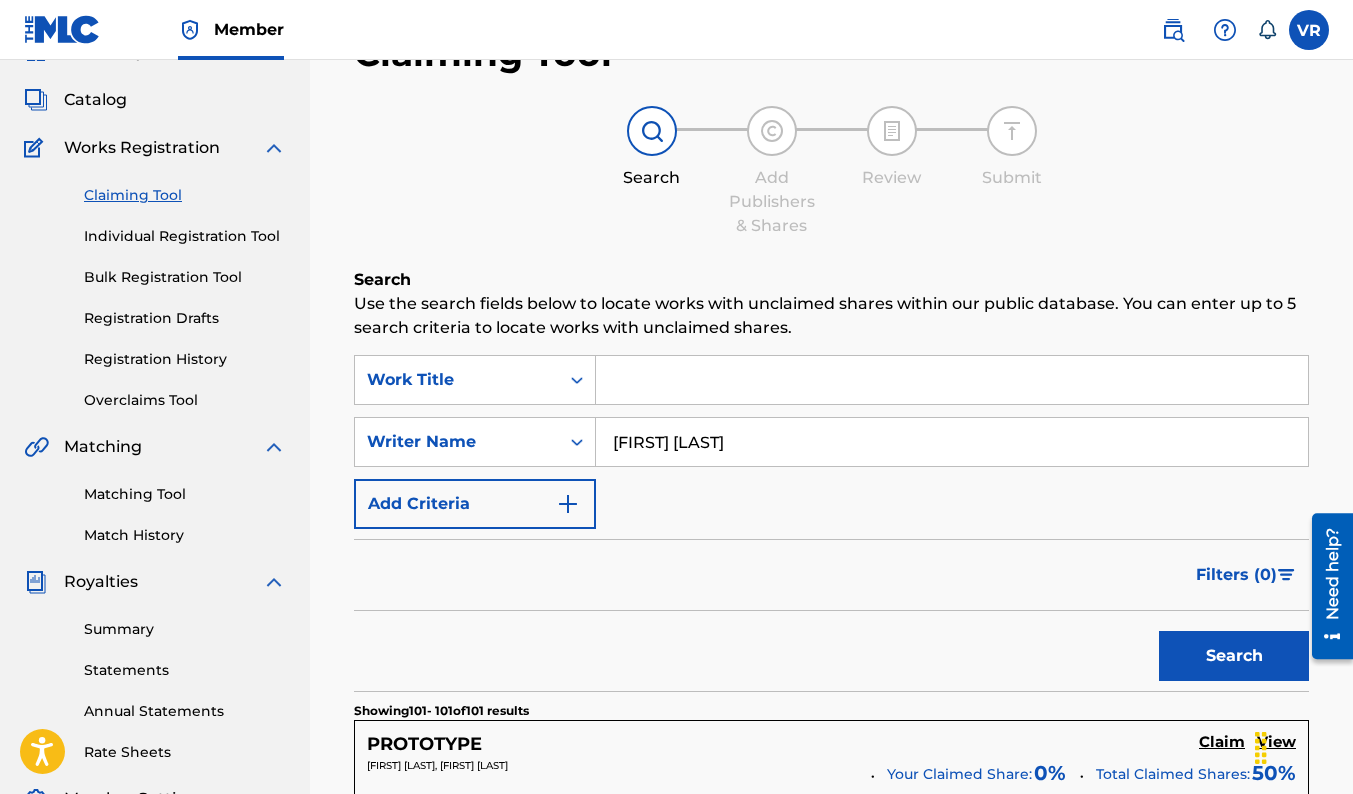 drag, startPoint x: 726, startPoint y: 444, endPoint x: 817, endPoint y: 434, distance: 91.5478 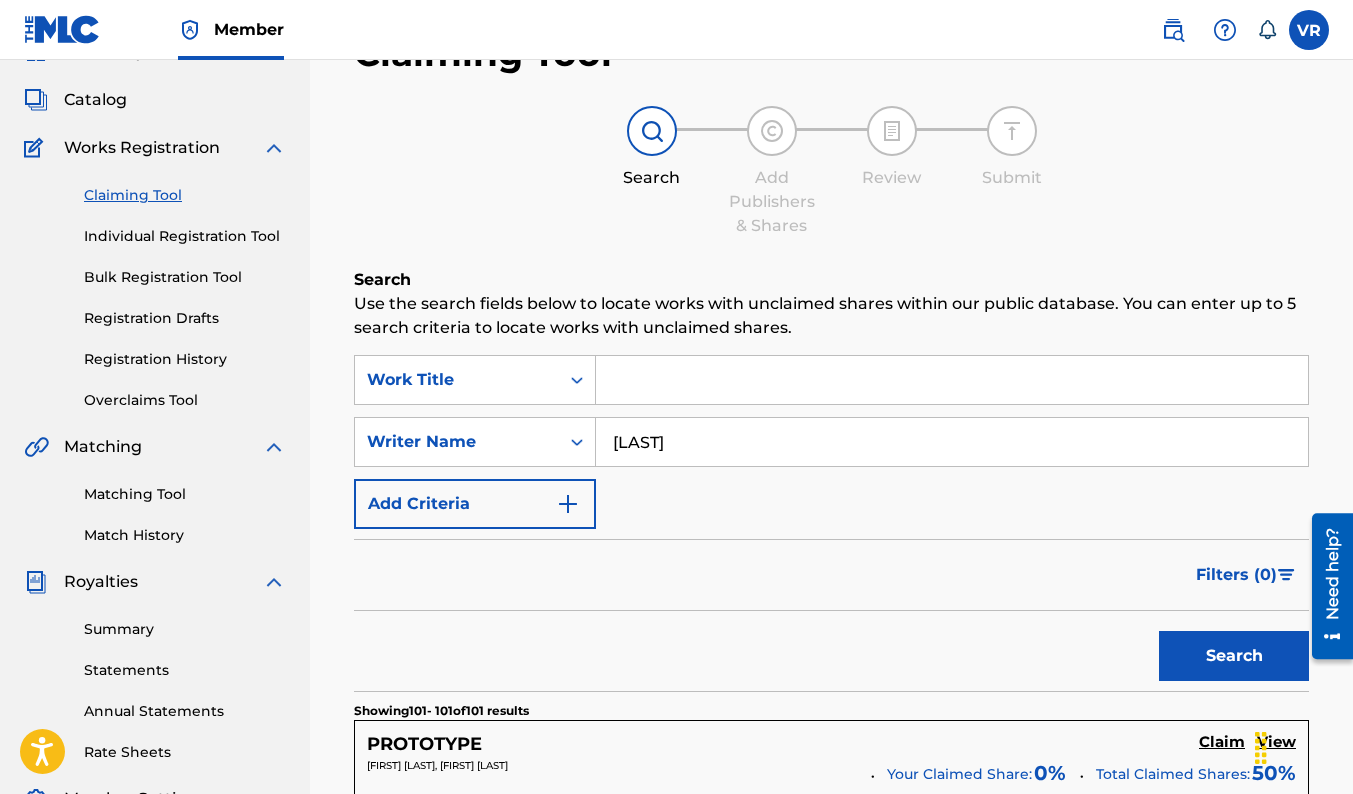 type on "KENTAVIOUS" 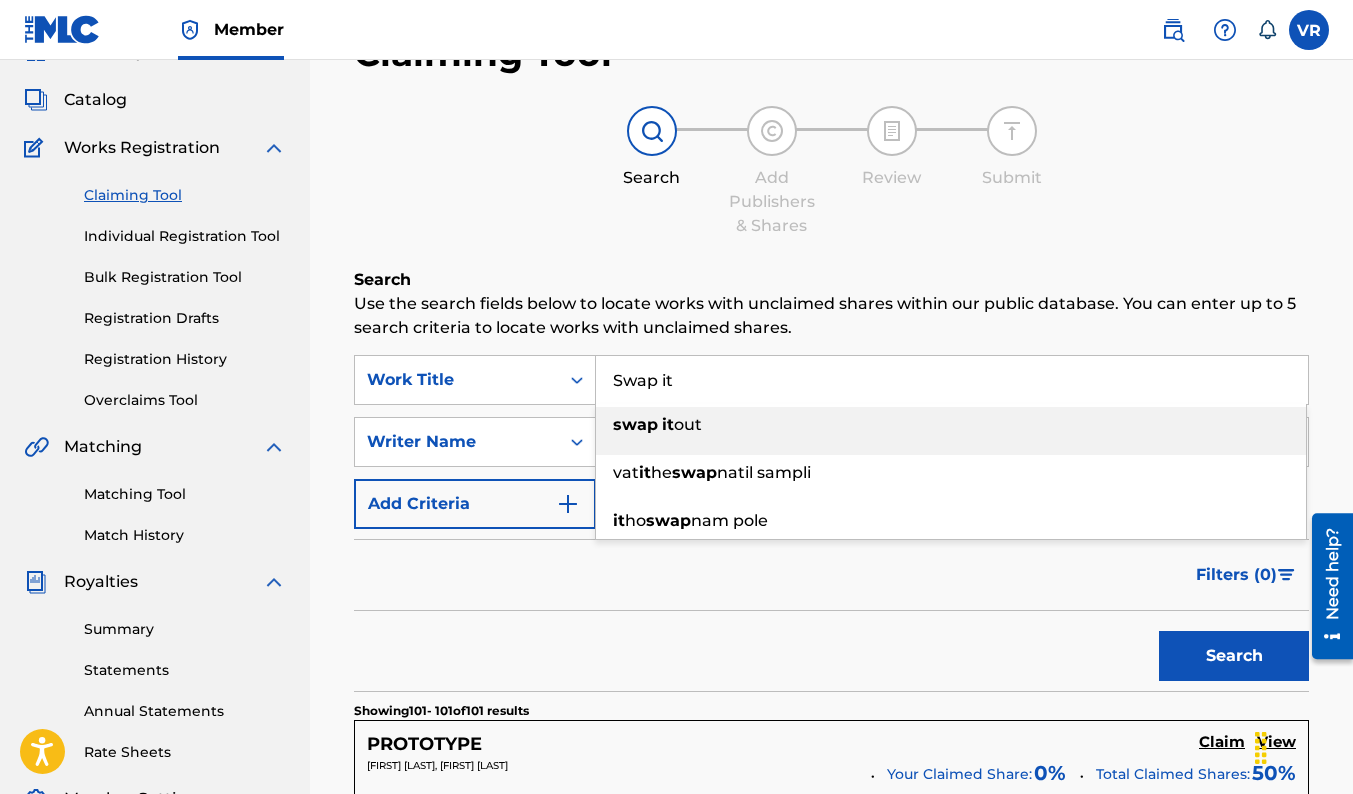 click on "out" at bounding box center (688, 424) 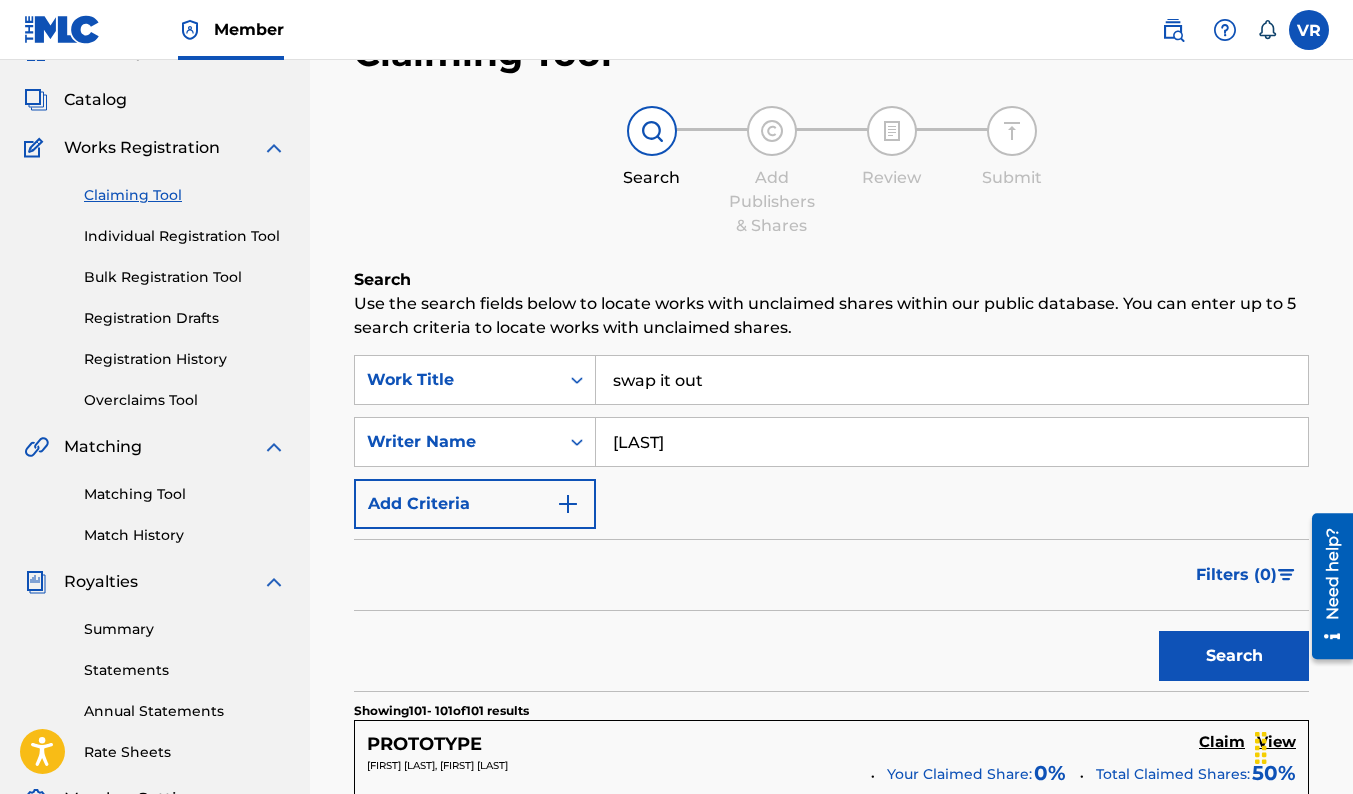 click on "Search" at bounding box center (1234, 656) 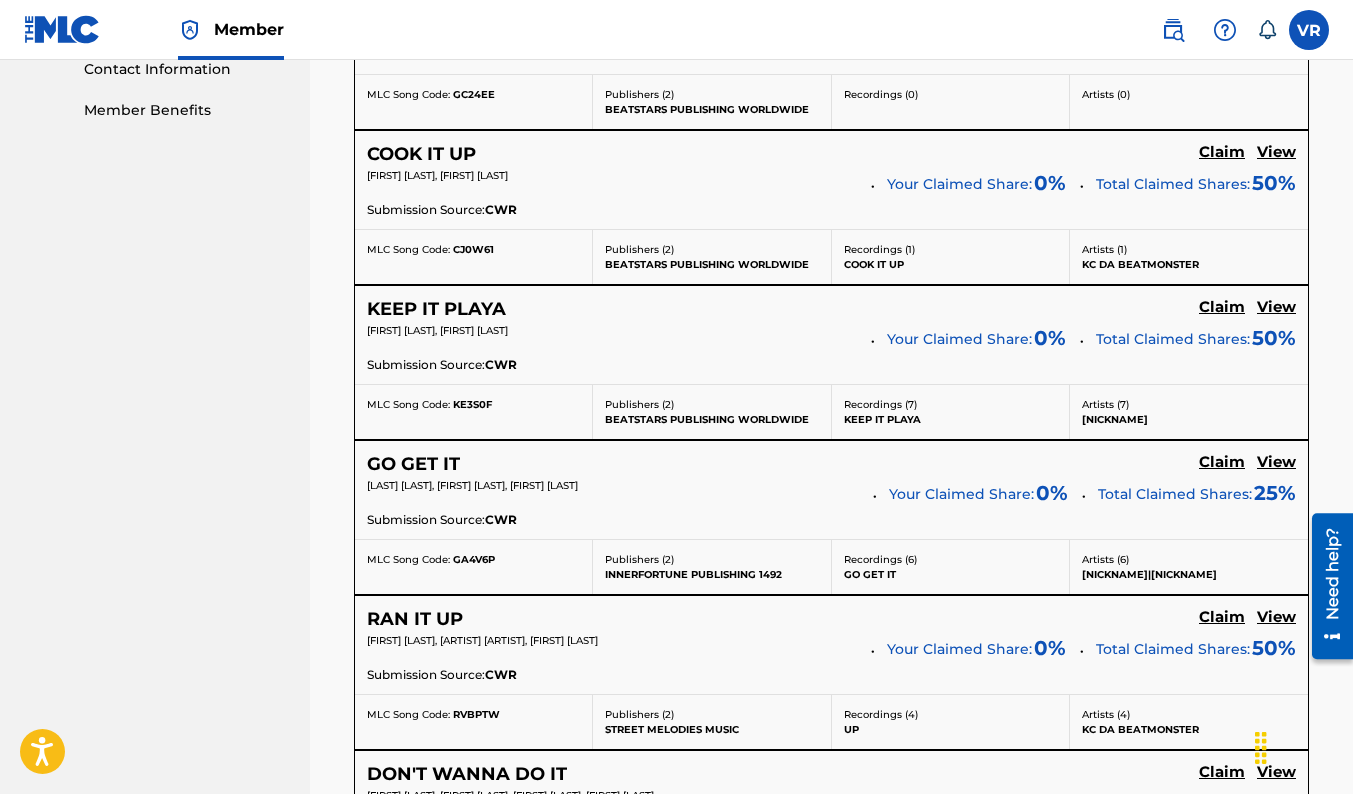 scroll, scrollTop: 99, scrollLeft: 0, axis: vertical 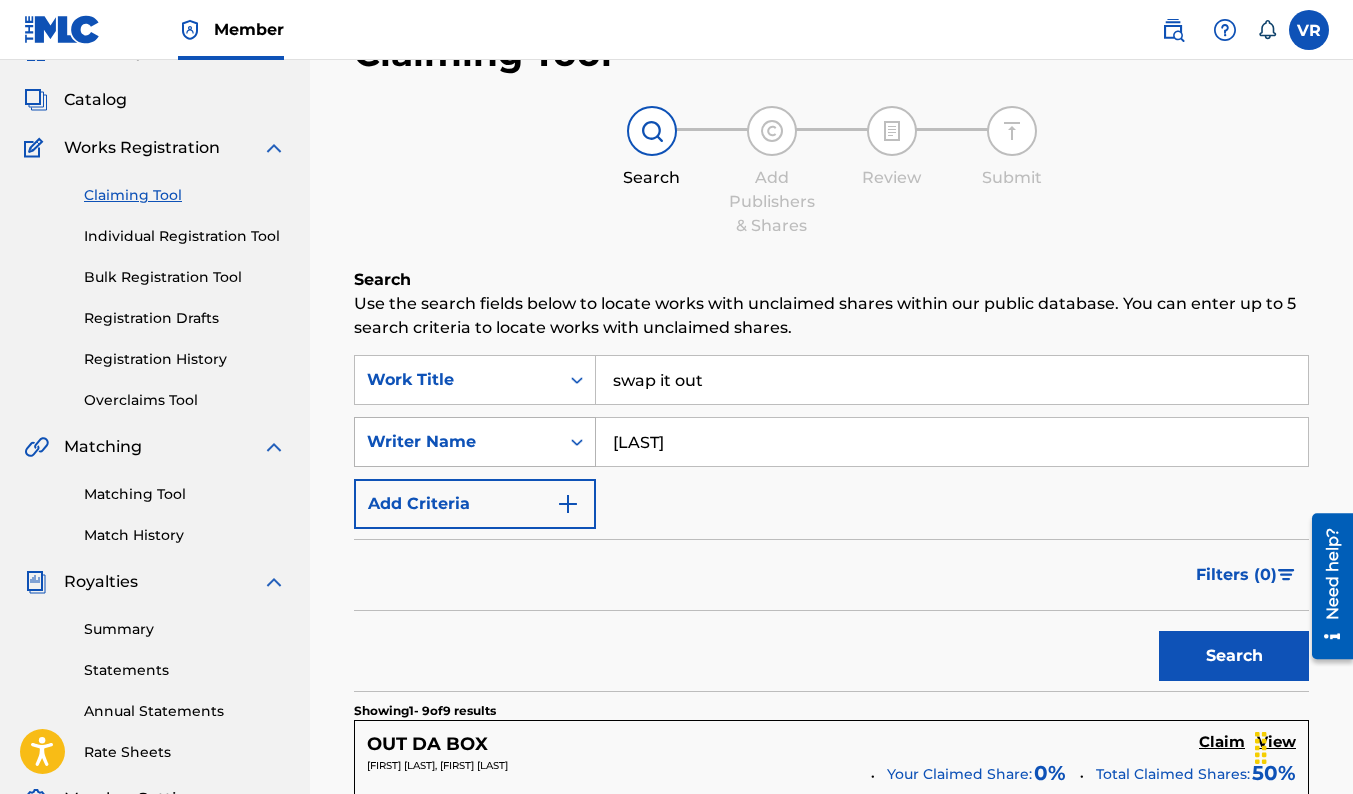 drag, startPoint x: 784, startPoint y: 434, endPoint x: 481, endPoint y: 417, distance: 303.47653 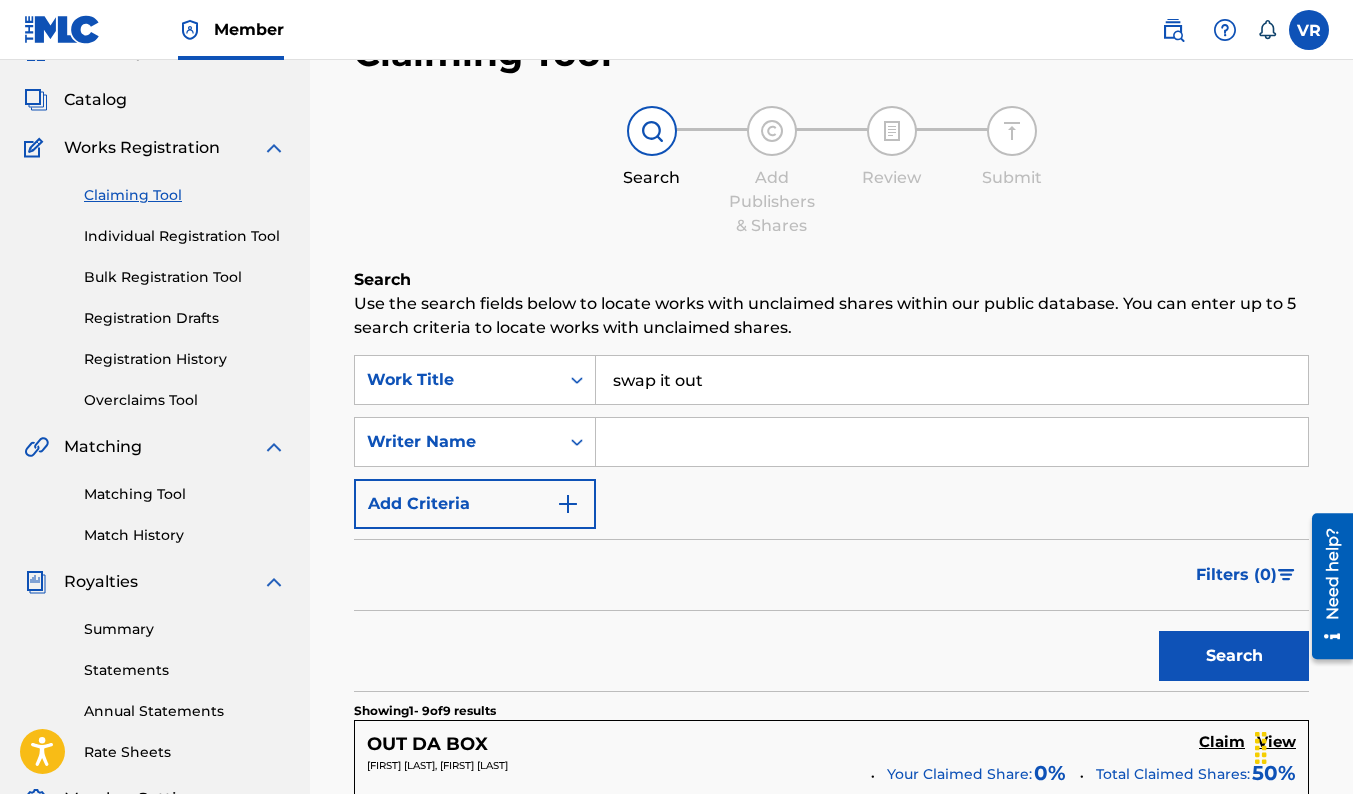type 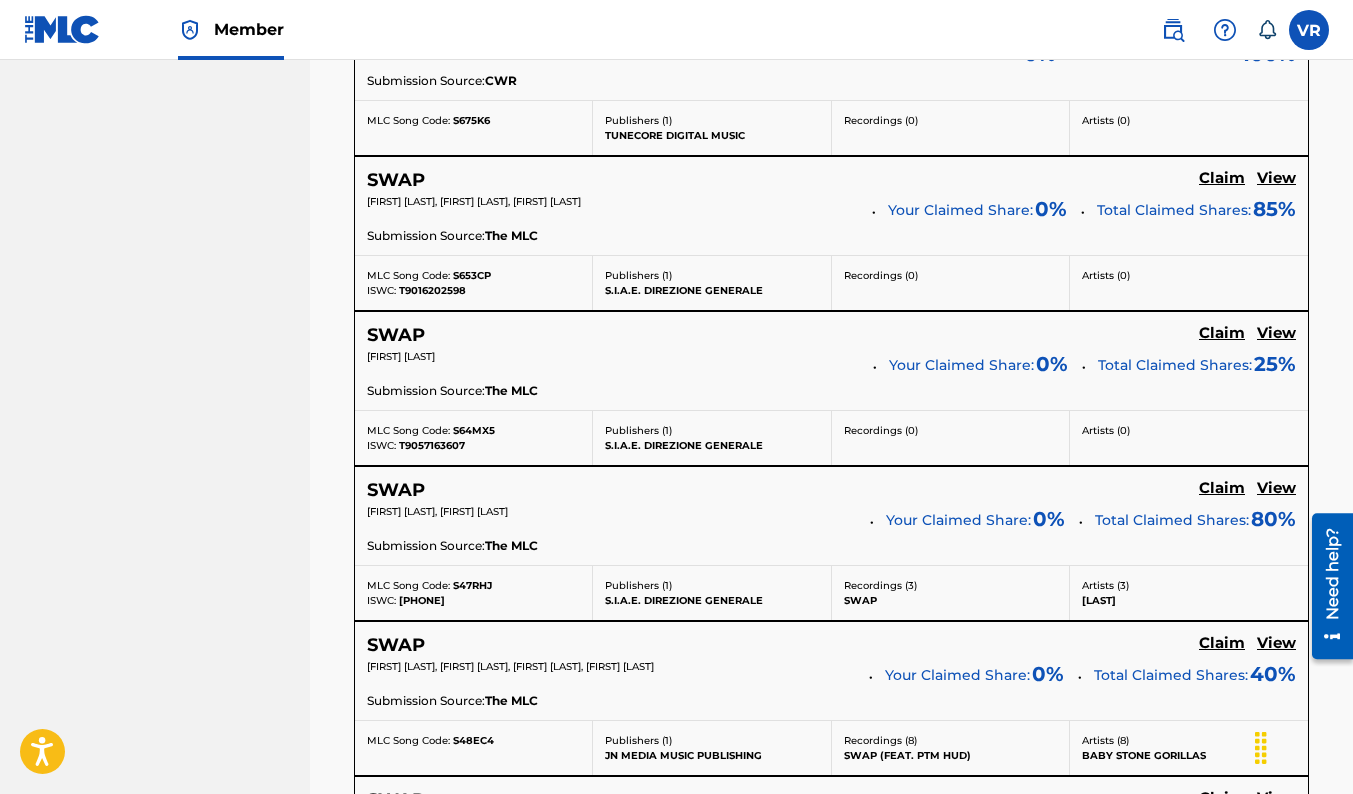 scroll, scrollTop: 3499, scrollLeft: 0, axis: vertical 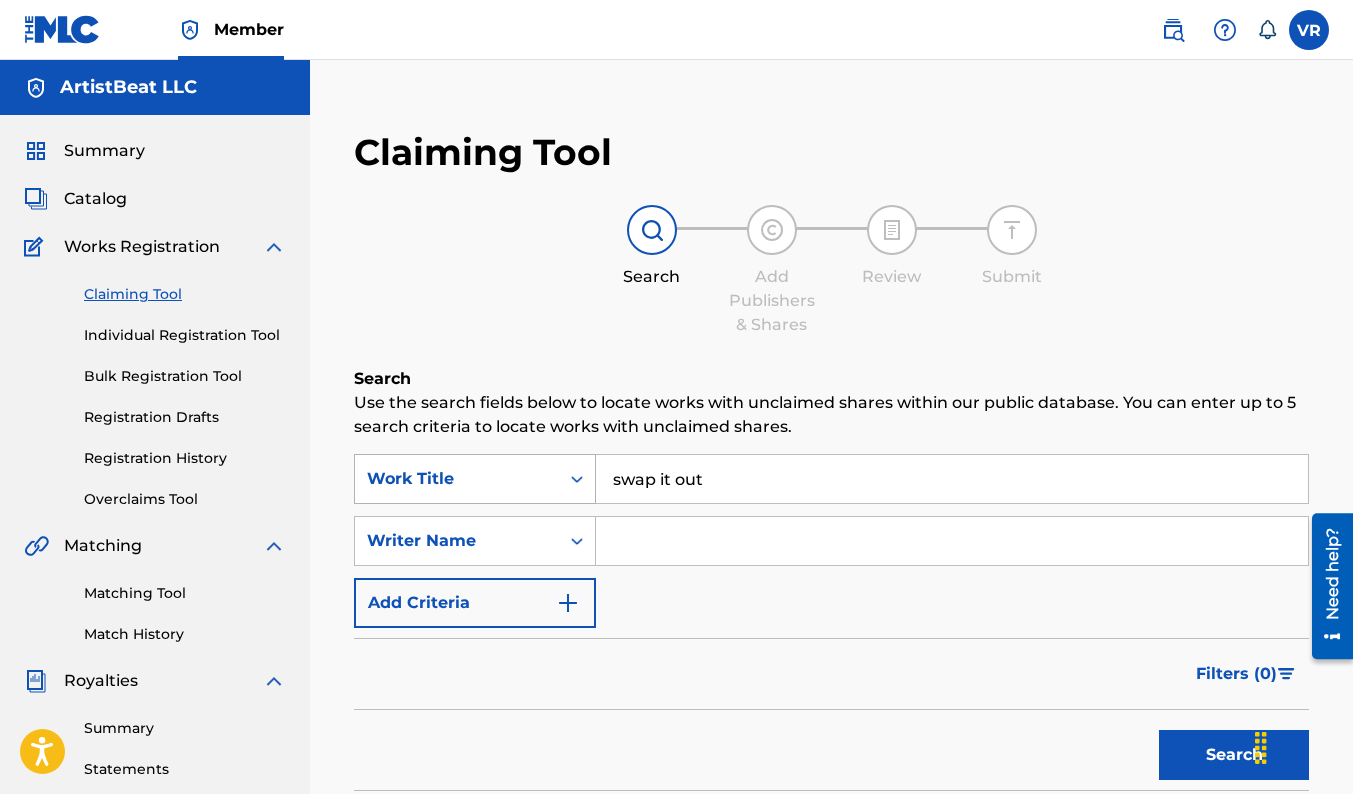 drag, startPoint x: 747, startPoint y: 462, endPoint x: 479, endPoint y: 463, distance: 268.00186 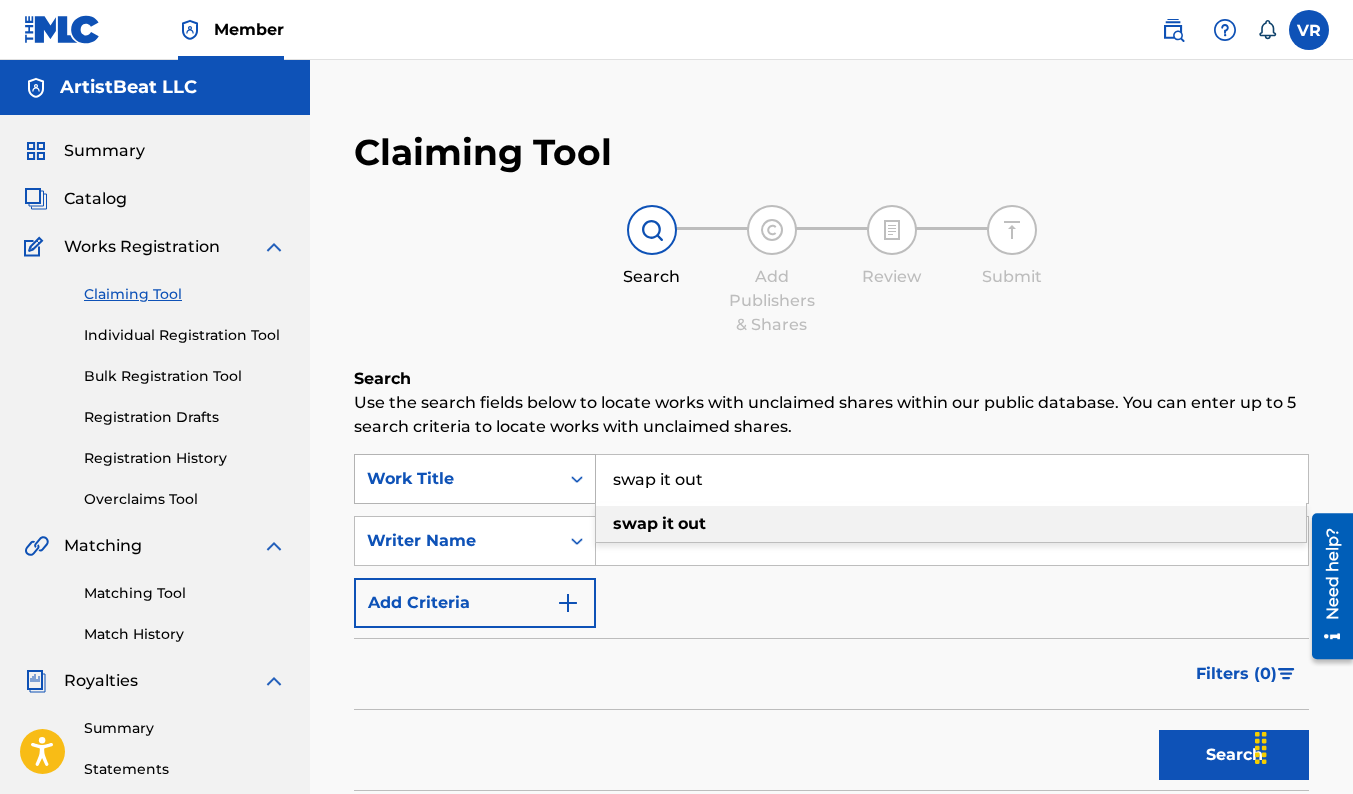 type 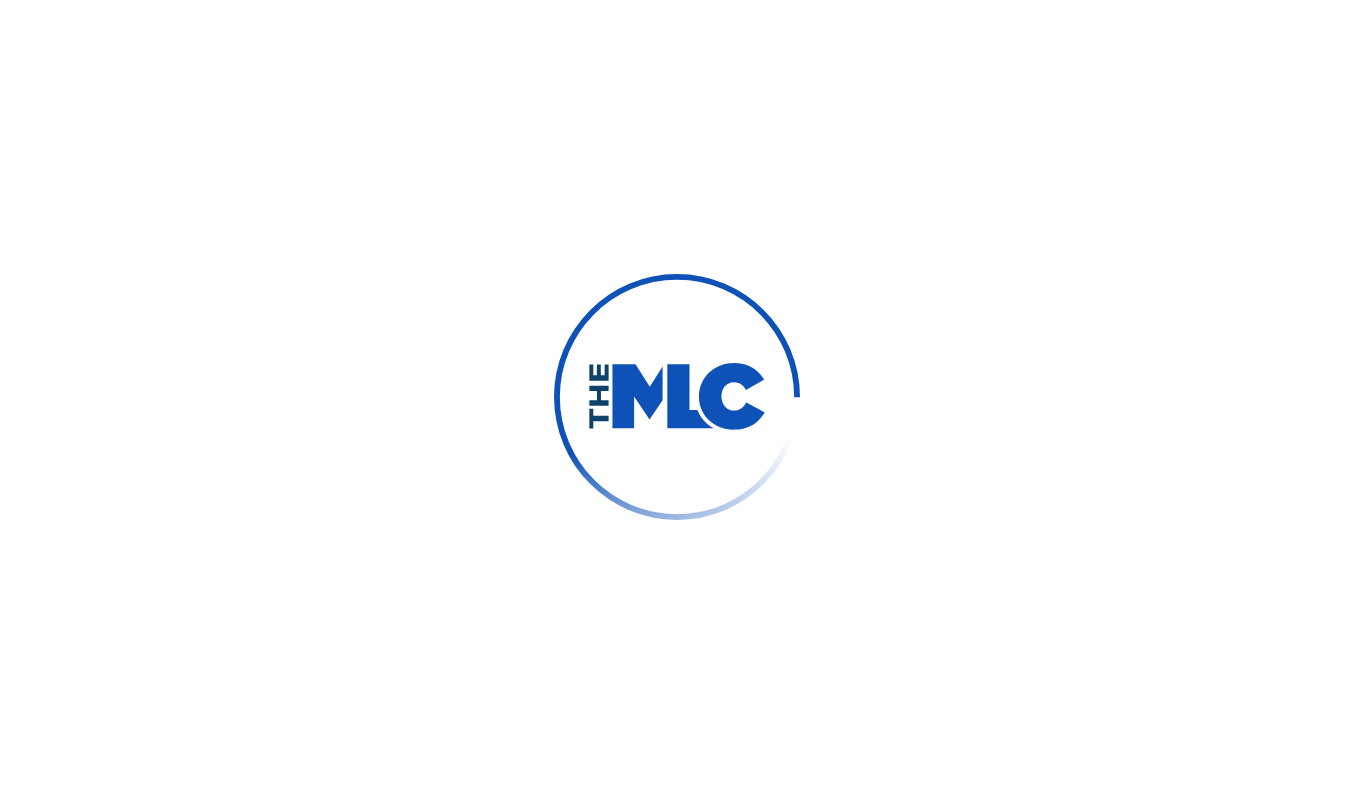 scroll, scrollTop: 0, scrollLeft: 0, axis: both 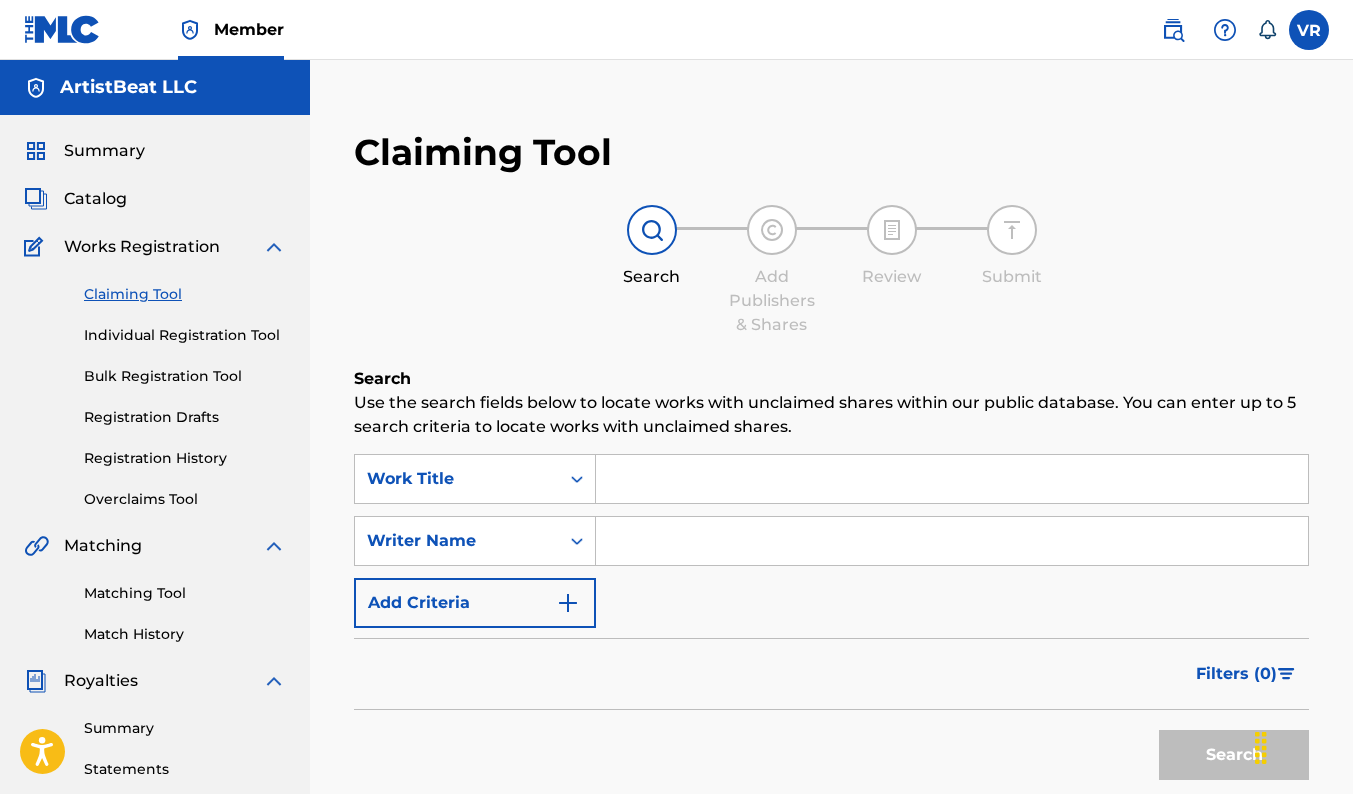 click at bounding box center (952, 541) 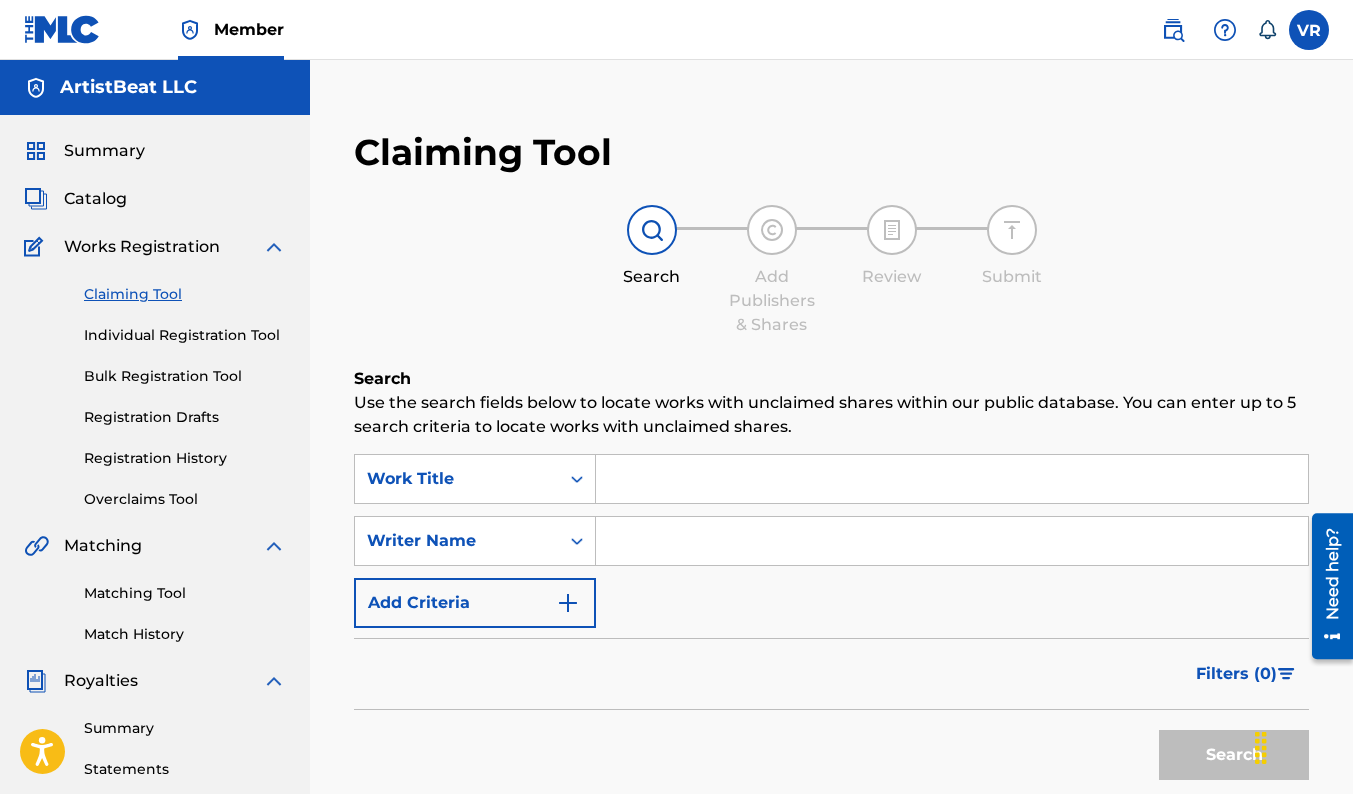 type on "[FIRST] [LAST]" 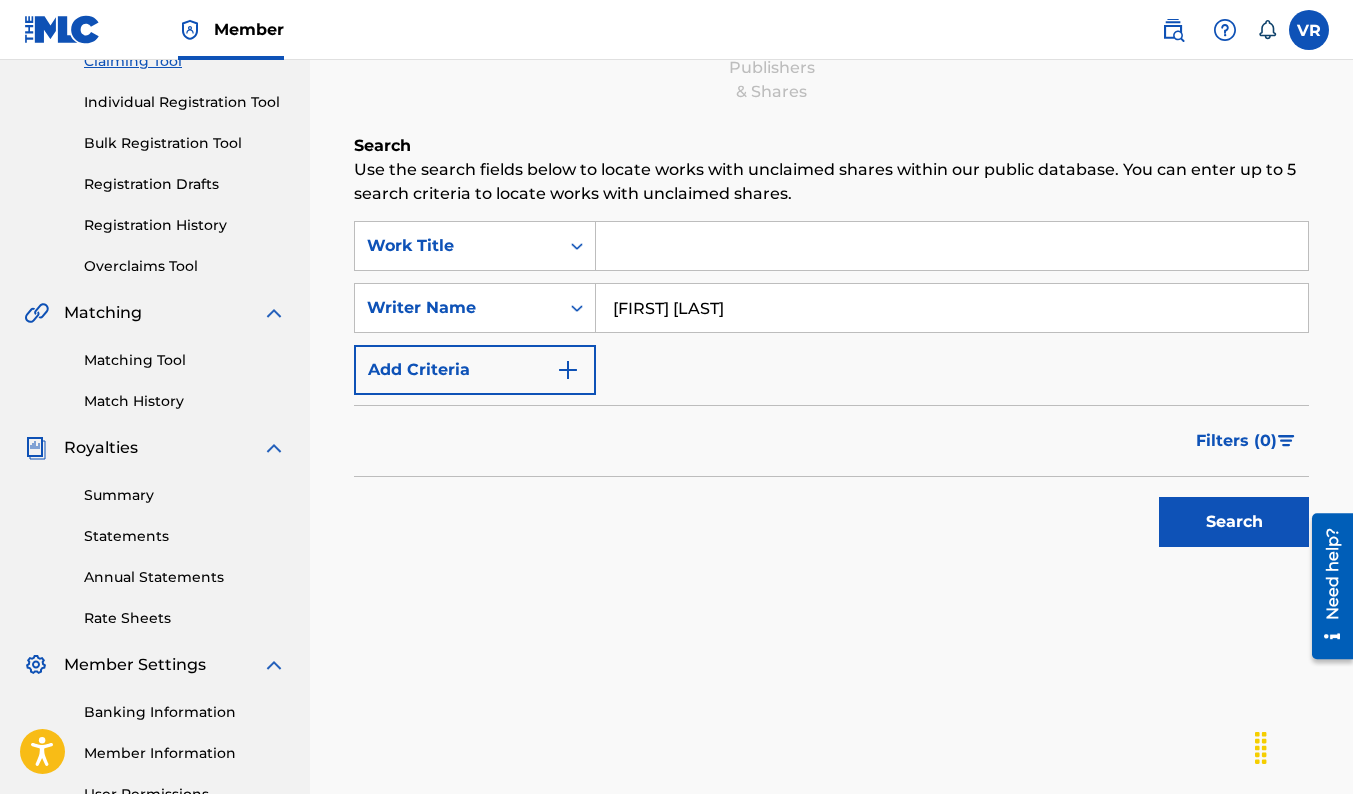 scroll, scrollTop: 400, scrollLeft: 0, axis: vertical 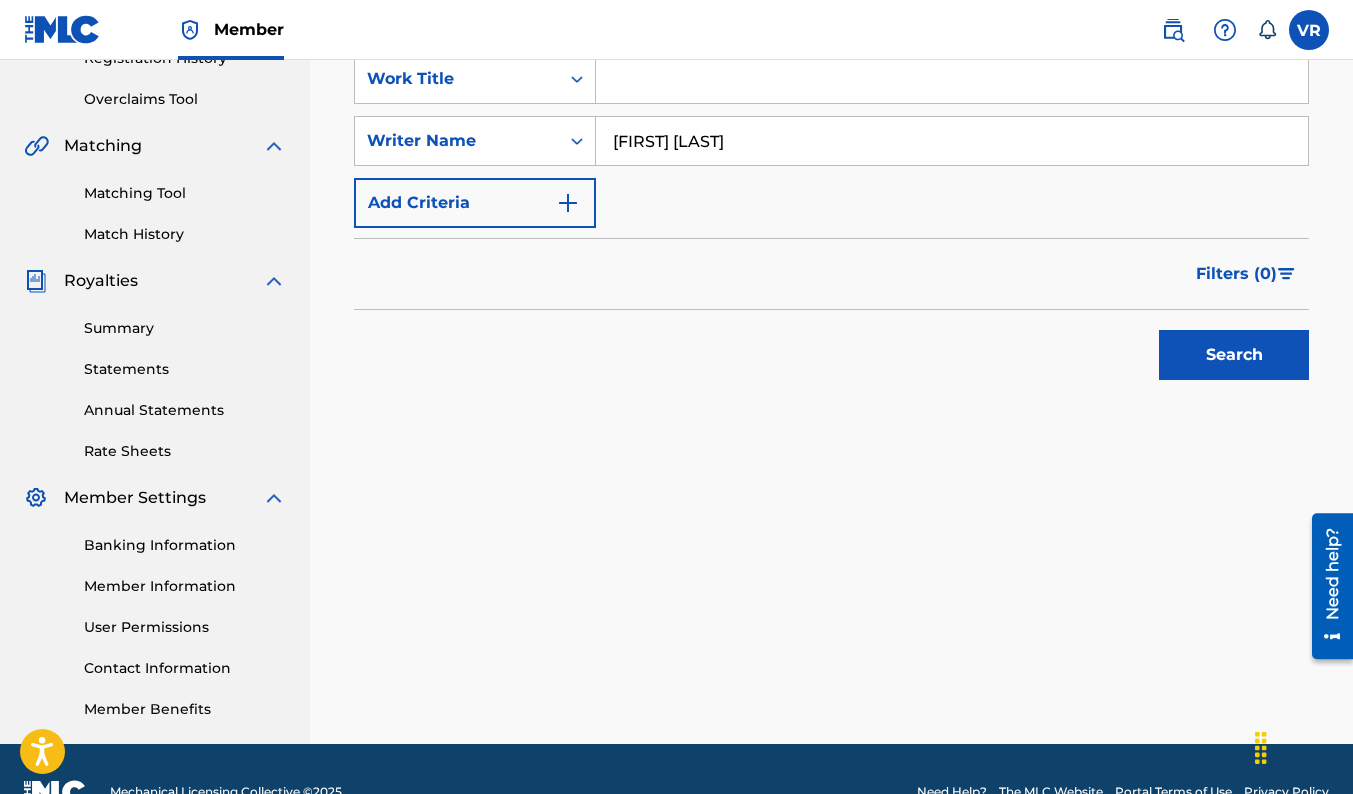 click on "Search" at bounding box center [1234, 355] 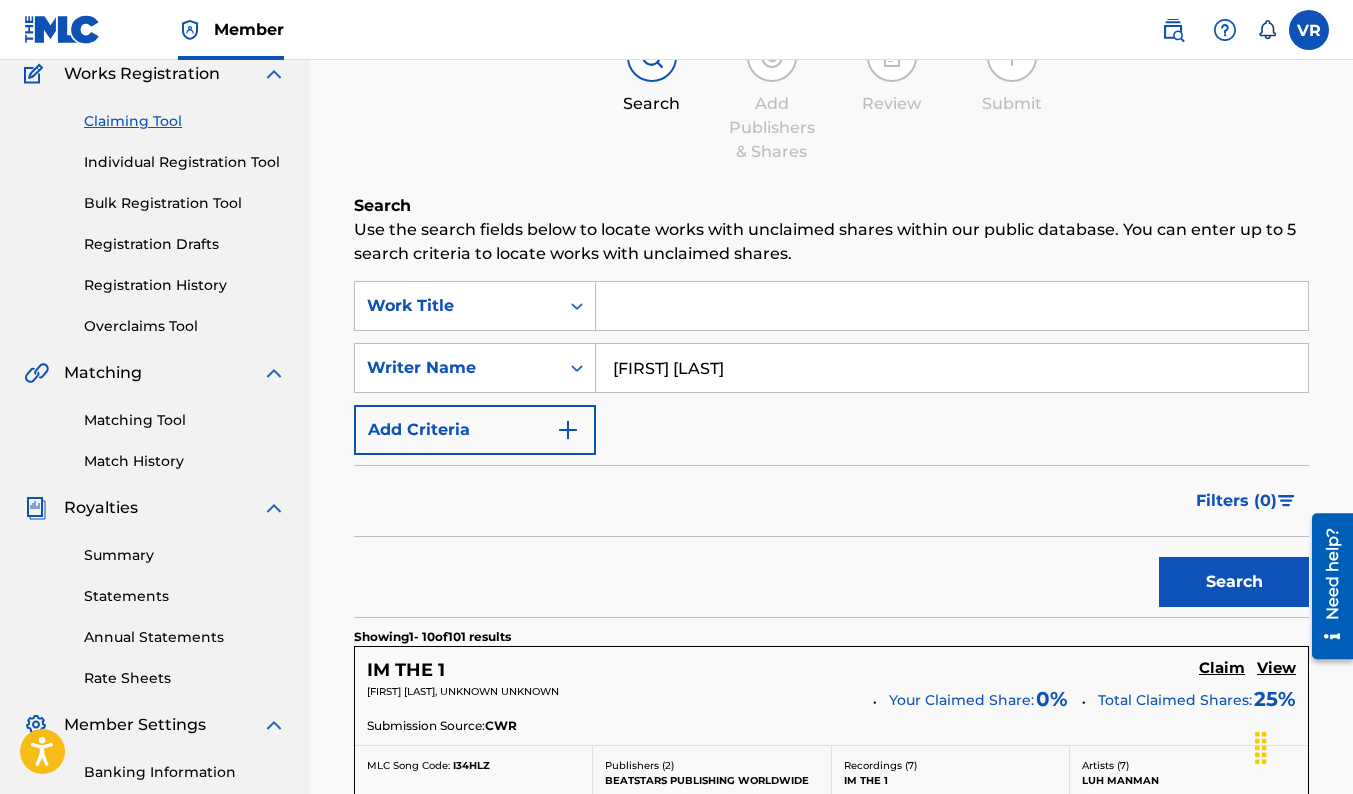 scroll, scrollTop: 100, scrollLeft: 0, axis: vertical 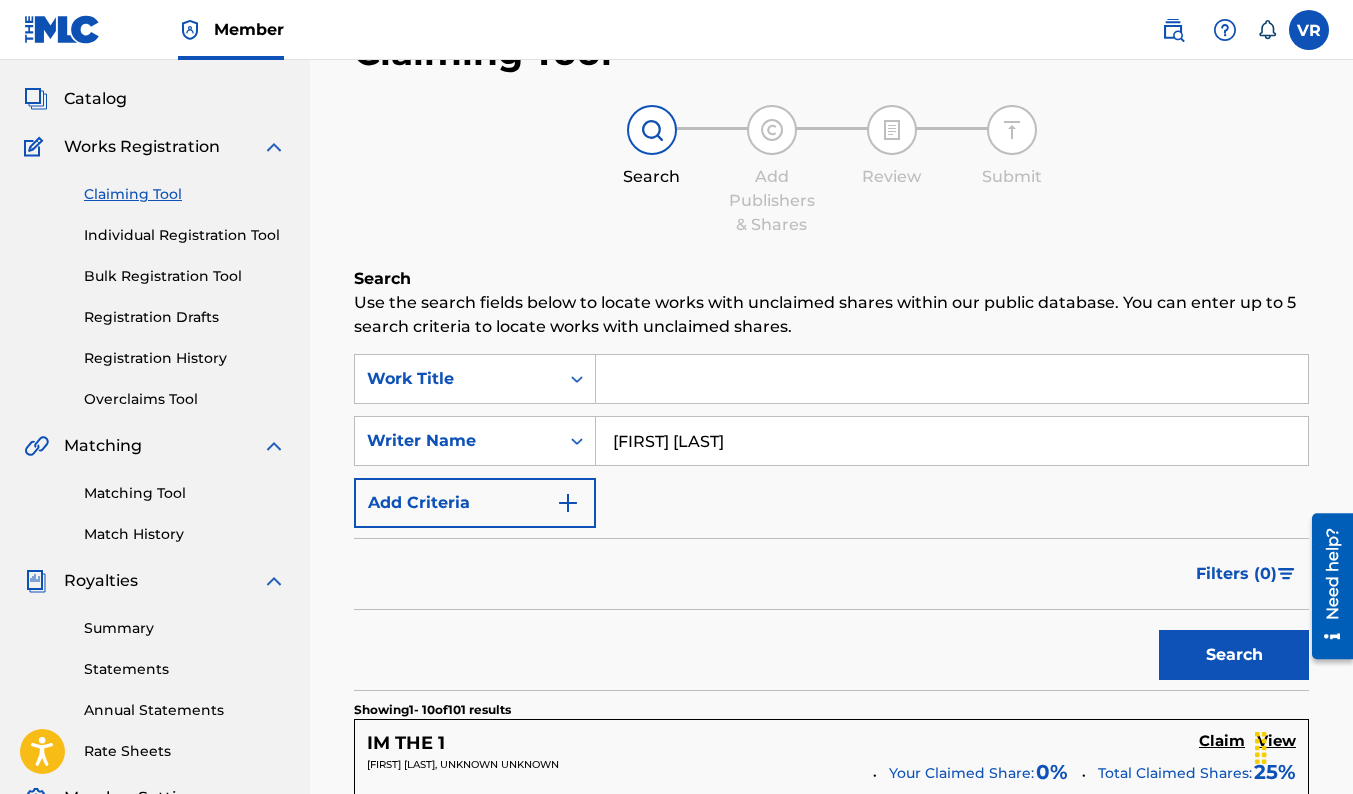 click at bounding box center [952, 379] 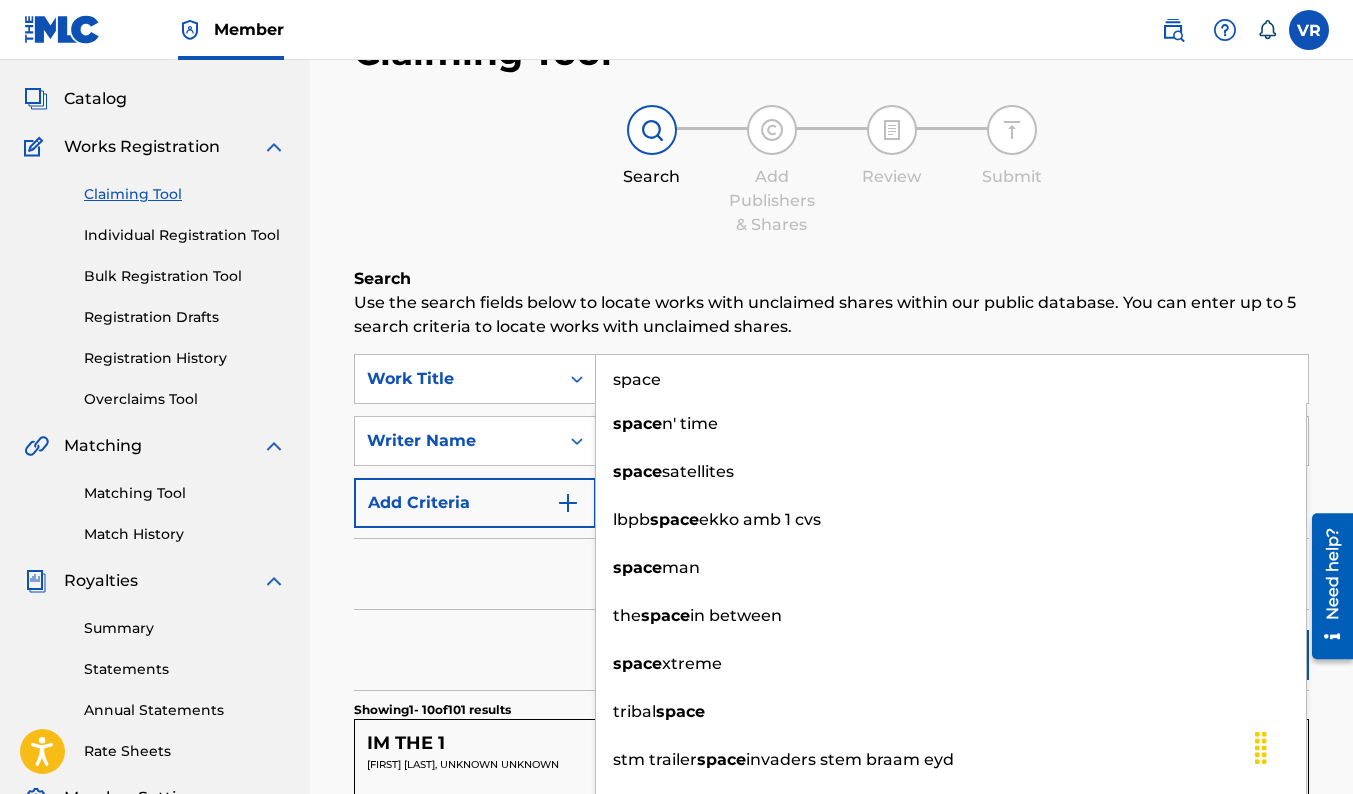 type on "space" 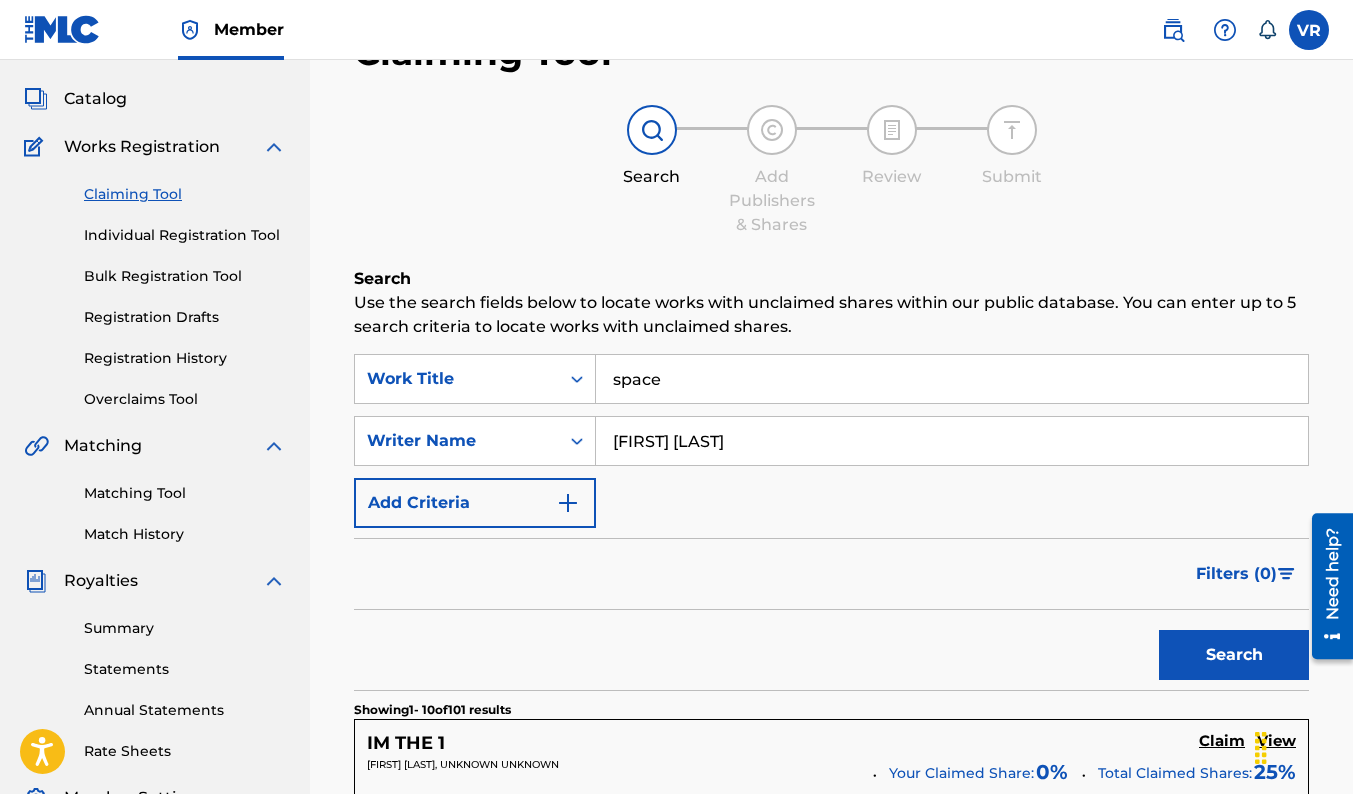 click on "Search" at bounding box center [1234, 655] 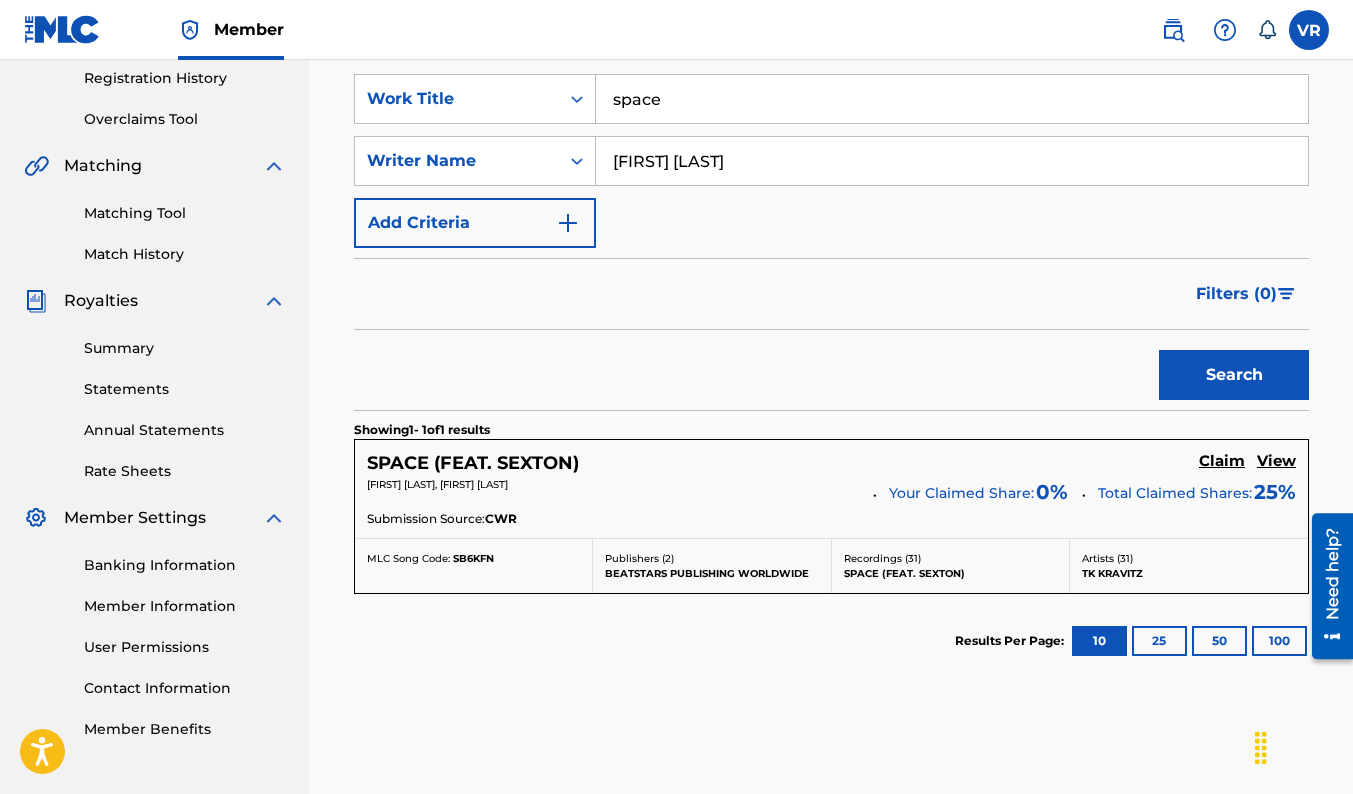 scroll, scrollTop: 400, scrollLeft: 0, axis: vertical 